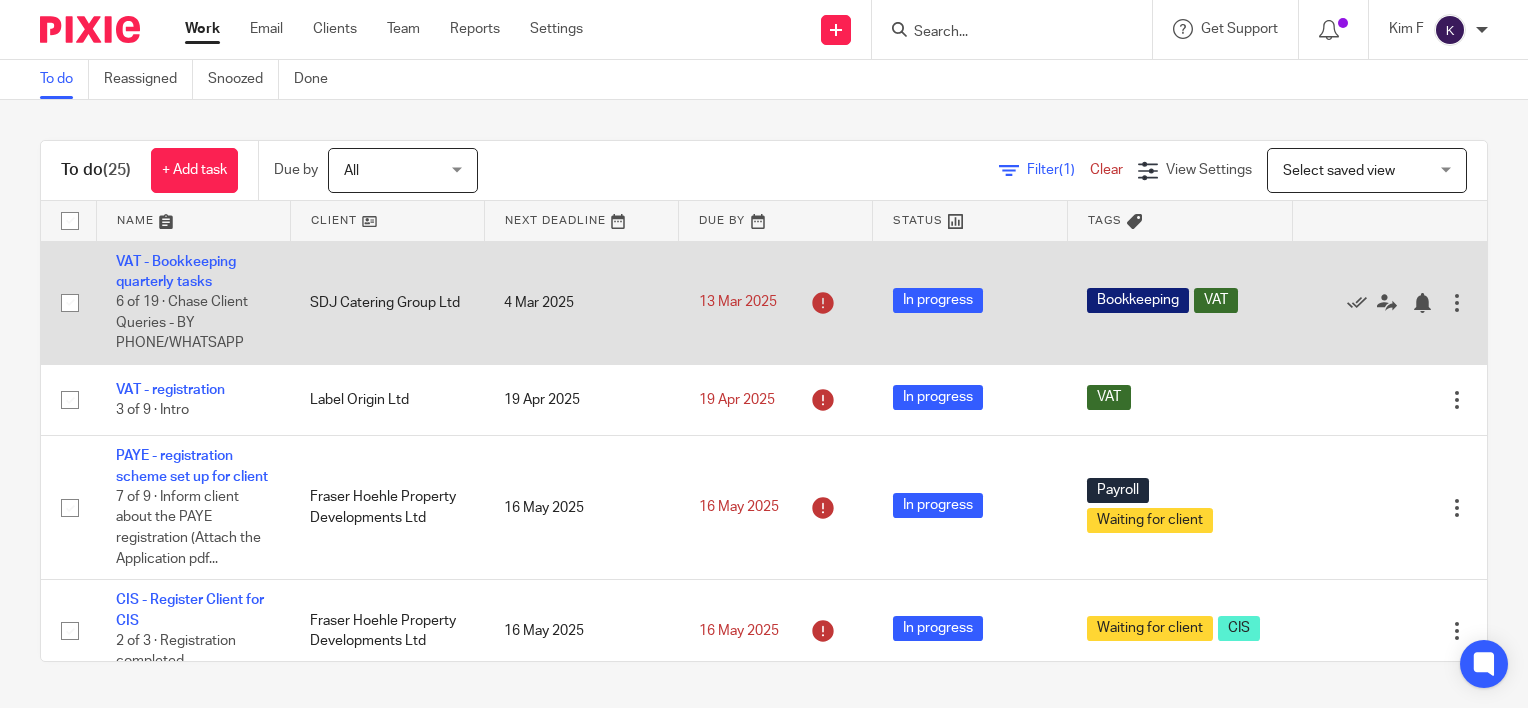scroll, scrollTop: 0, scrollLeft: 0, axis: both 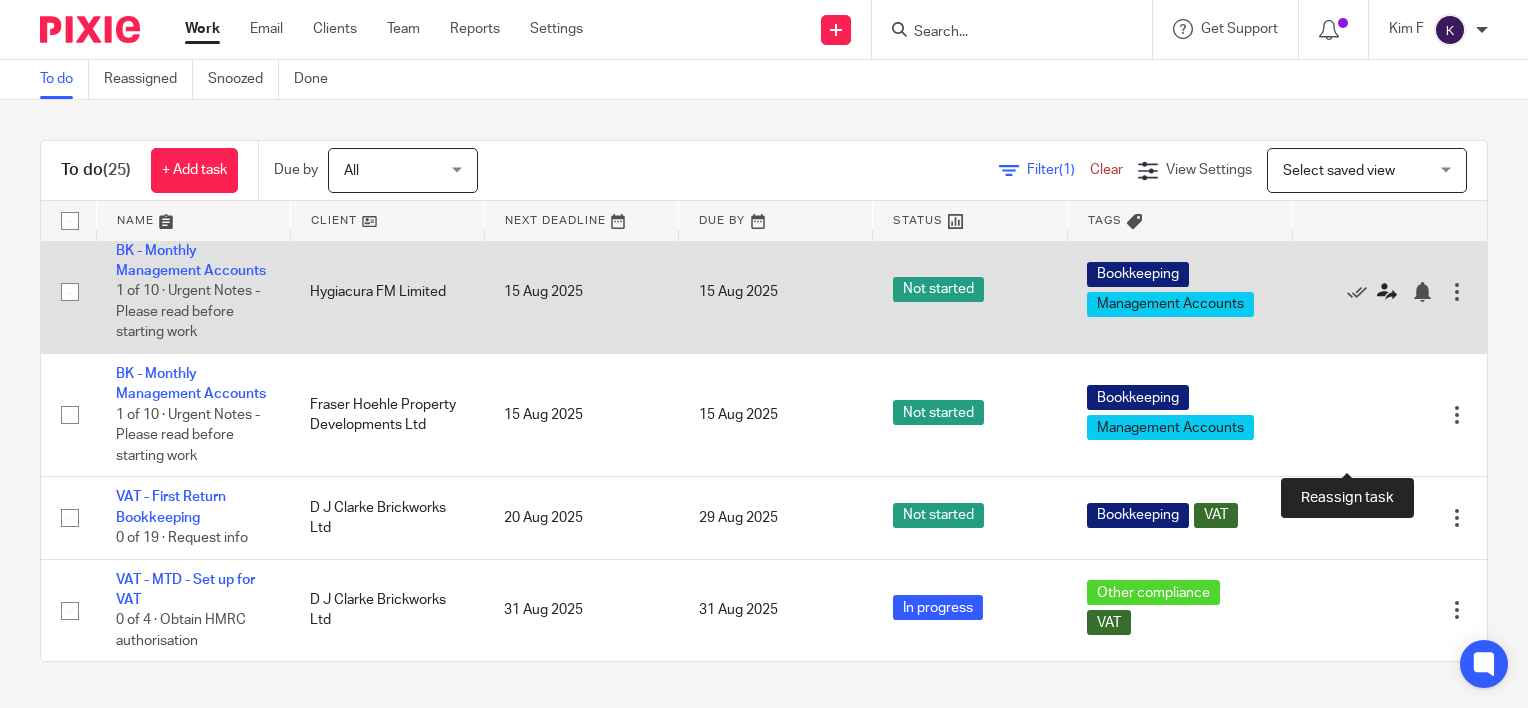 click at bounding box center (1387, 292) 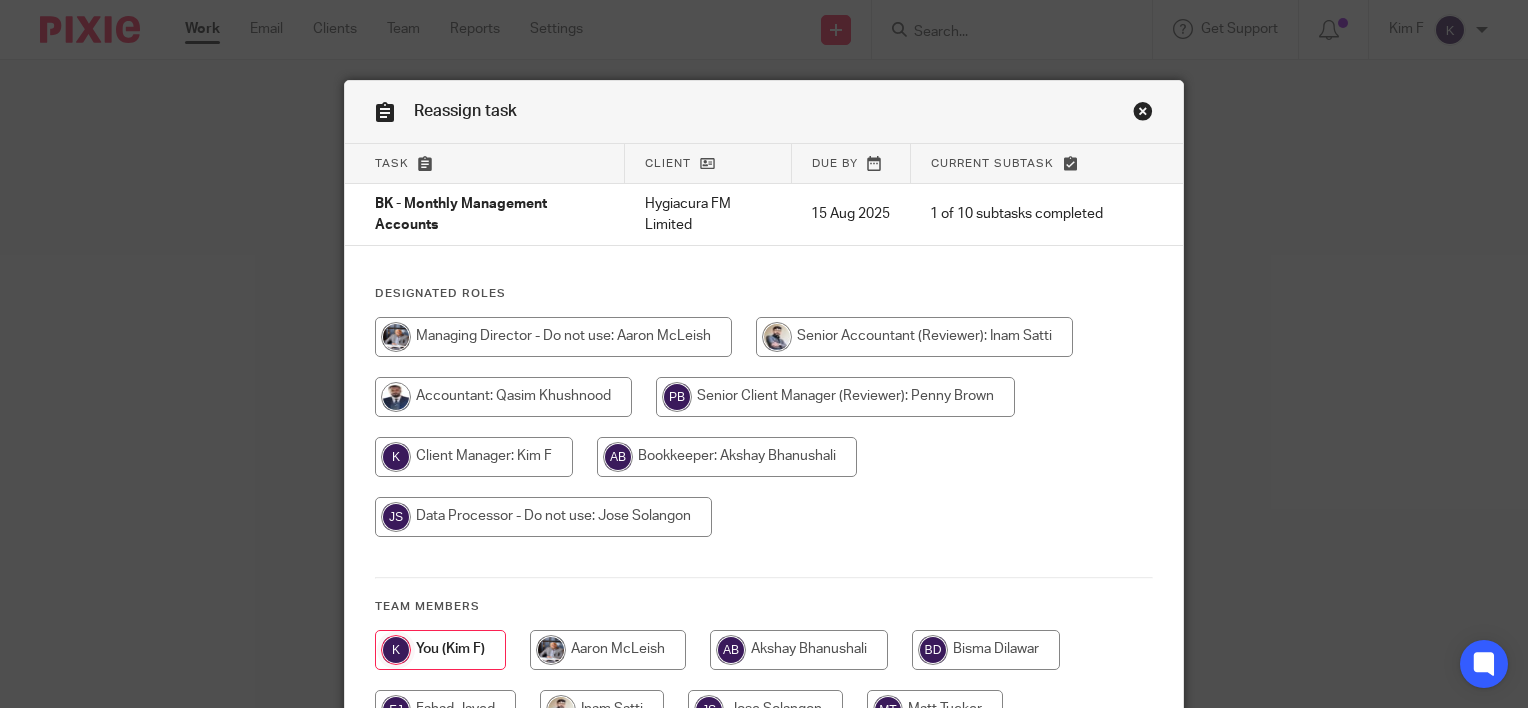 scroll, scrollTop: 0, scrollLeft: 0, axis: both 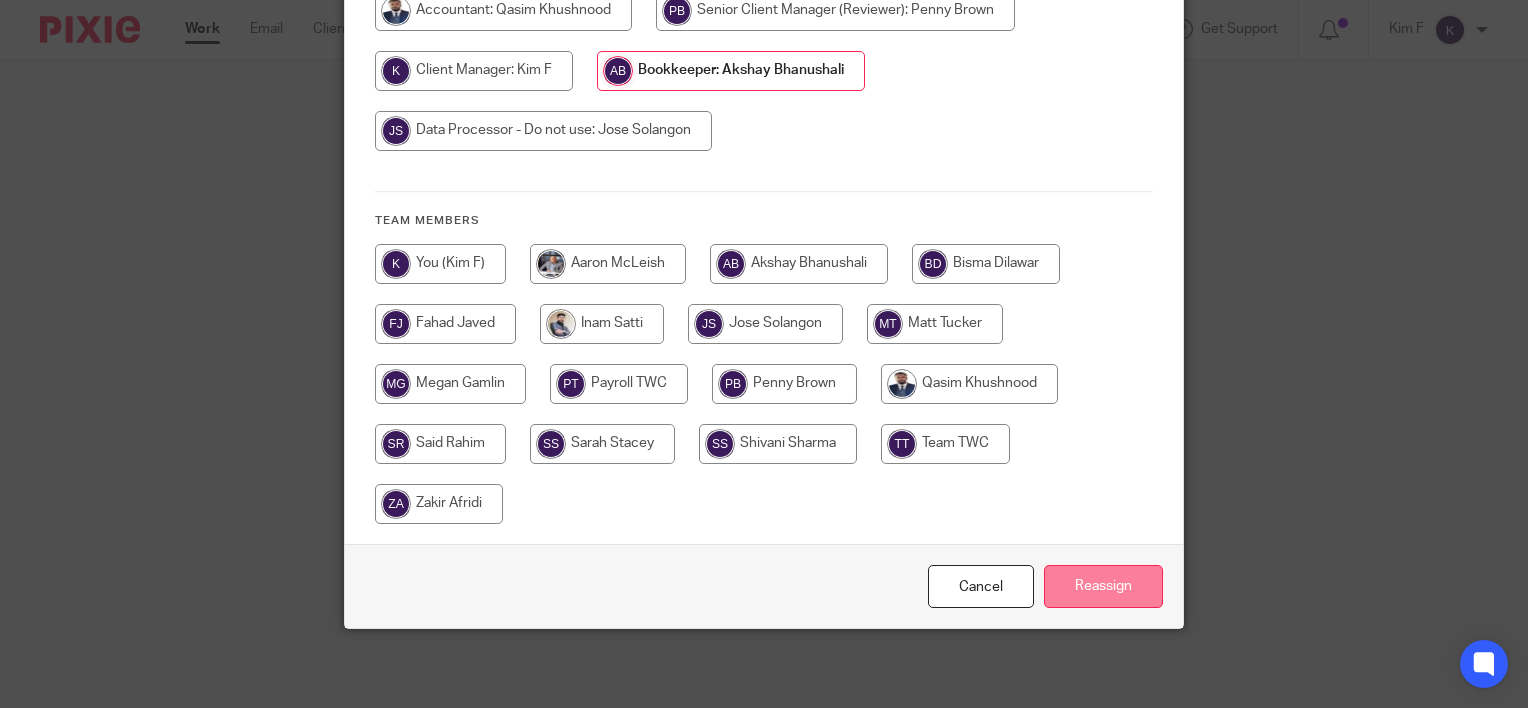 click on "Reassign" at bounding box center (1103, 586) 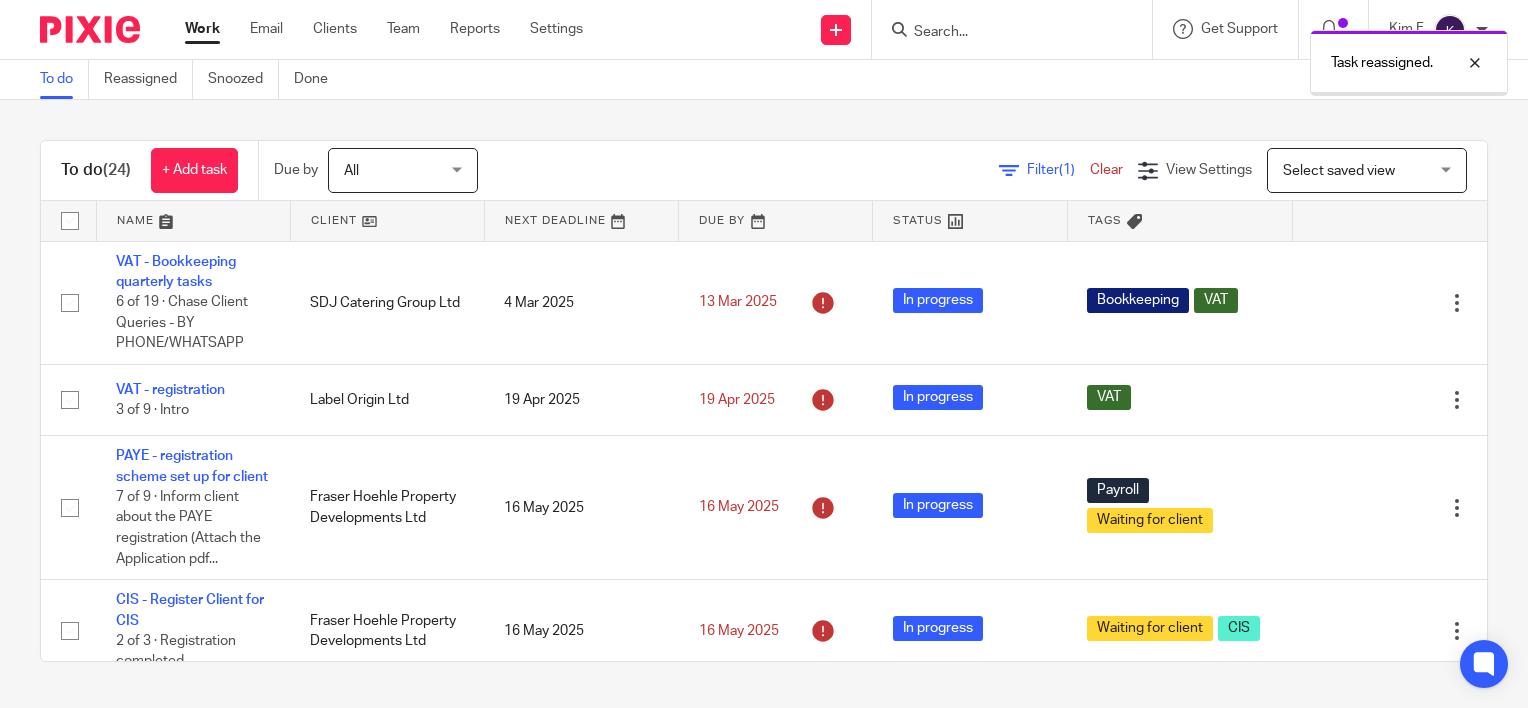 scroll, scrollTop: 0, scrollLeft: 0, axis: both 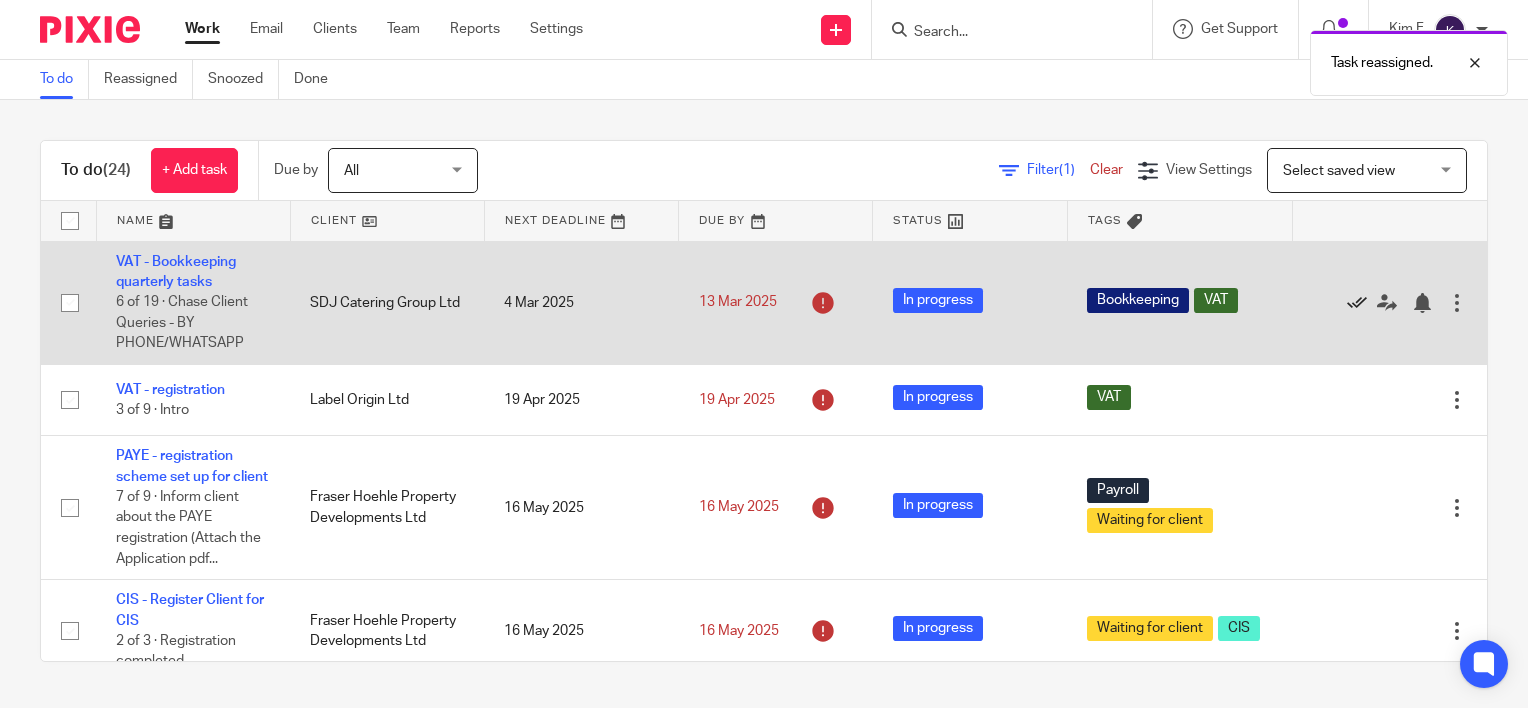 click at bounding box center [1357, 303] 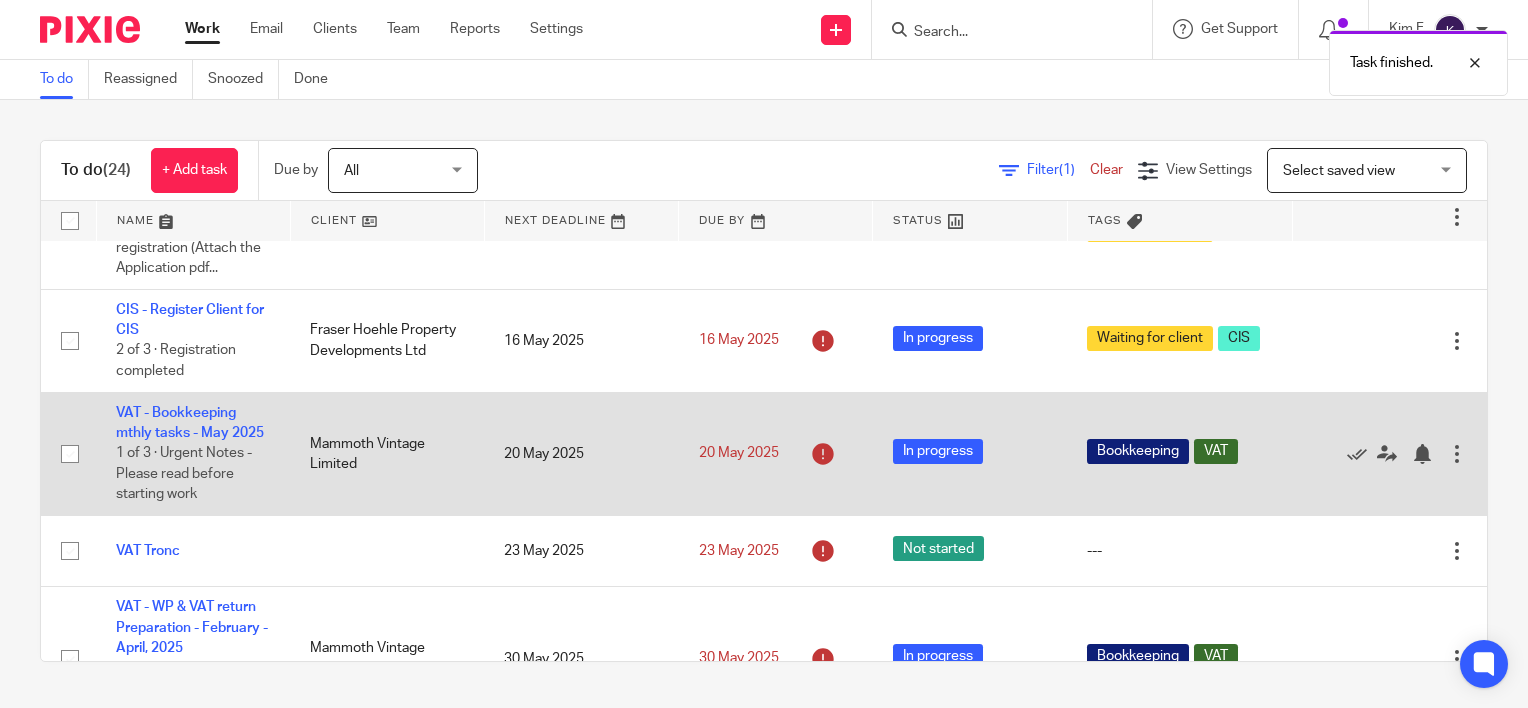 scroll, scrollTop: 200, scrollLeft: 0, axis: vertical 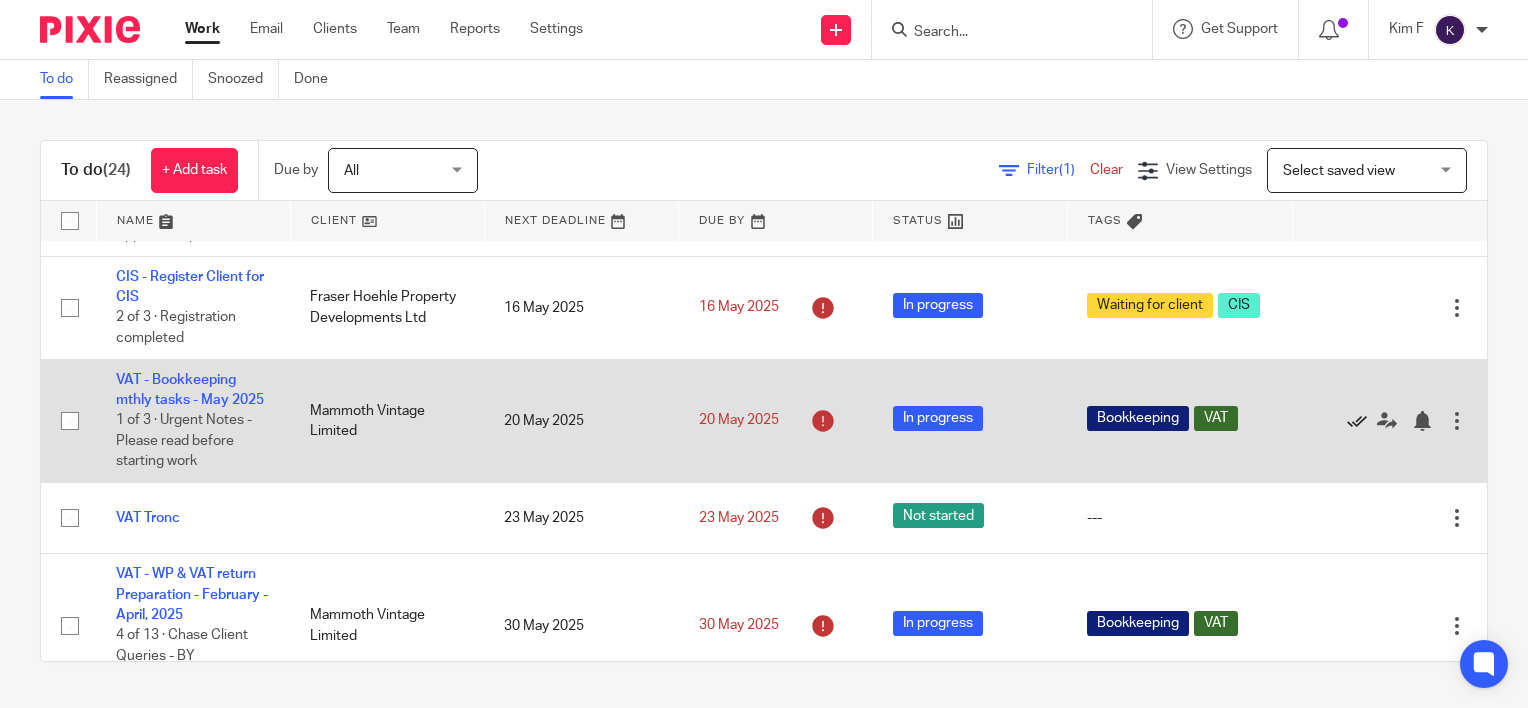 click at bounding box center (1357, 421) 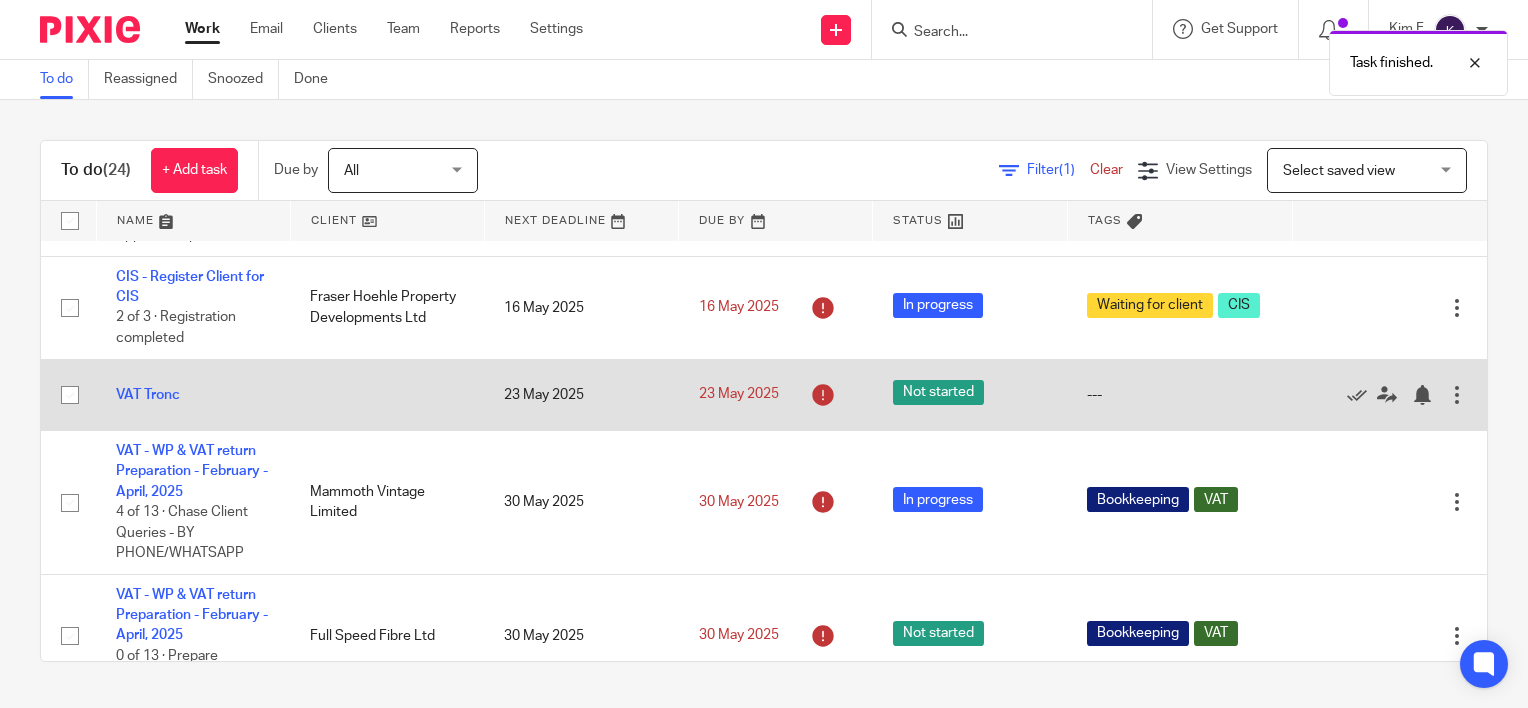 scroll, scrollTop: 300, scrollLeft: 0, axis: vertical 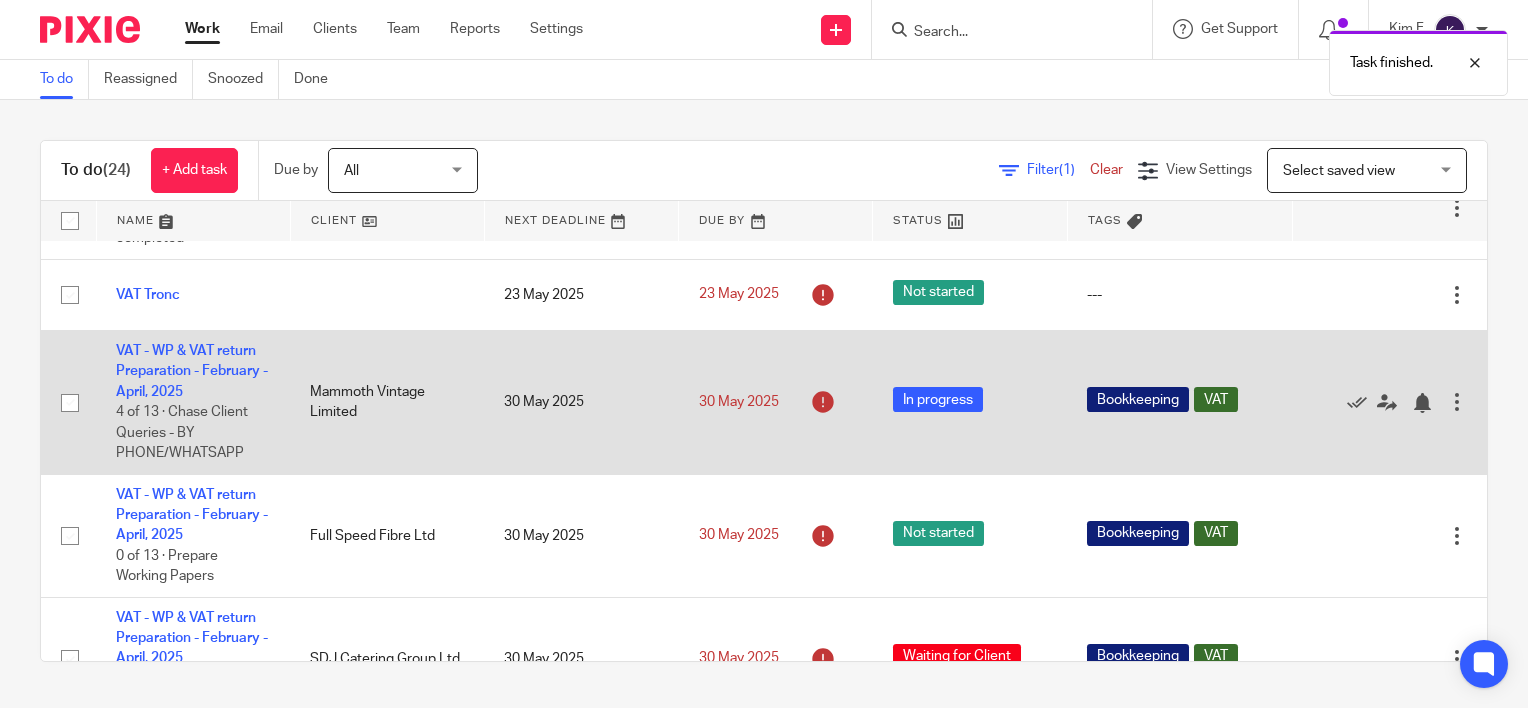 drag, startPoint x: 528, startPoint y: 424, endPoint x: 864, endPoint y: 414, distance: 336.14877 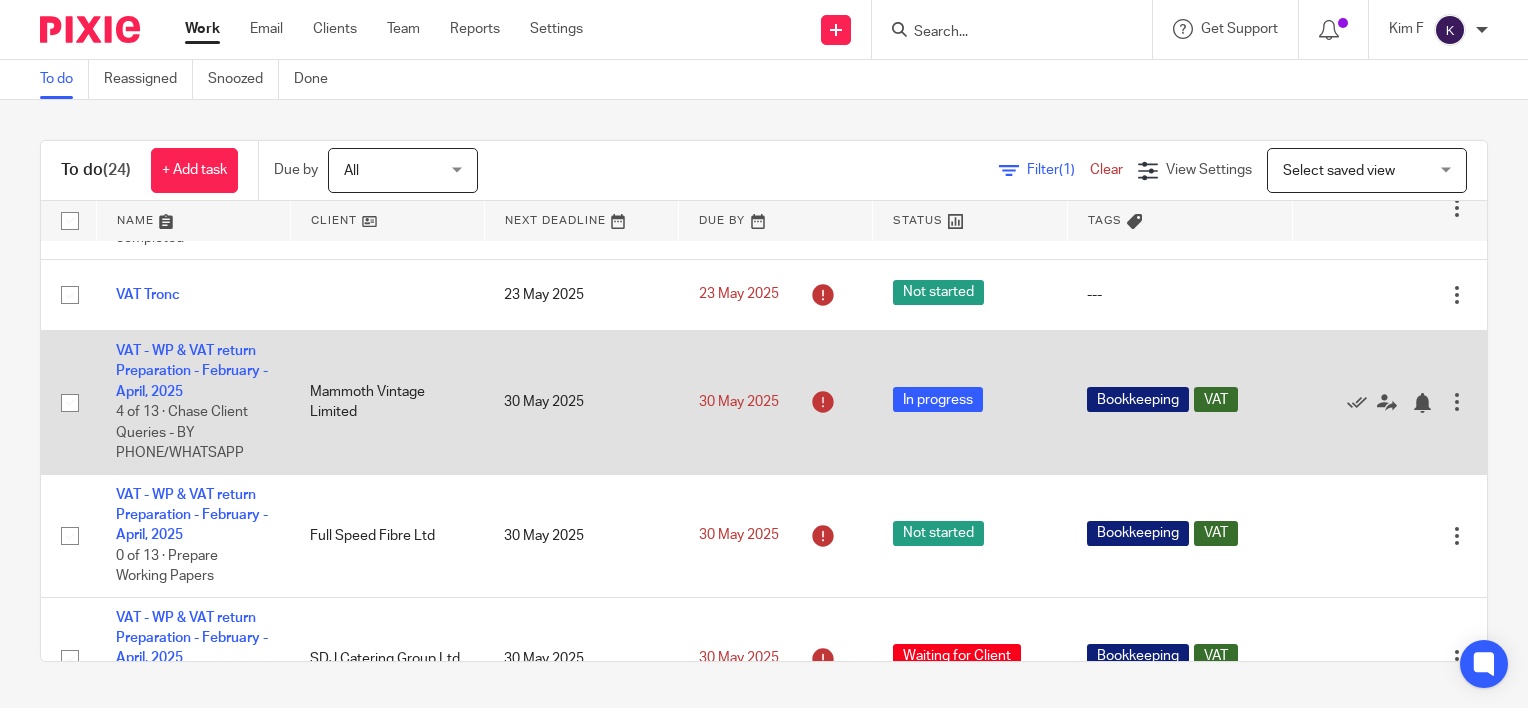 click at bounding box center [1380, 402] 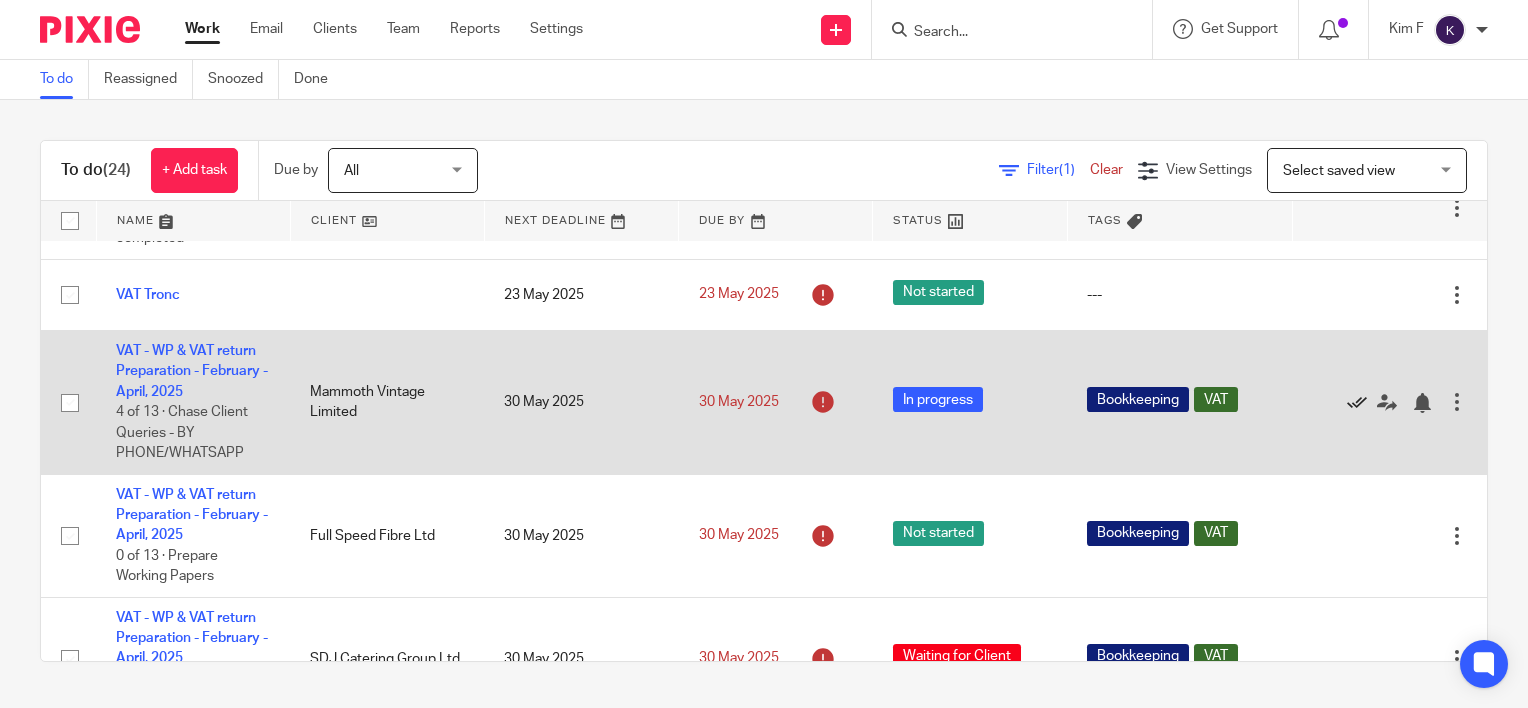 click at bounding box center [1357, 403] 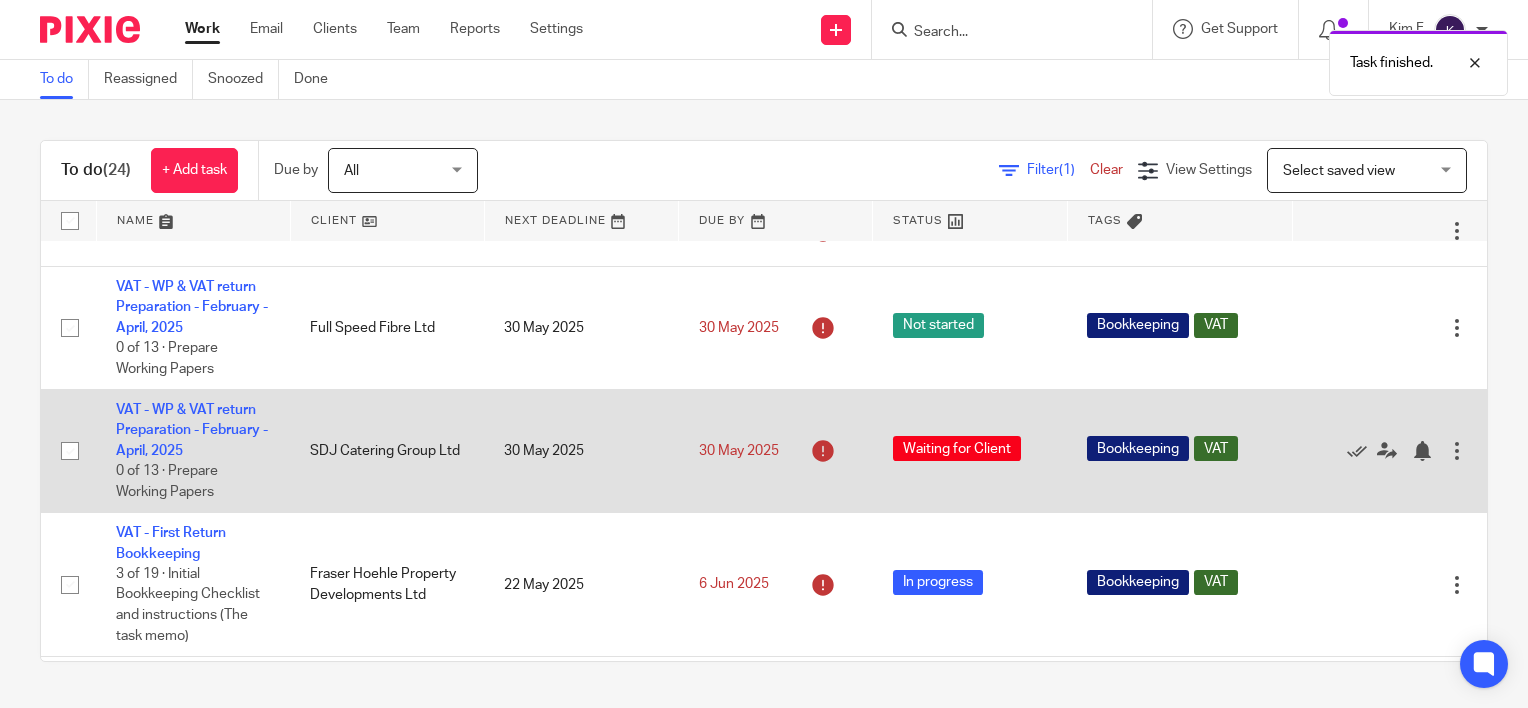 scroll, scrollTop: 400, scrollLeft: 0, axis: vertical 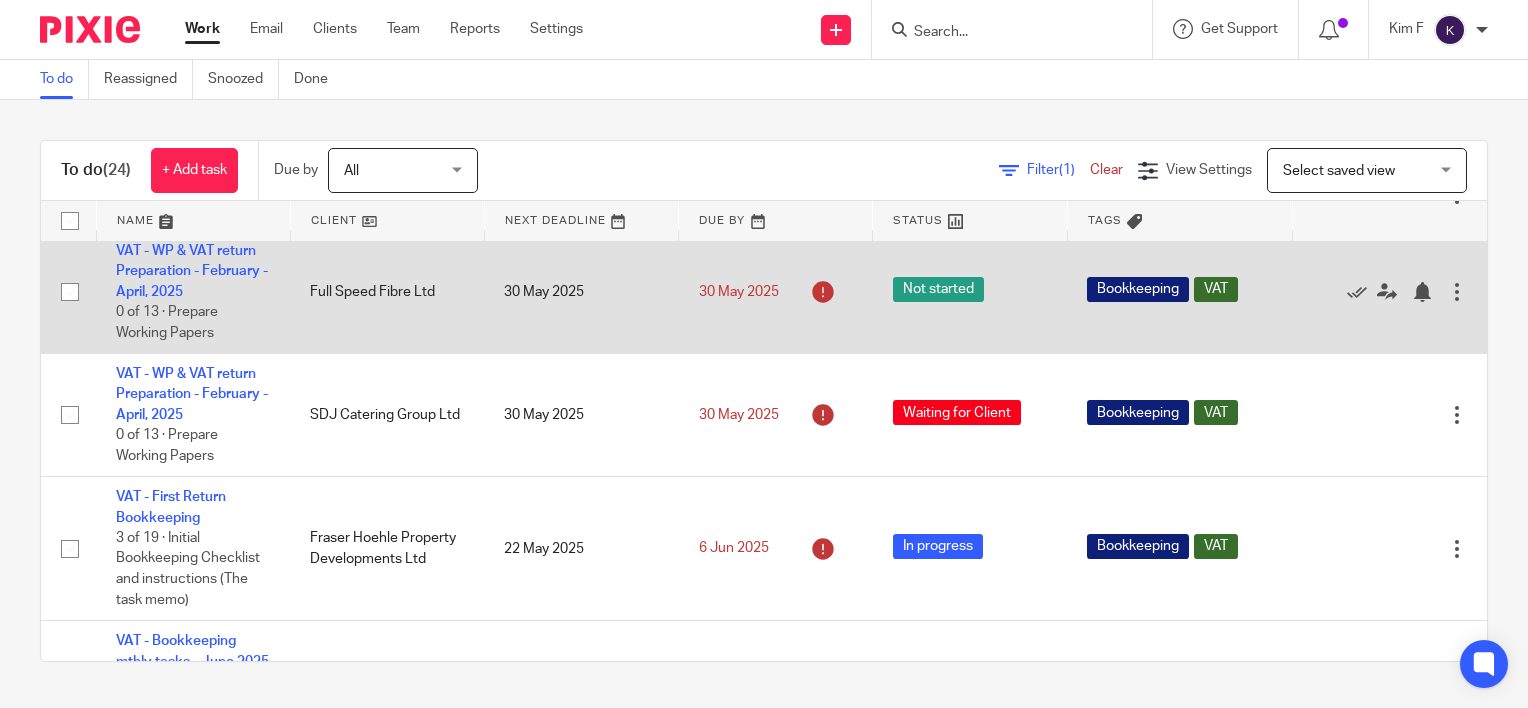 click at bounding box center [1457, 292] 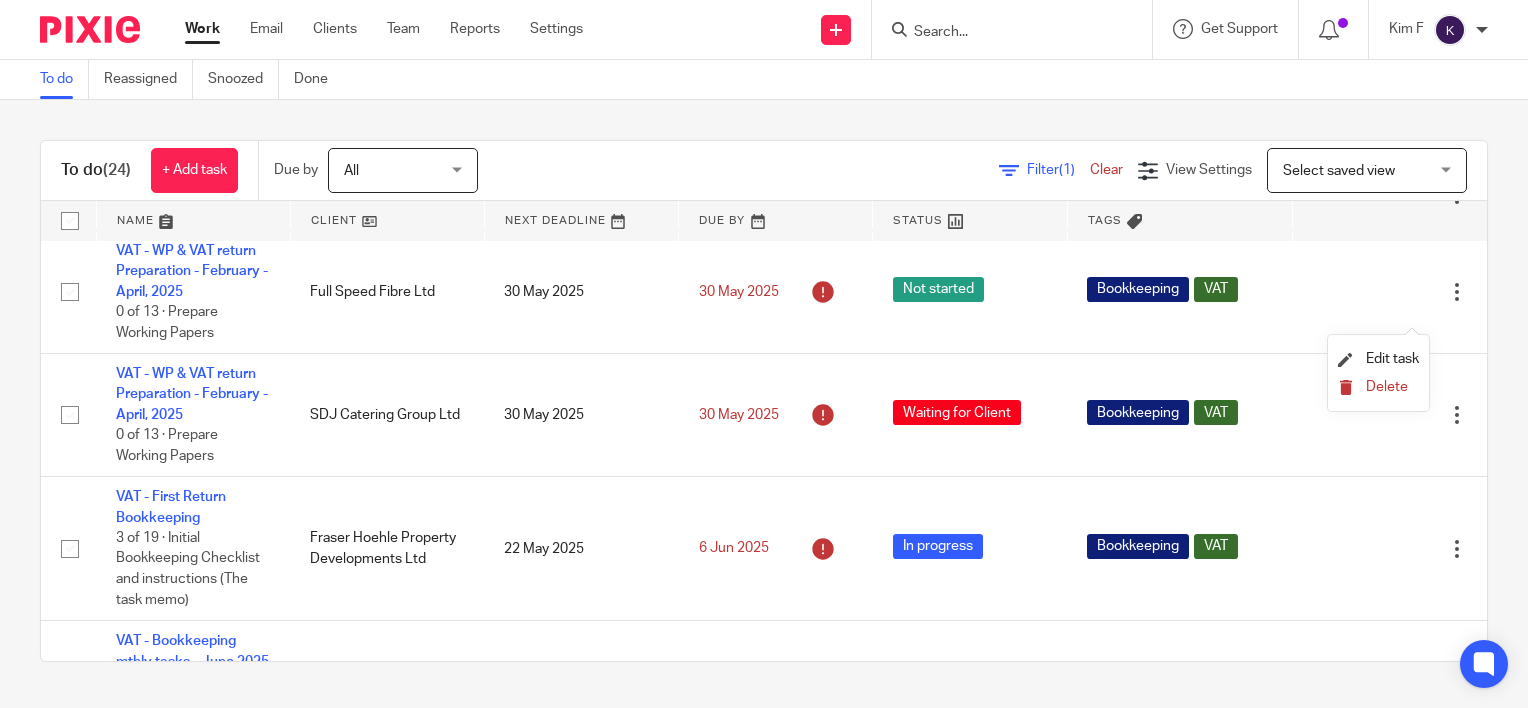 click on "Delete" at bounding box center (1378, 388) 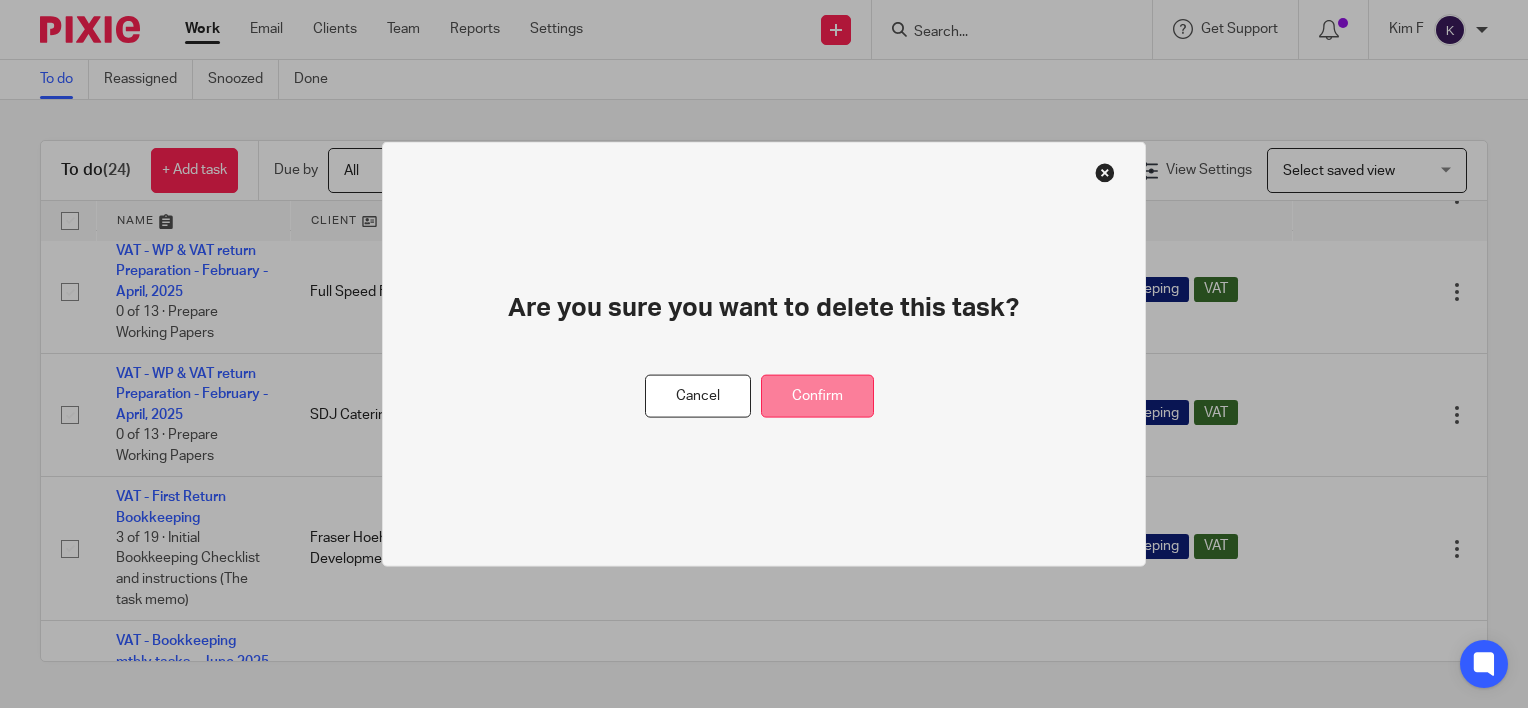 drag, startPoint x: 823, startPoint y: 393, endPoint x: 715, endPoint y: 170, distance: 247.77611 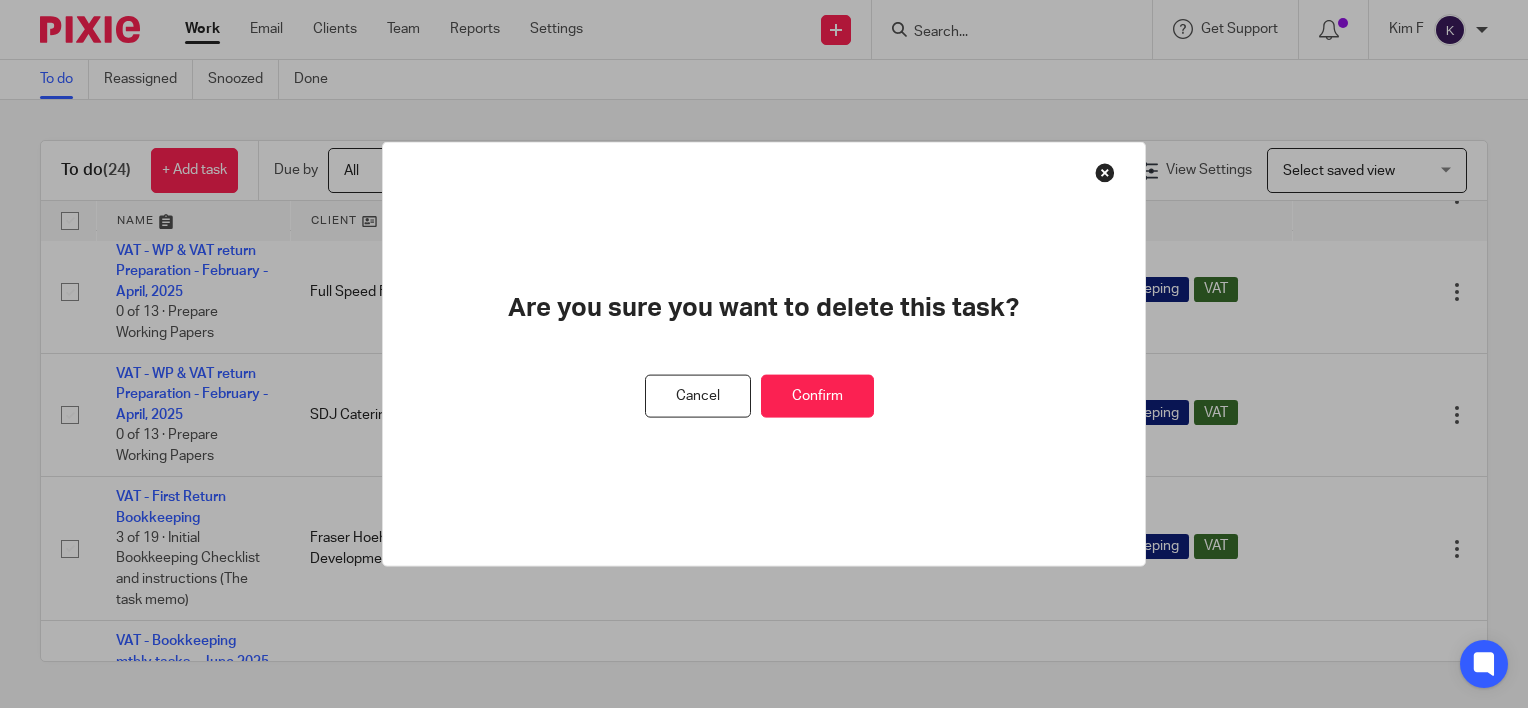 click on "Confirm" at bounding box center (817, 396) 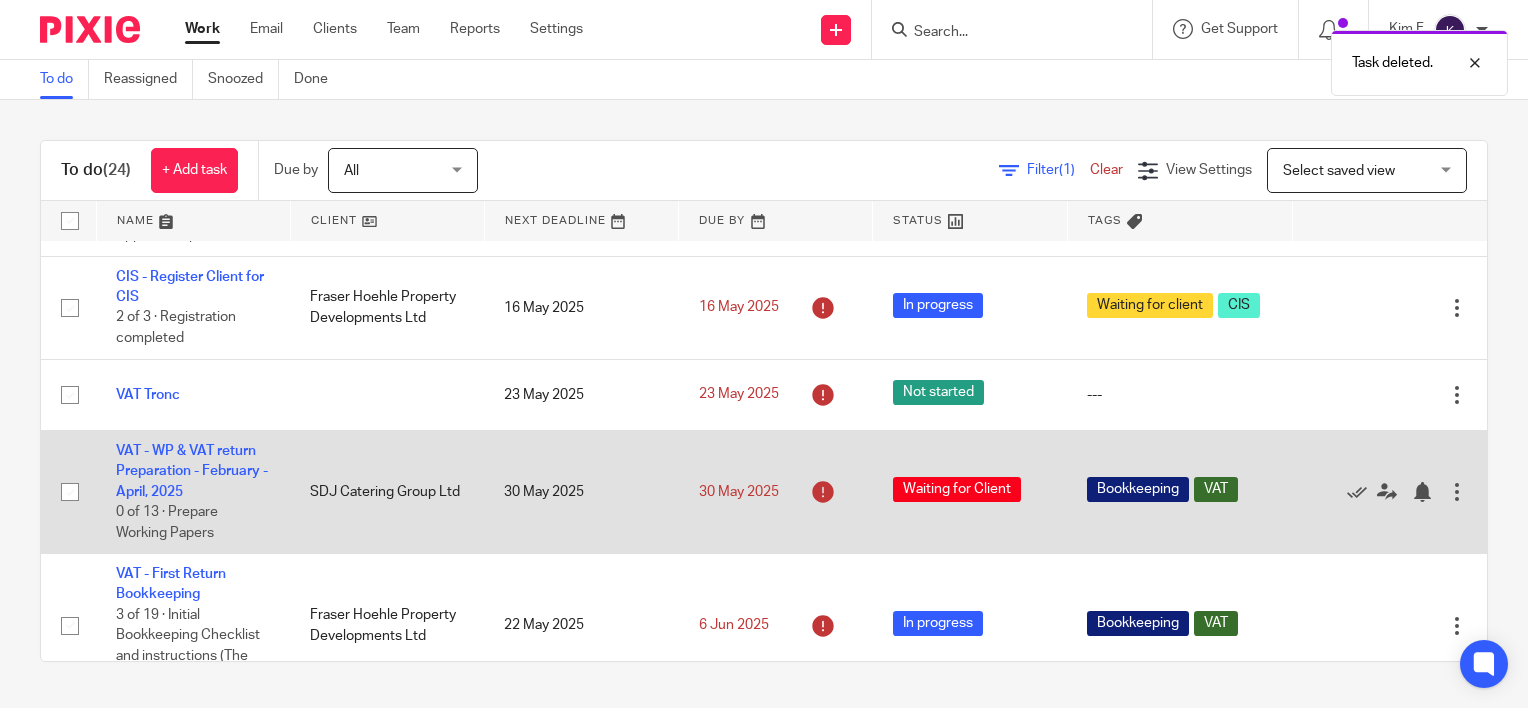 scroll, scrollTop: 300, scrollLeft: 0, axis: vertical 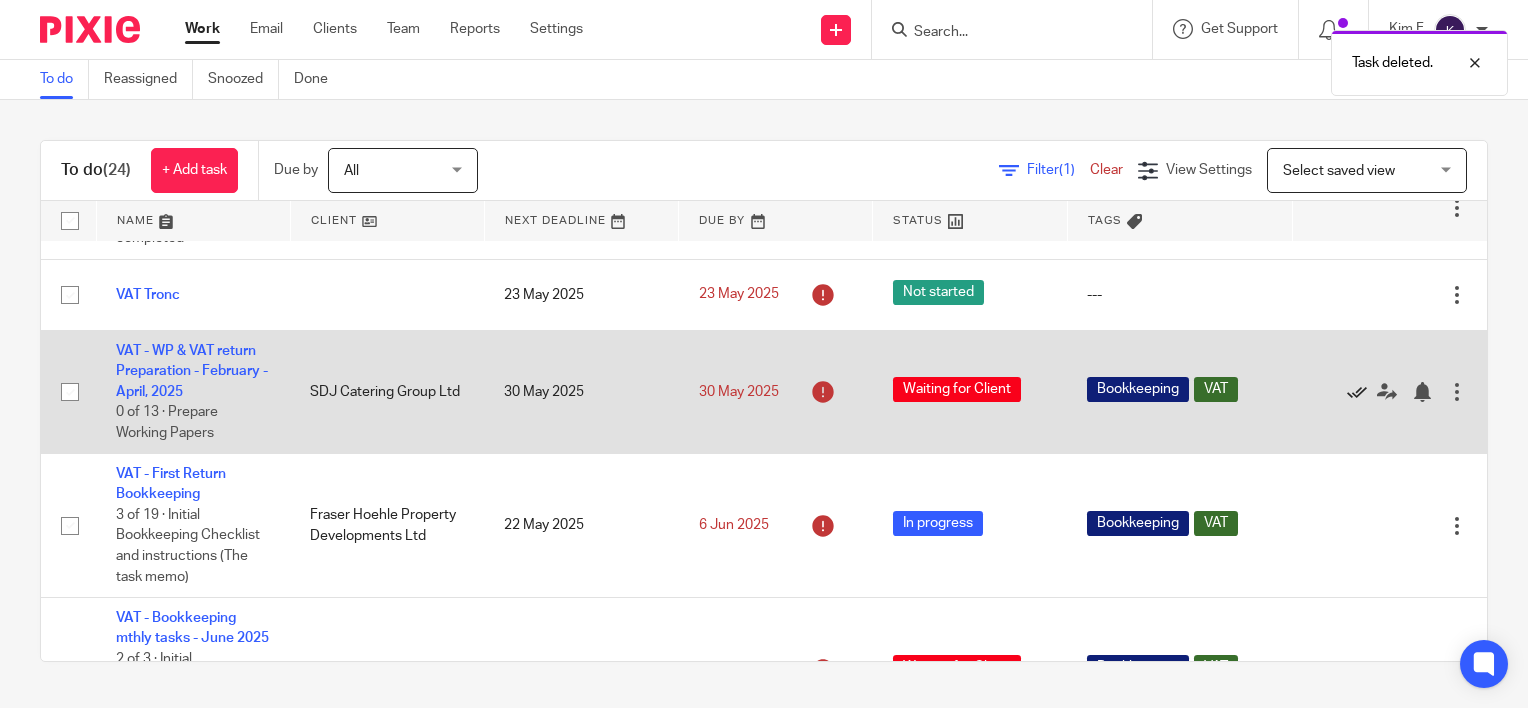 click at bounding box center (1357, 392) 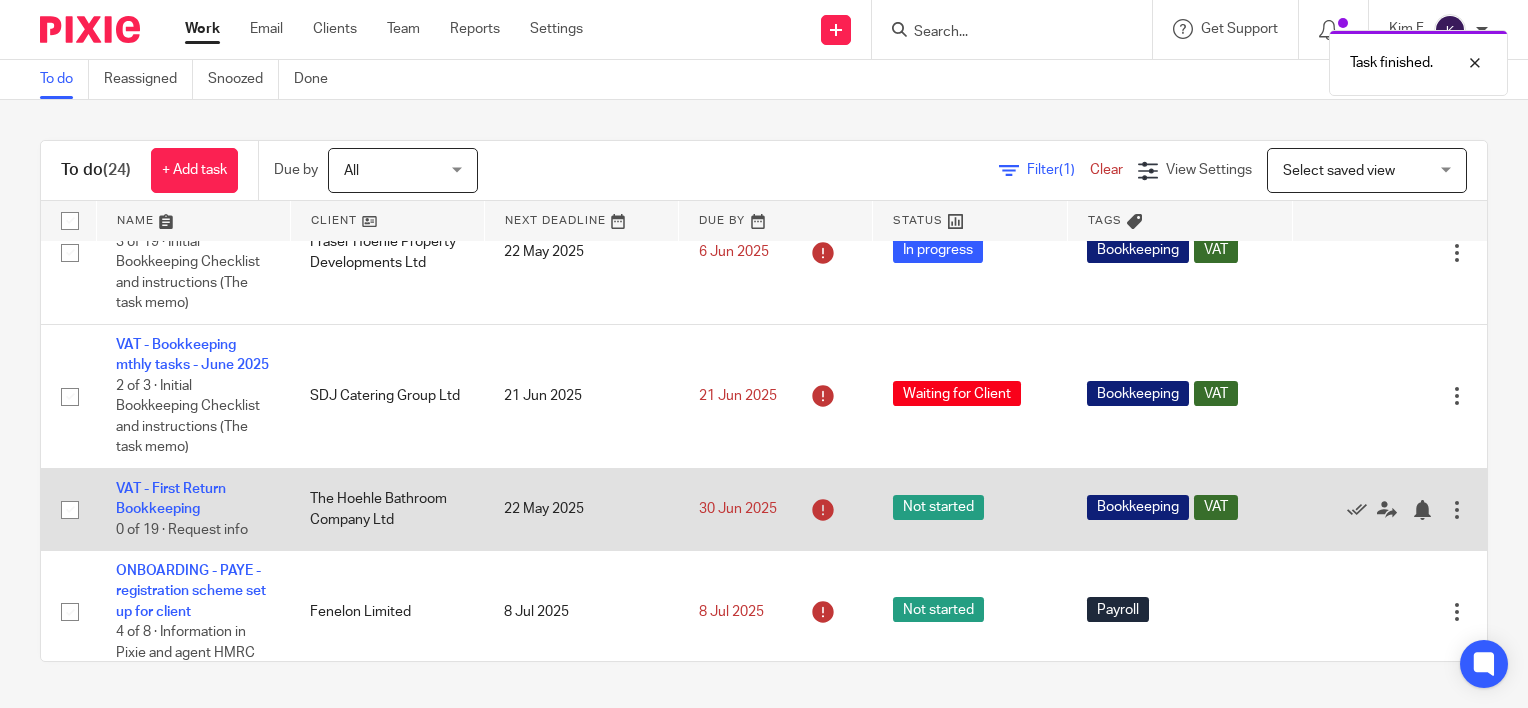 scroll, scrollTop: 500, scrollLeft: 0, axis: vertical 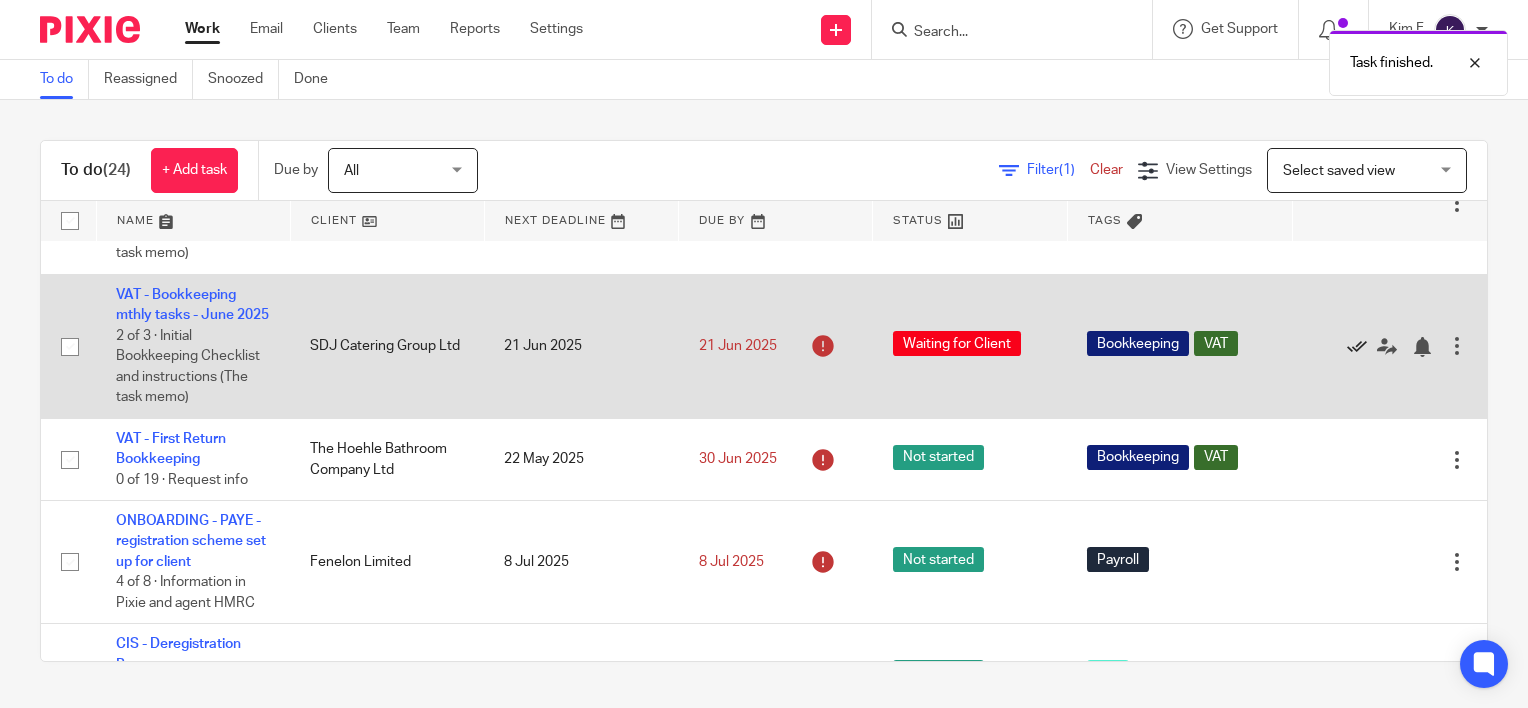 click at bounding box center [1357, 347] 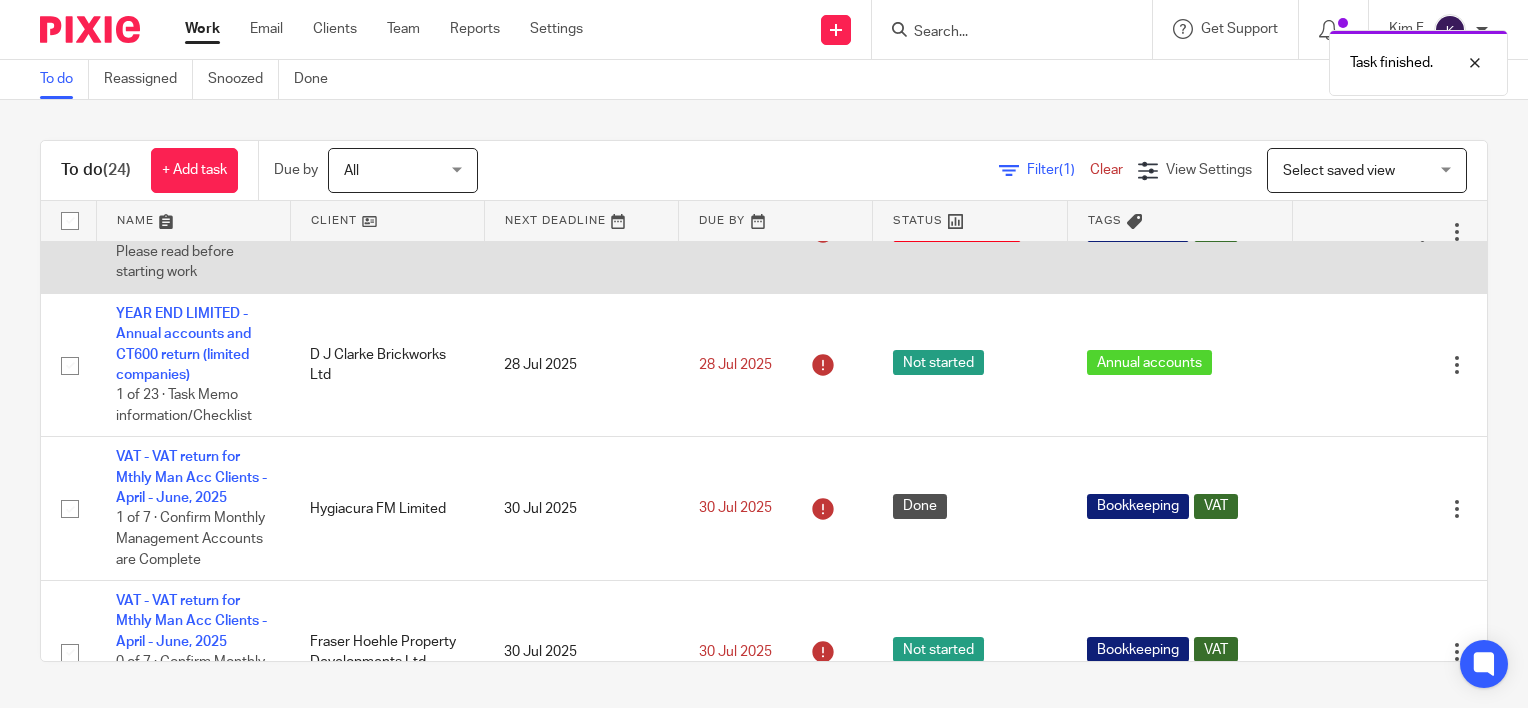 scroll, scrollTop: 1100, scrollLeft: 0, axis: vertical 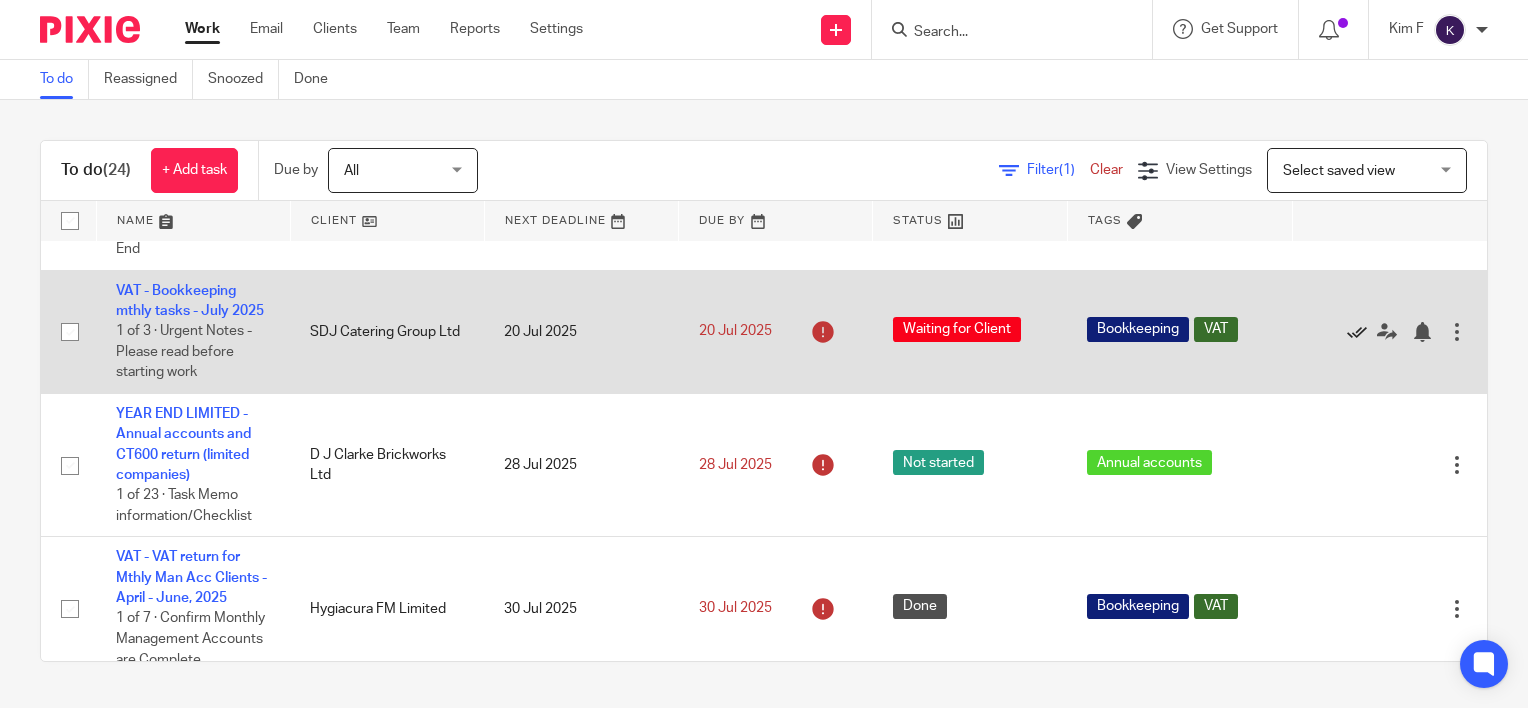click at bounding box center [1357, 332] 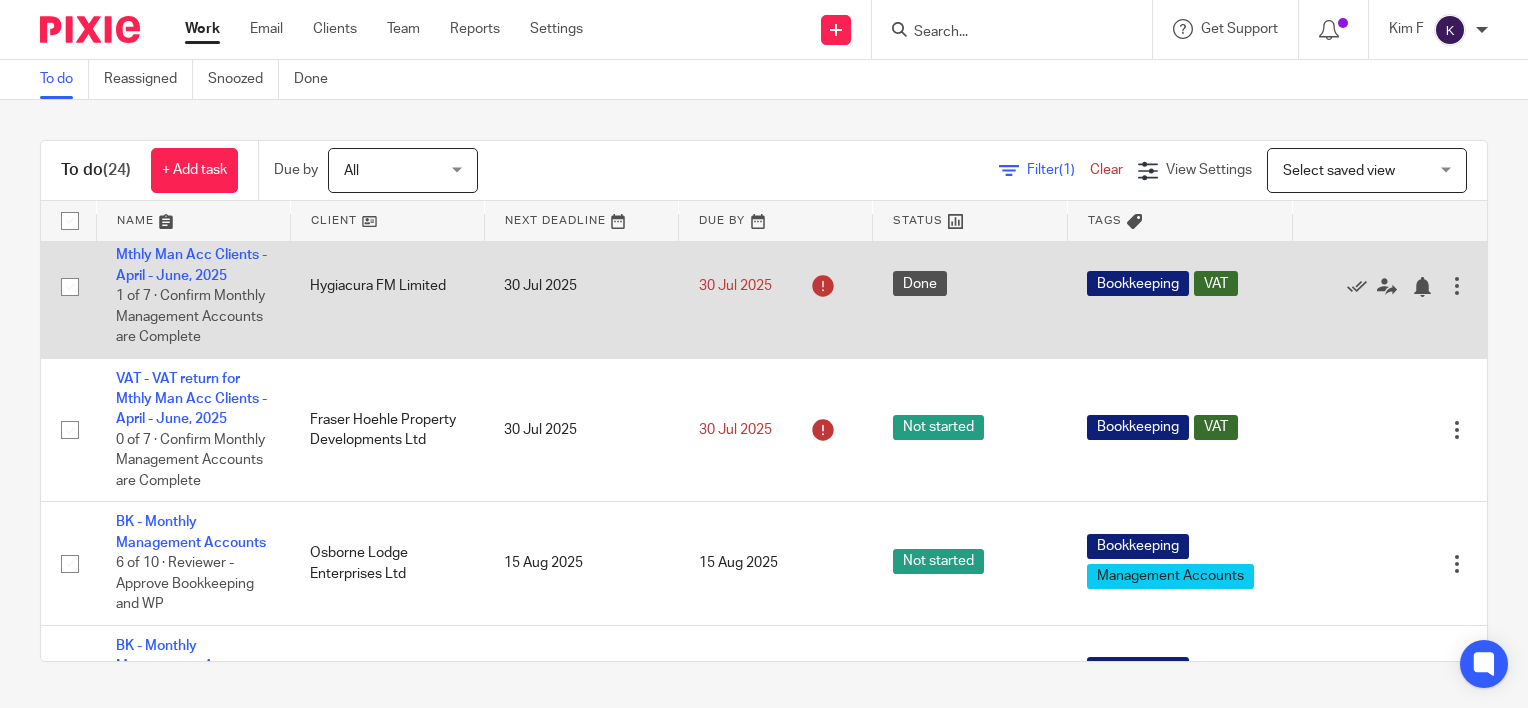 scroll, scrollTop: 1300, scrollLeft: 0, axis: vertical 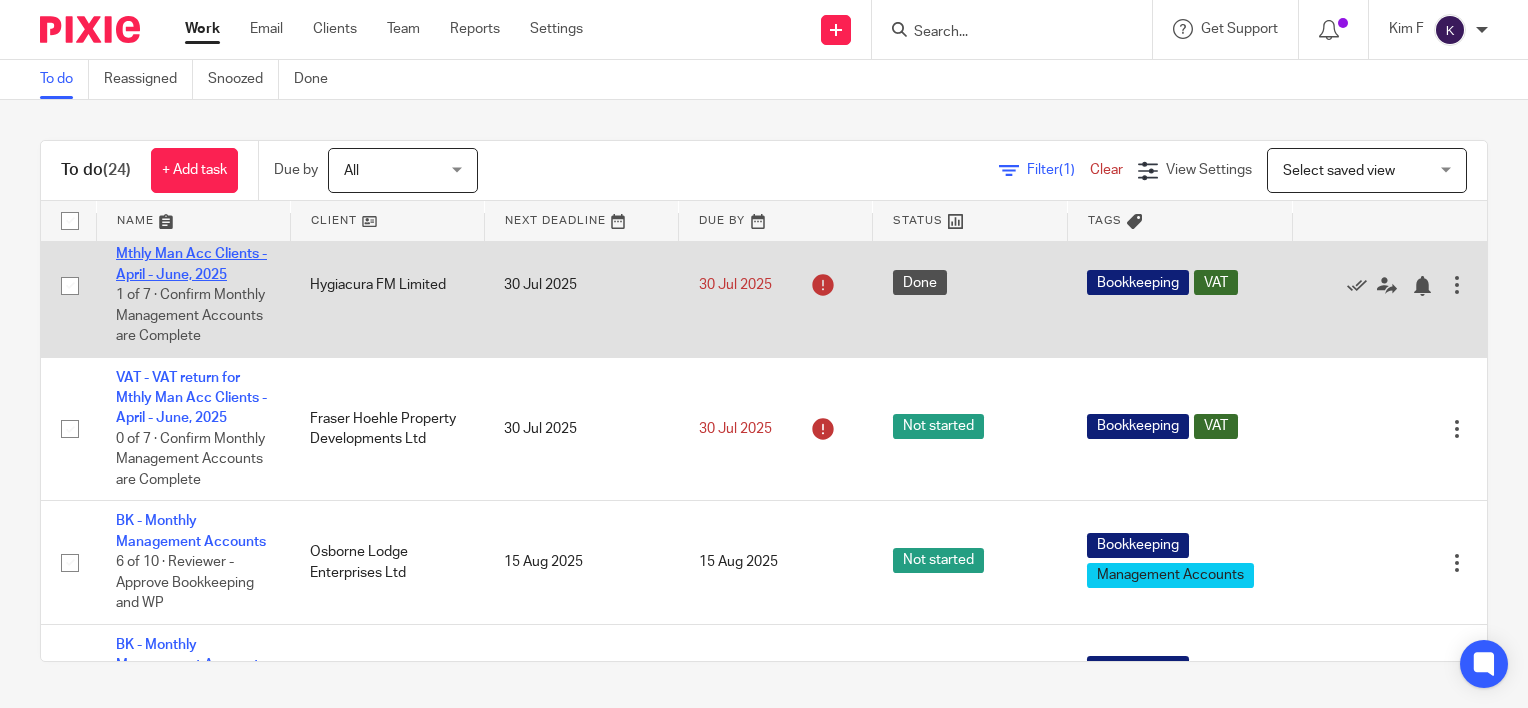 click on "VAT - VAT return for Mthly Man Acc Clients - April - June, 2025" at bounding box center [191, 254] 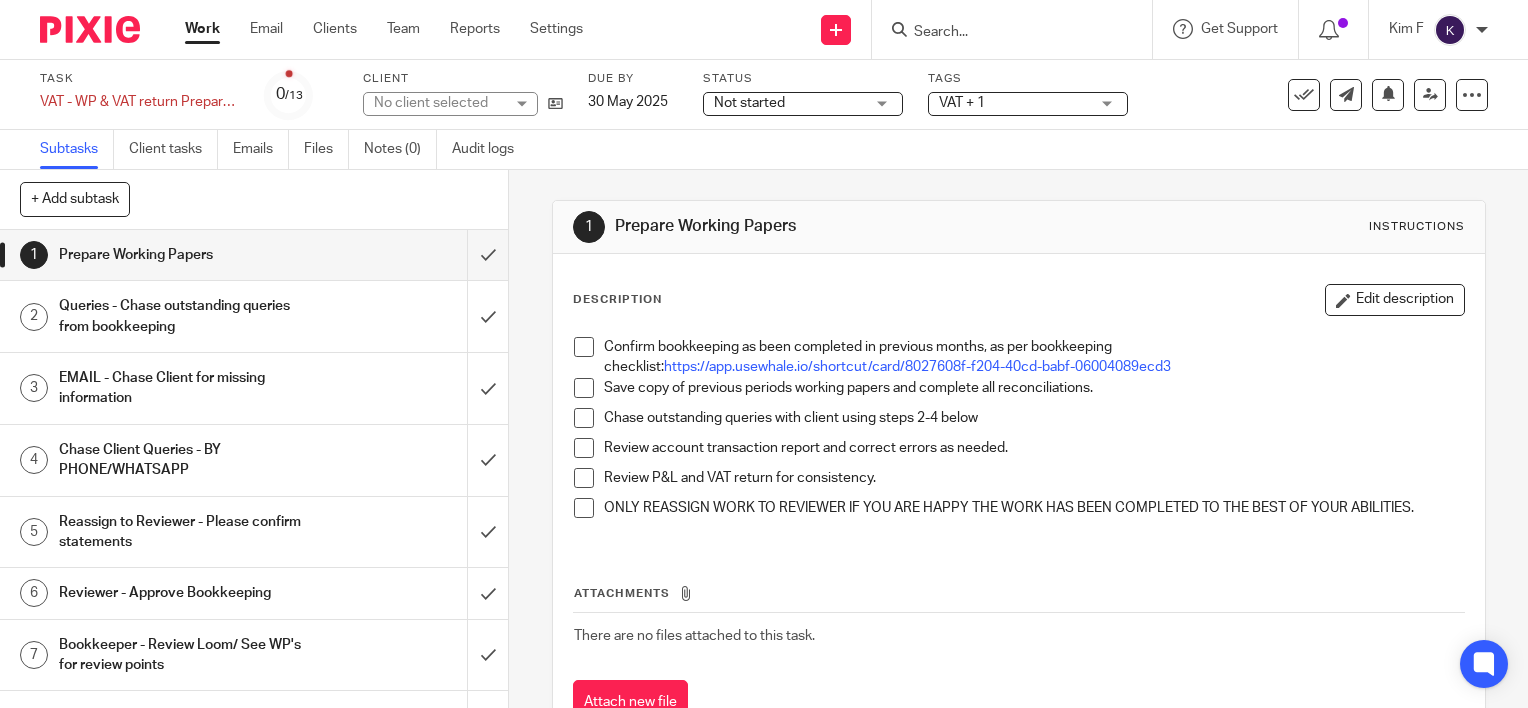scroll, scrollTop: 0, scrollLeft: 0, axis: both 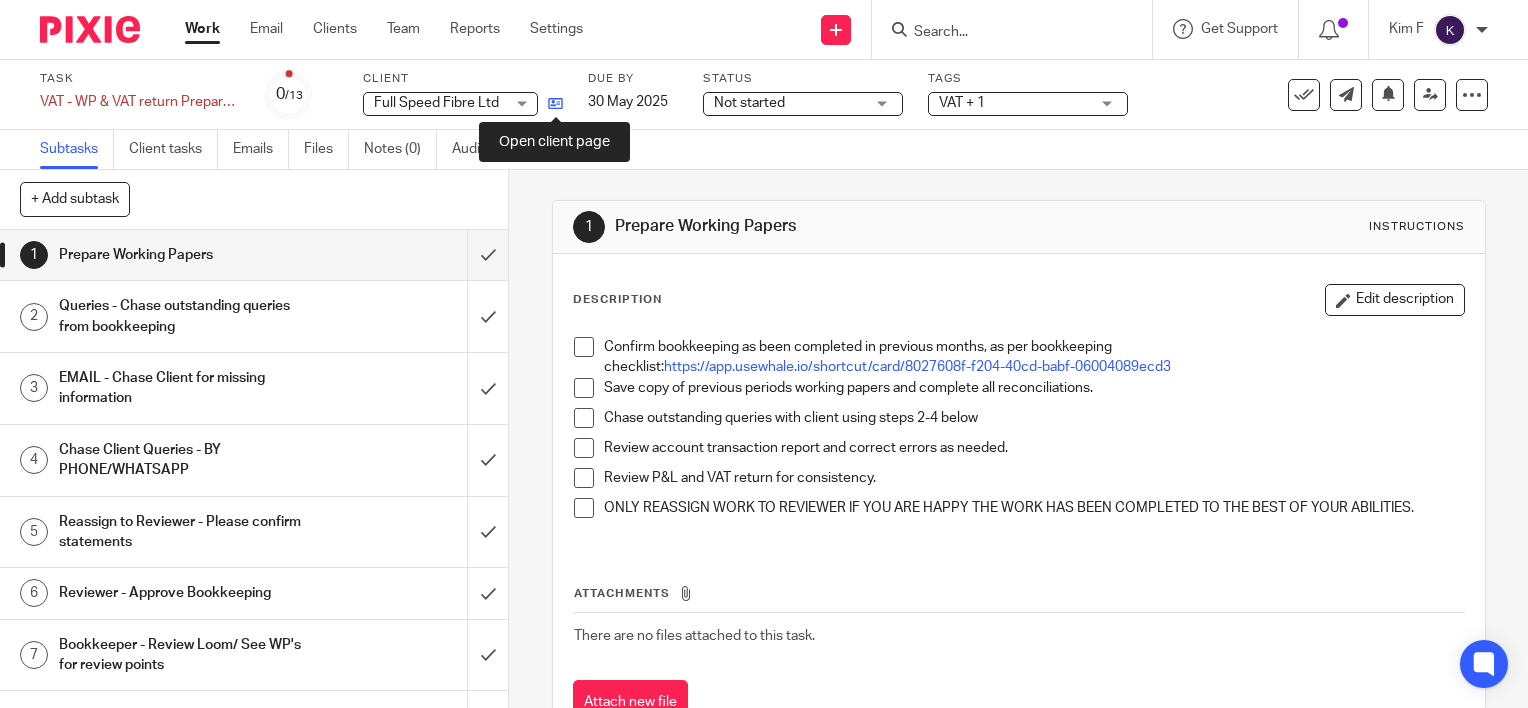 click at bounding box center (555, 103) 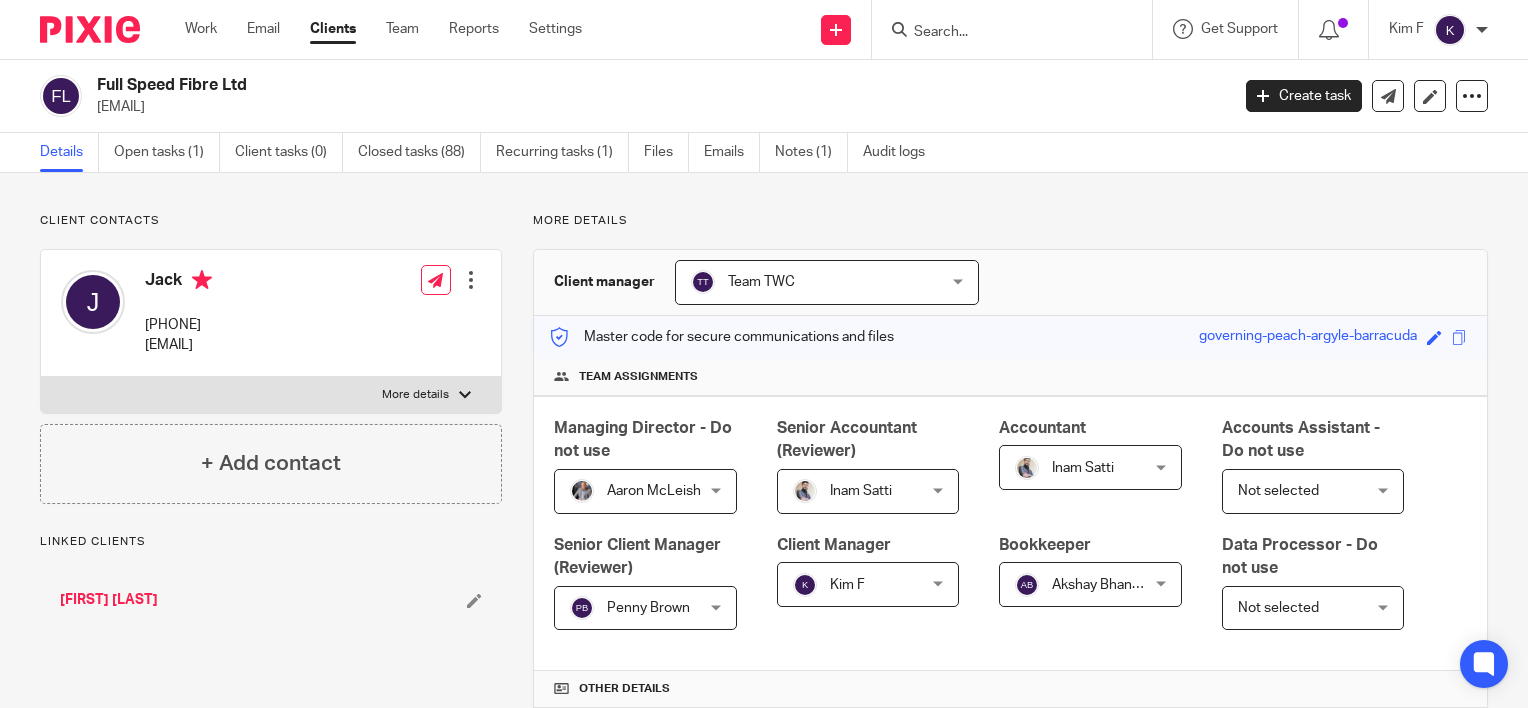 scroll, scrollTop: 0, scrollLeft: 0, axis: both 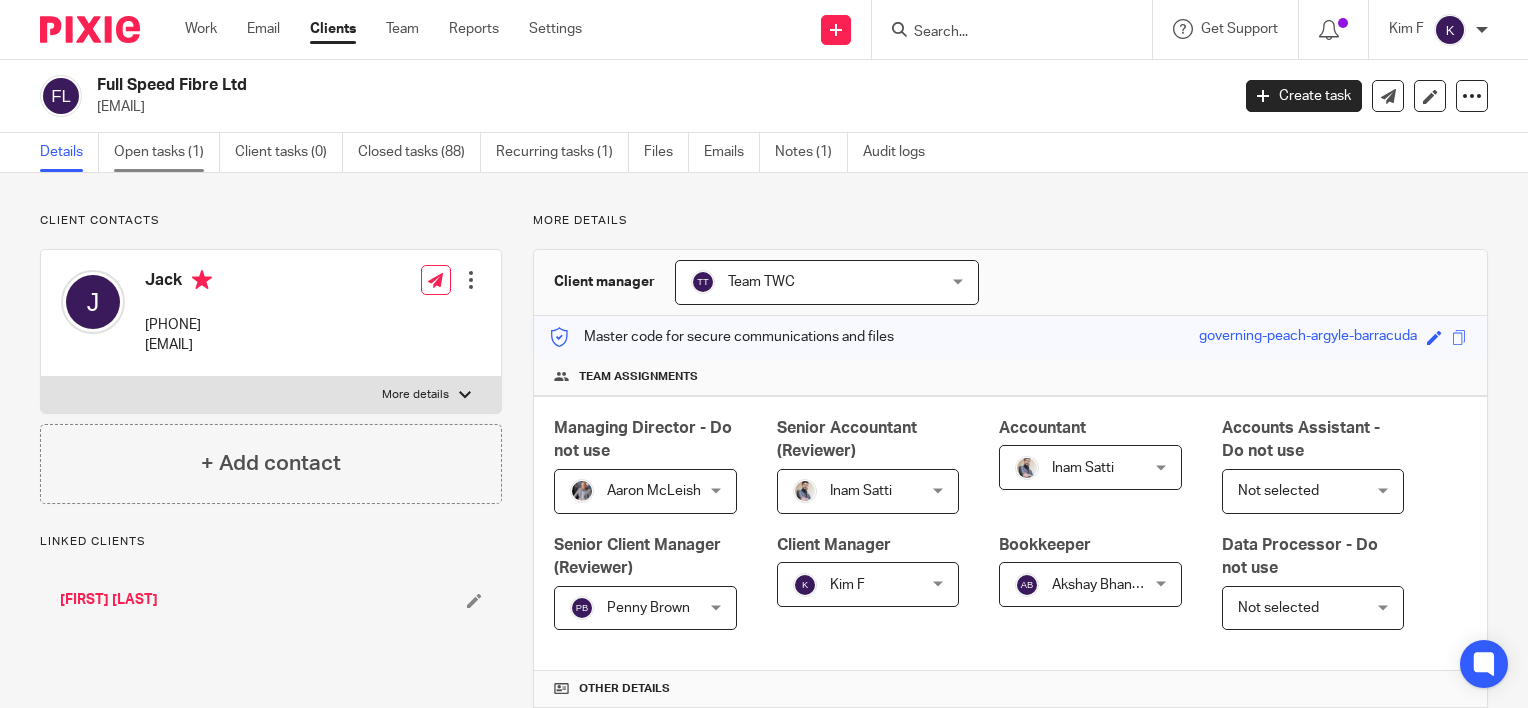 click on "Open tasks (1)" at bounding box center (167, 152) 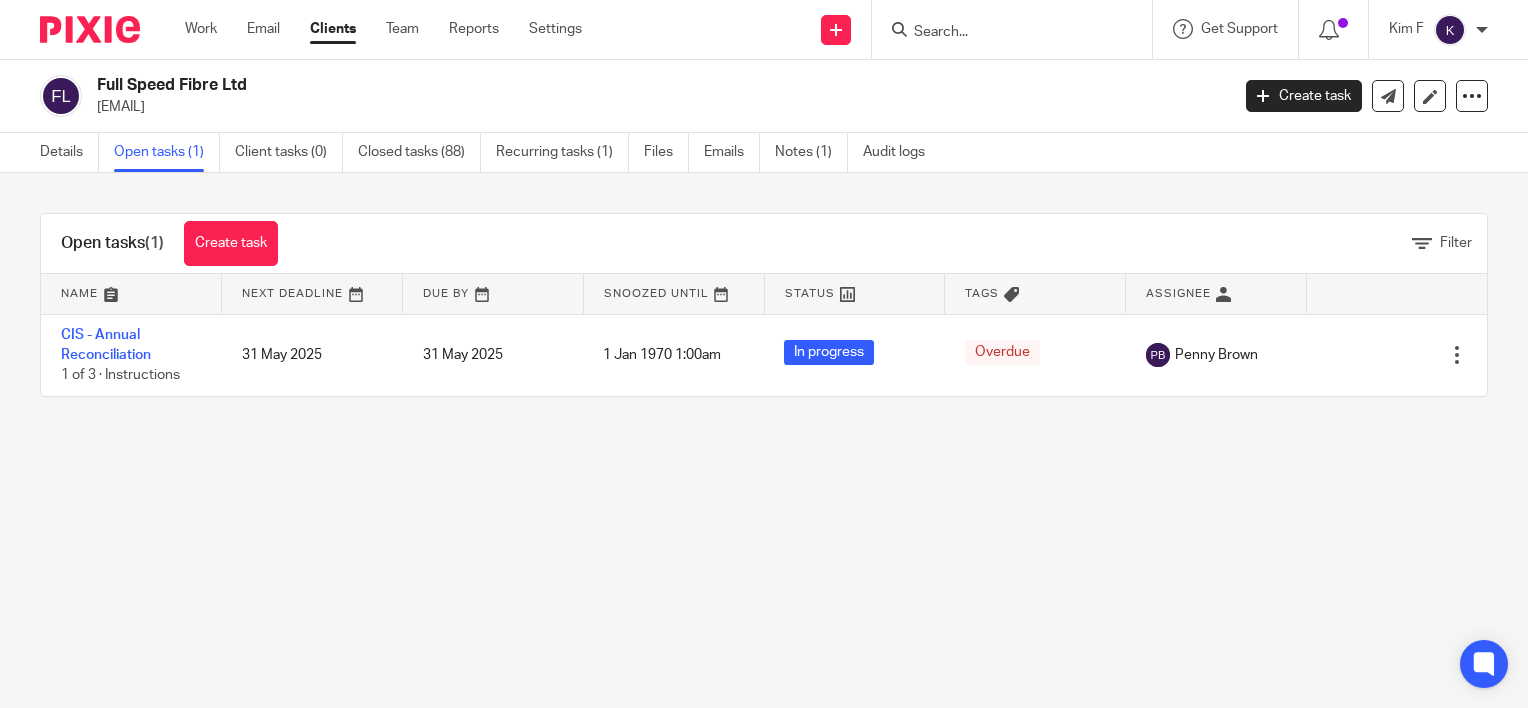 scroll, scrollTop: 0, scrollLeft: 0, axis: both 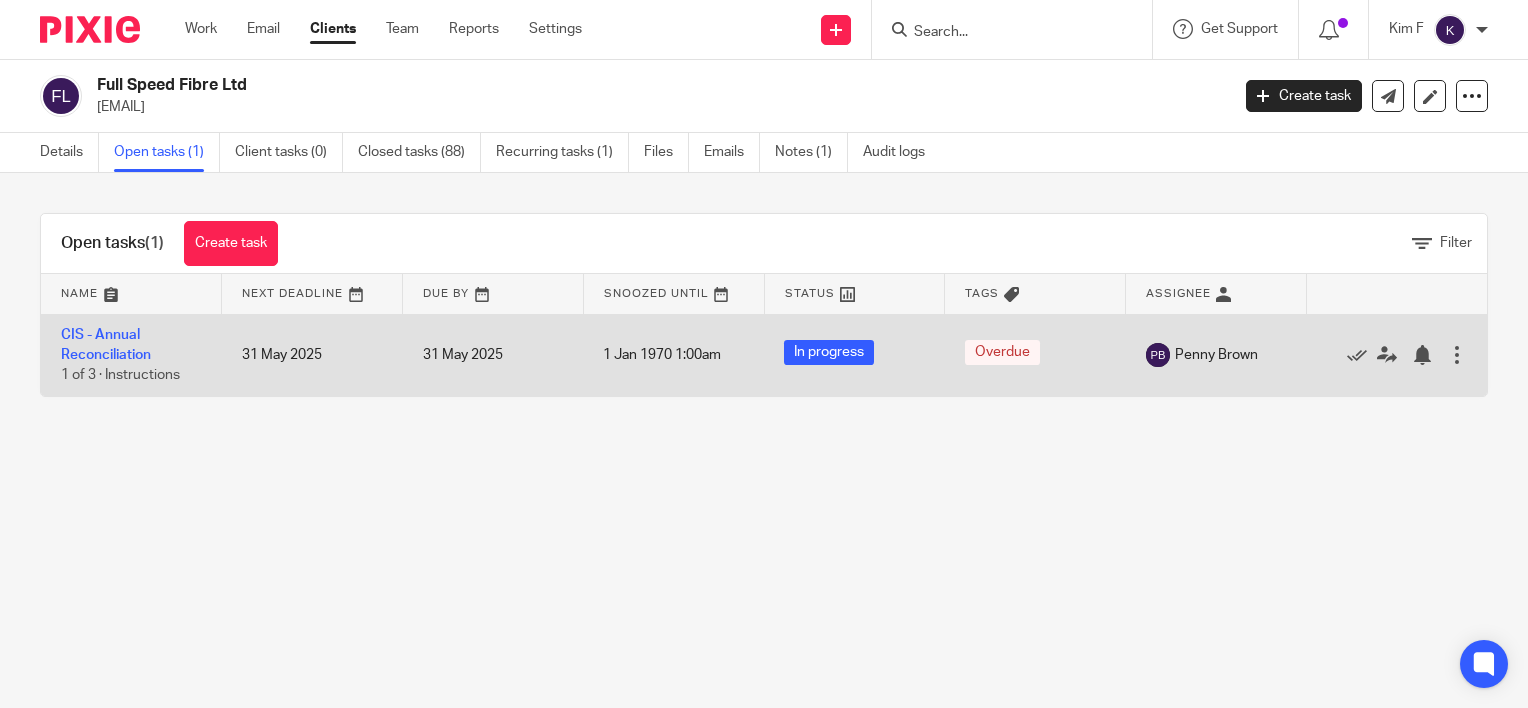click on "Edit task
Delete" at bounding box center [1396, 355] 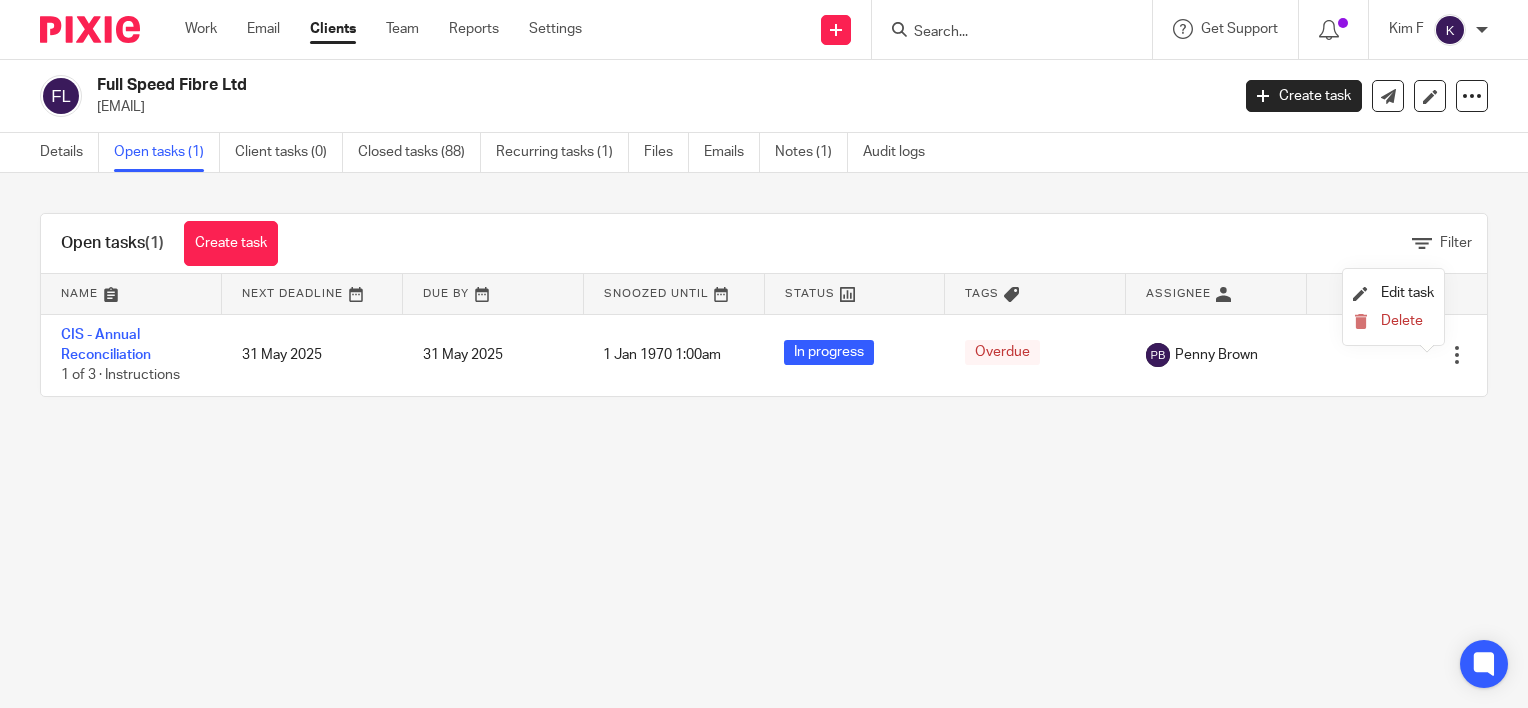 click on "Delete" at bounding box center (1393, 322) 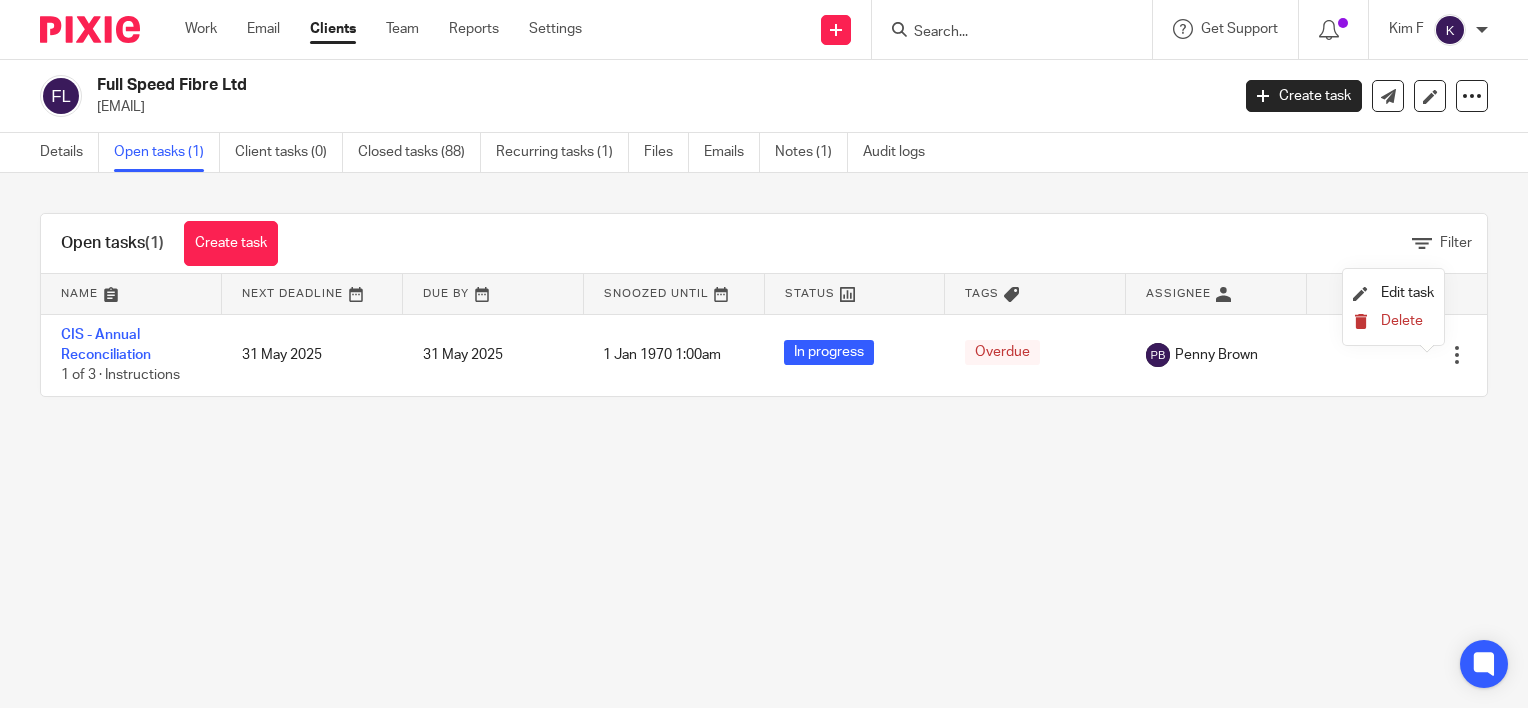 click on "Delete" at bounding box center (1393, 322) 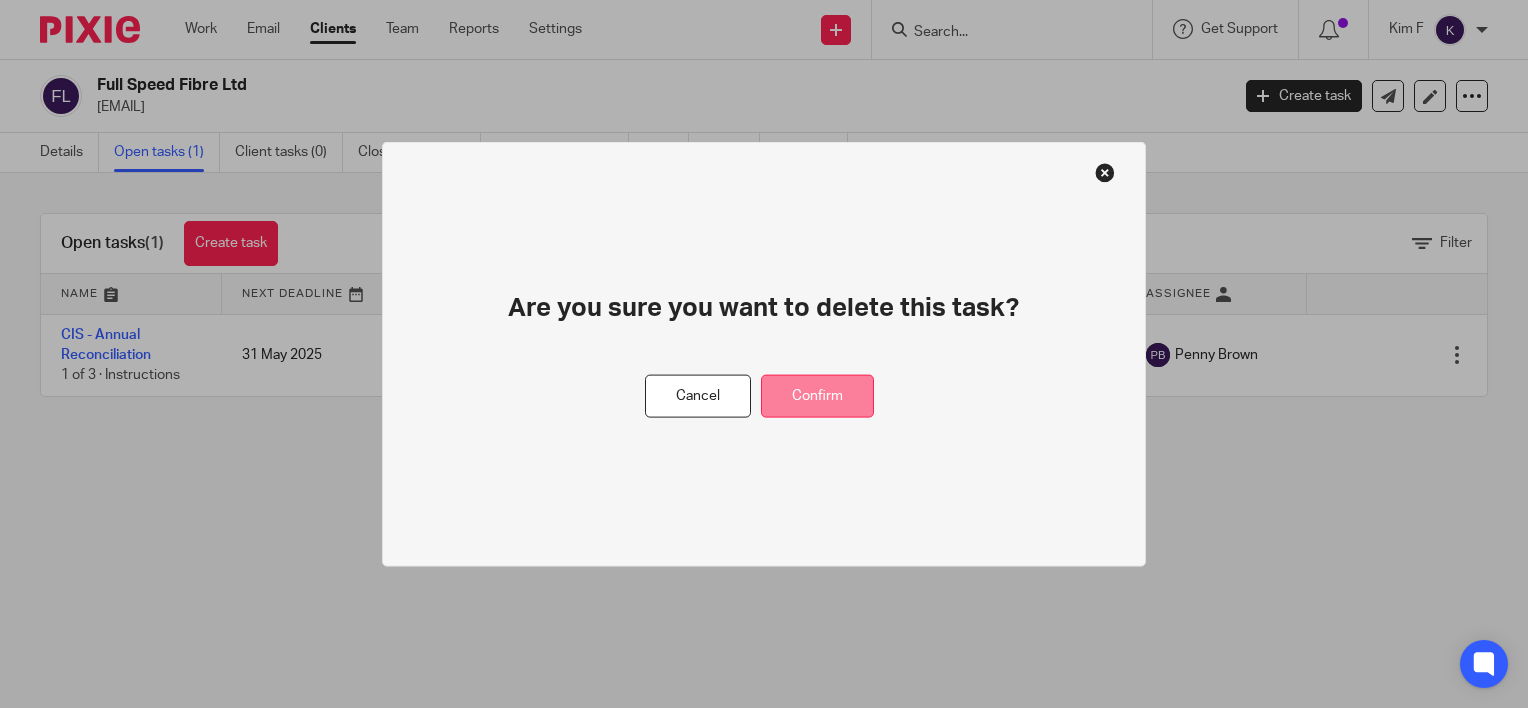 click on "Confirm" at bounding box center (817, 396) 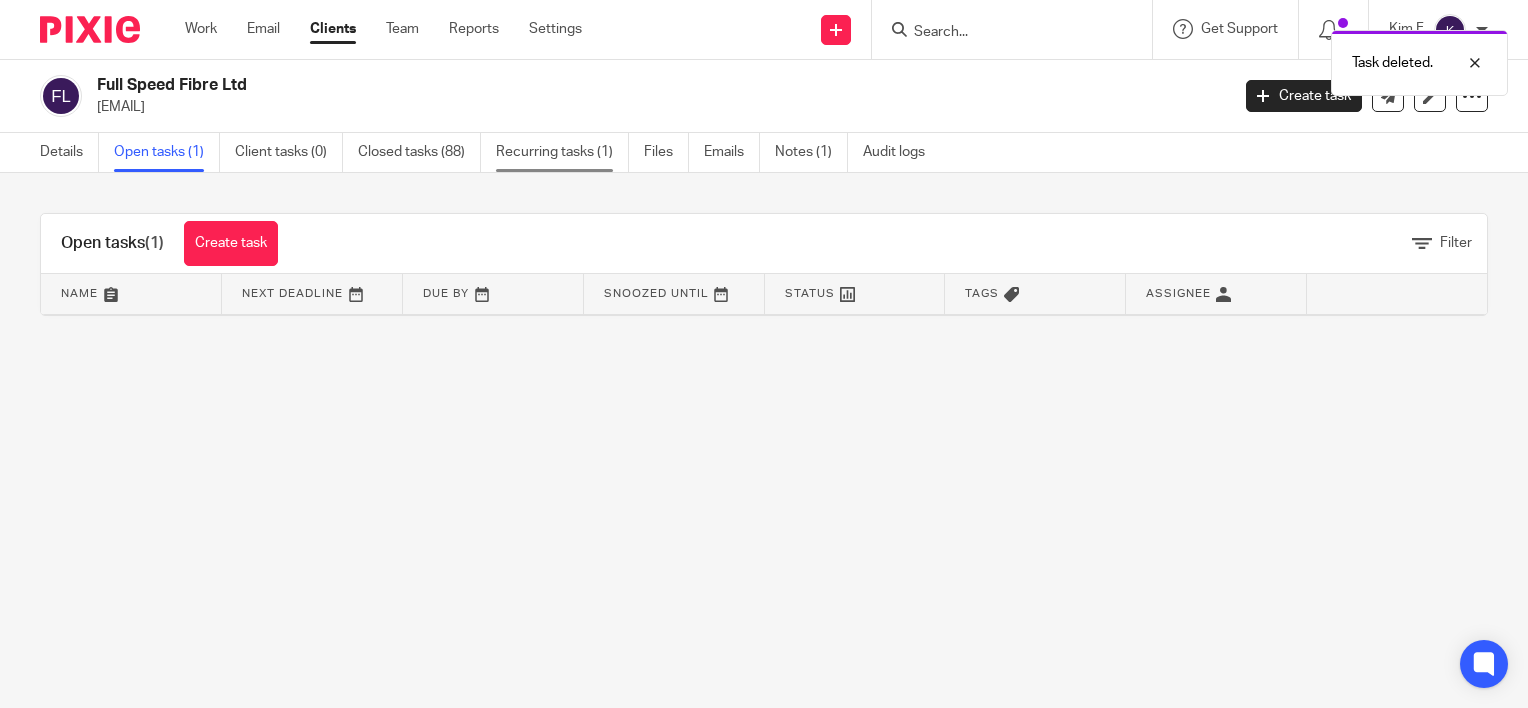 click on "Recurring tasks (1)" at bounding box center (562, 152) 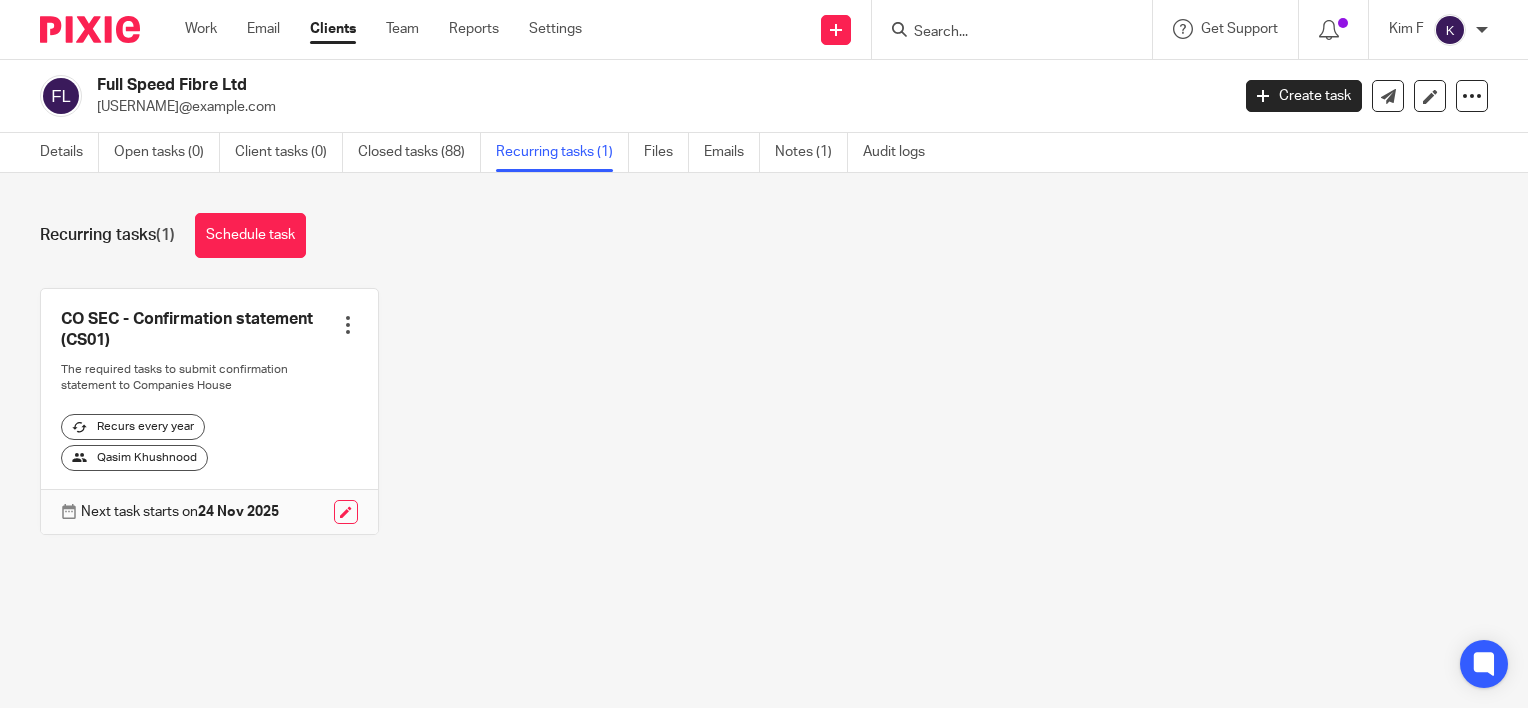 scroll, scrollTop: 0, scrollLeft: 0, axis: both 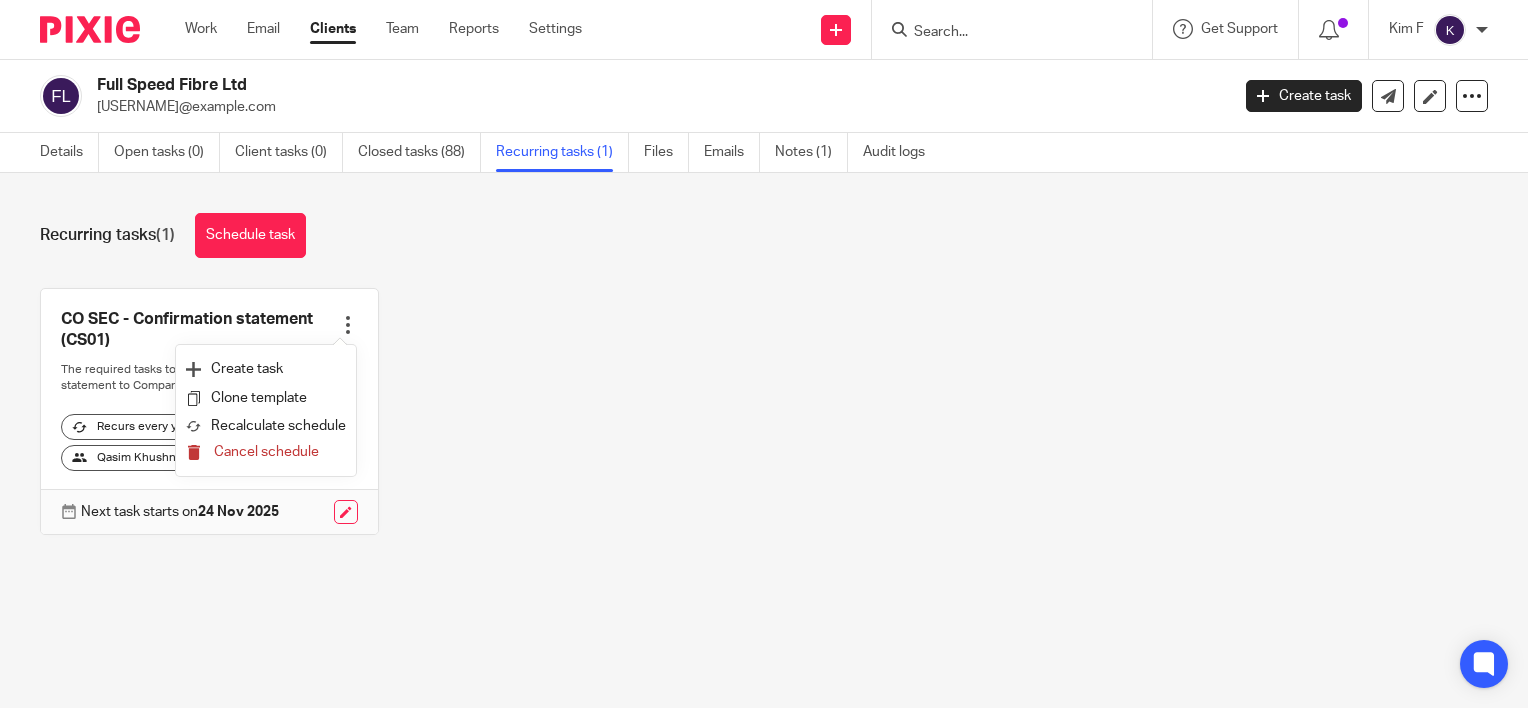 click on "Cancel schedule" at bounding box center (266, 452) 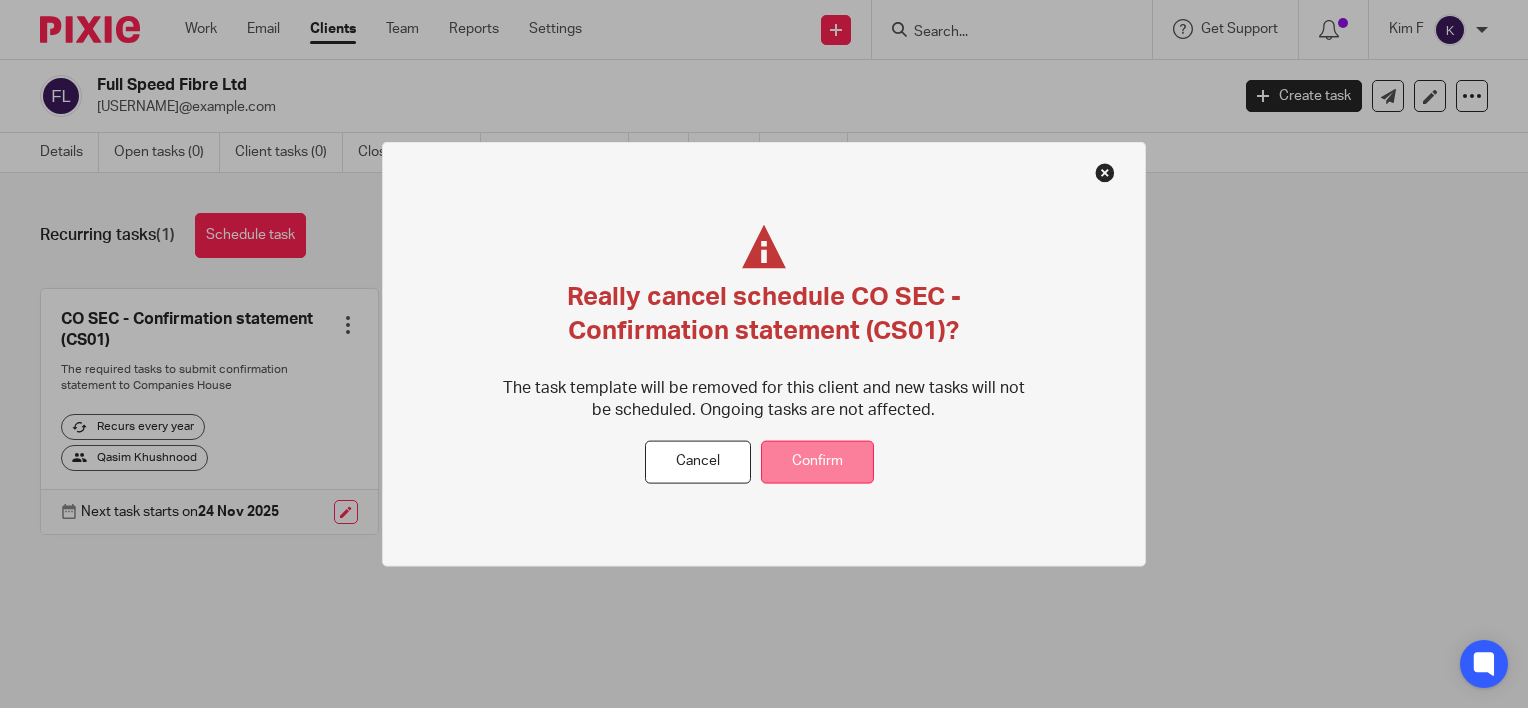 click on "Confirm" at bounding box center (817, 462) 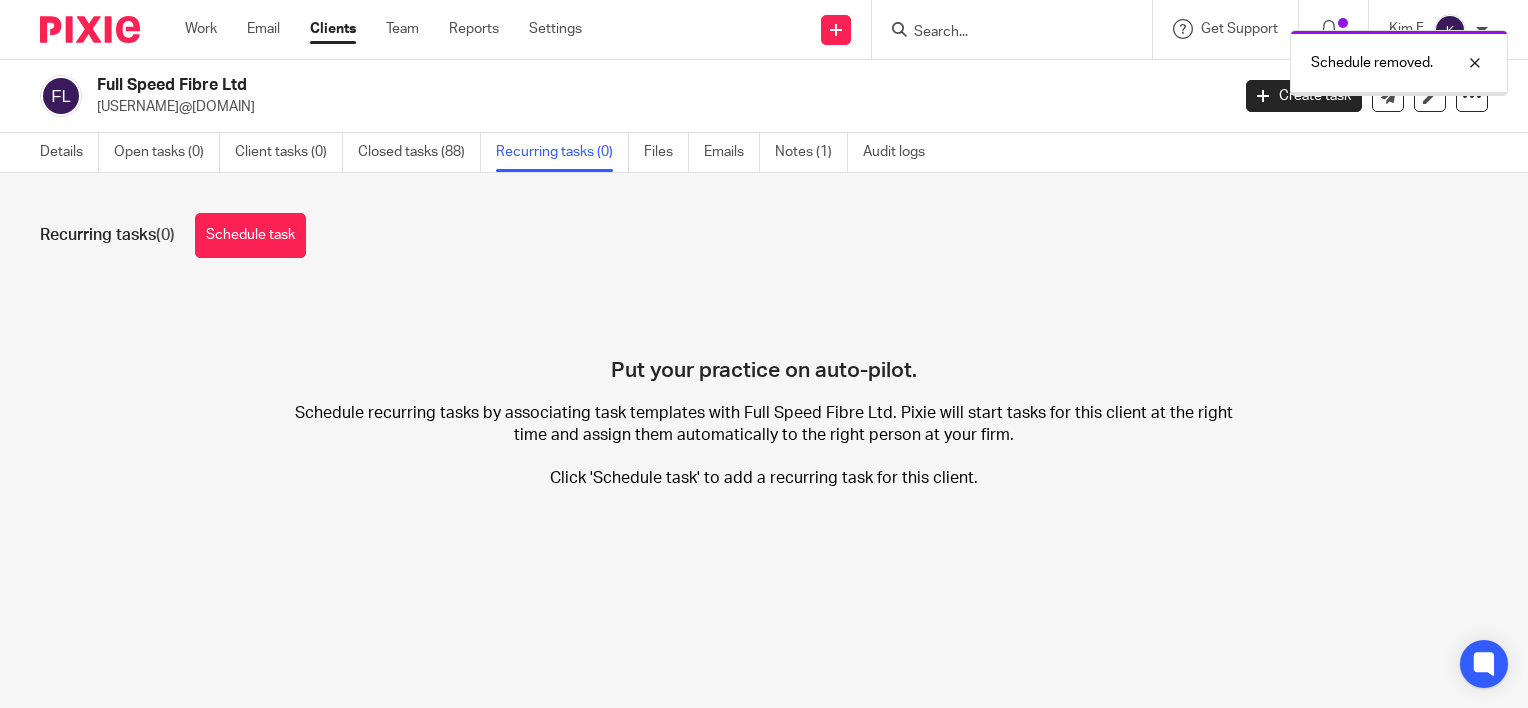 scroll, scrollTop: 0, scrollLeft: 0, axis: both 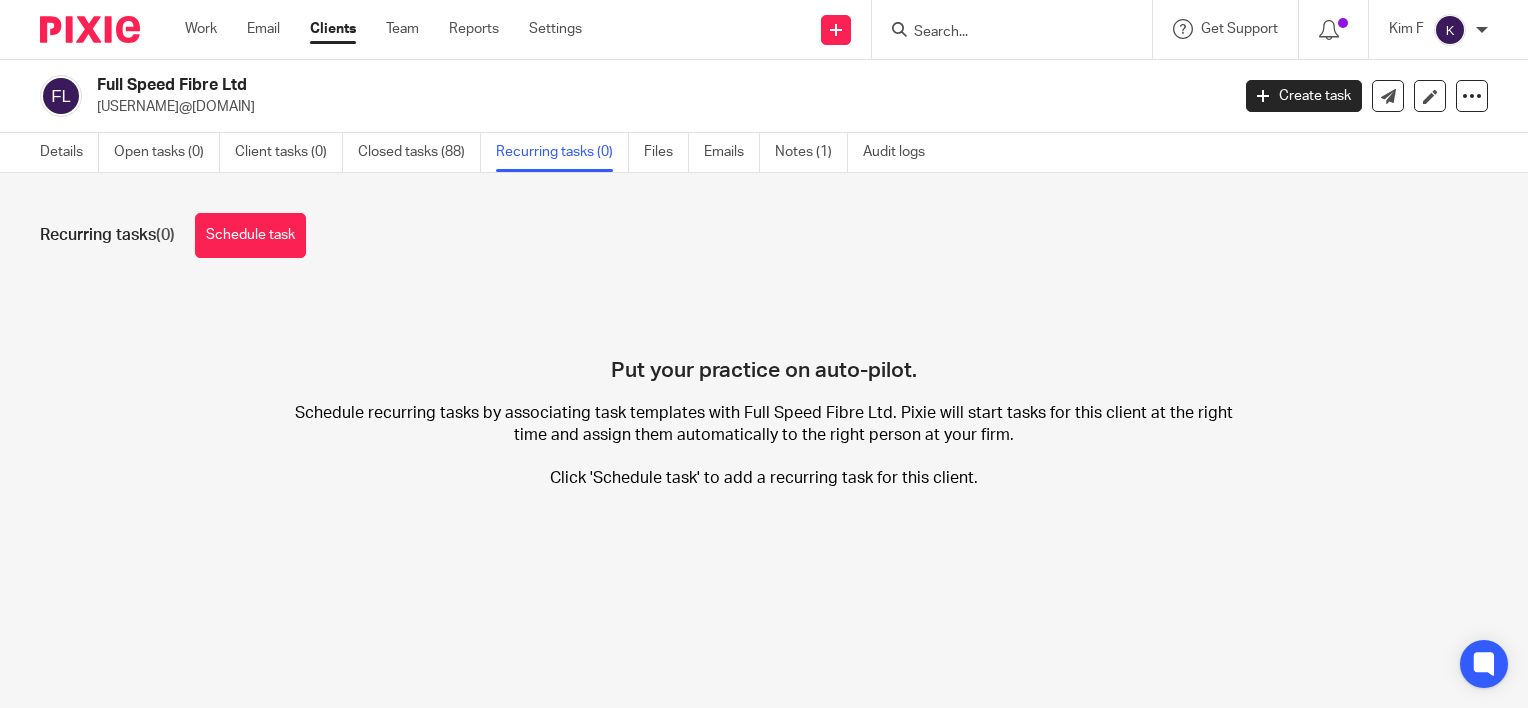 drag, startPoint x: 870, startPoint y: 292, endPoint x: 931, endPoint y: 210, distance: 102.20078 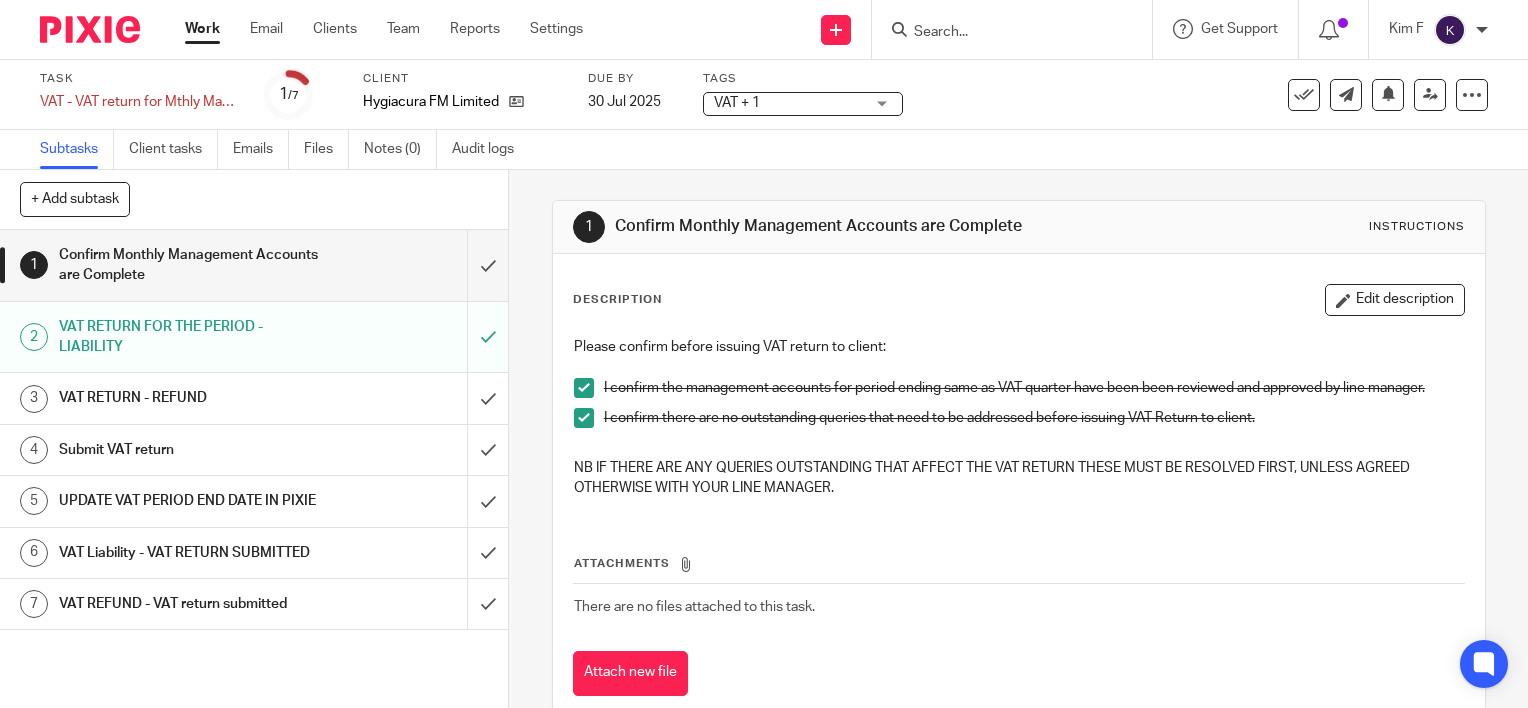 scroll, scrollTop: 0, scrollLeft: 0, axis: both 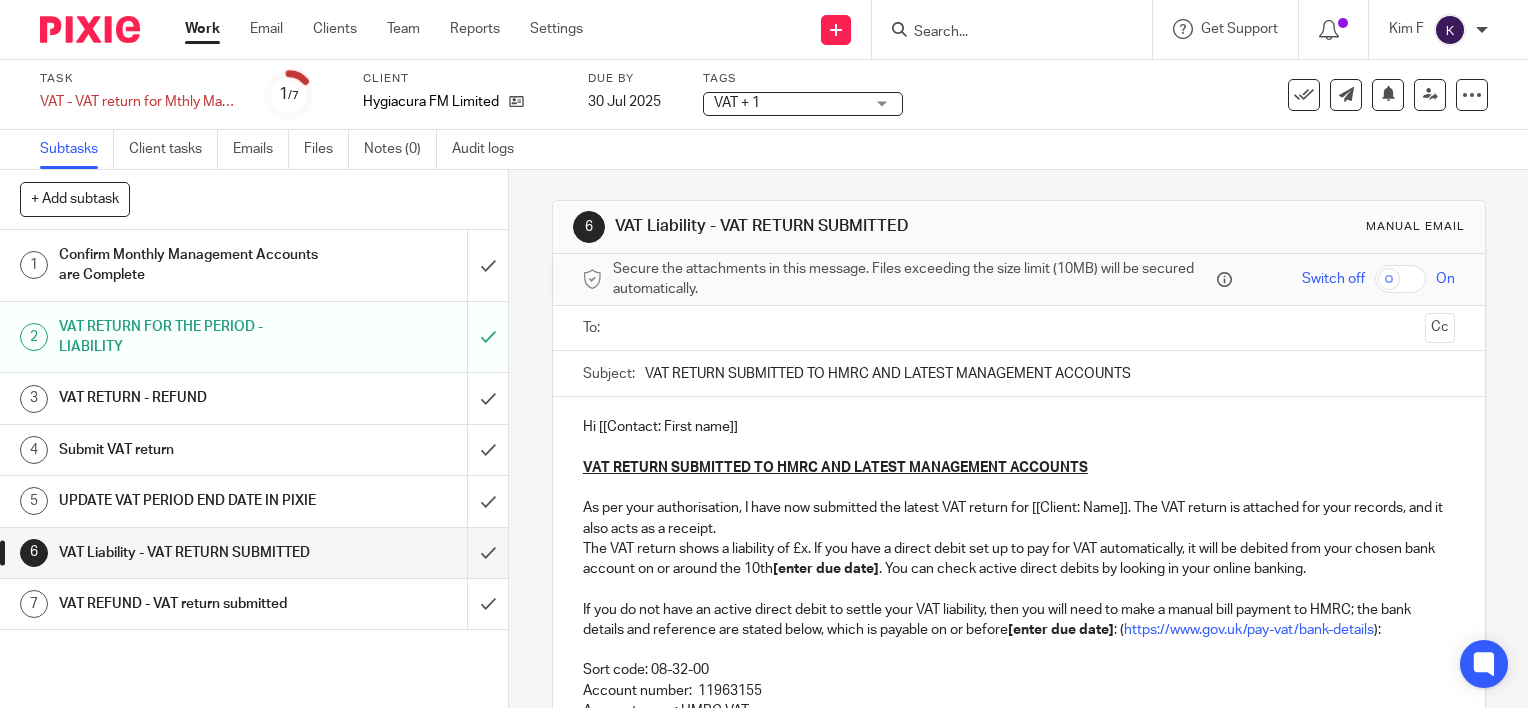 click on "Hi [[Contact: First name]]" at bounding box center [1019, 427] 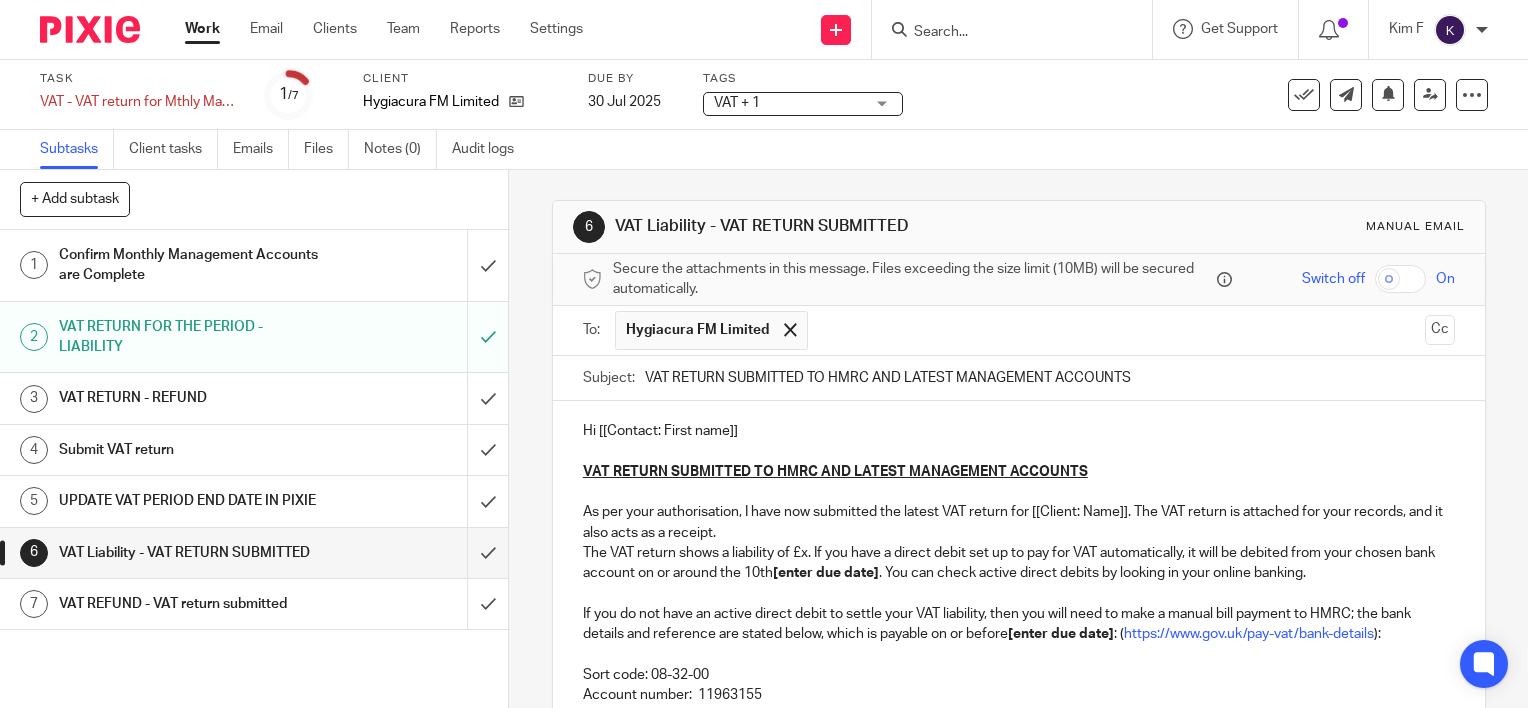 click at bounding box center [1117, 330] 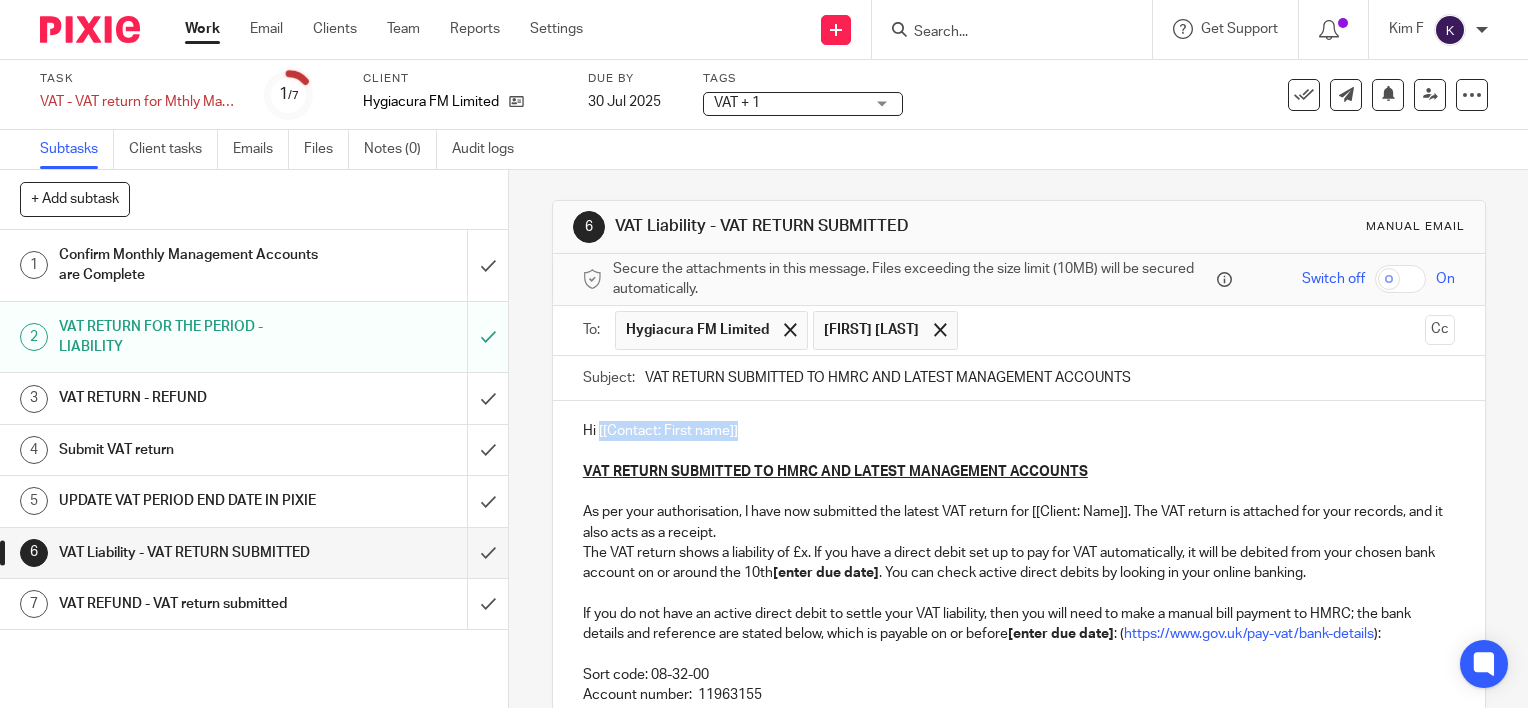 drag, startPoint x: 759, startPoint y: 419, endPoint x: 592, endPoint y: 435, distance: 167.76471 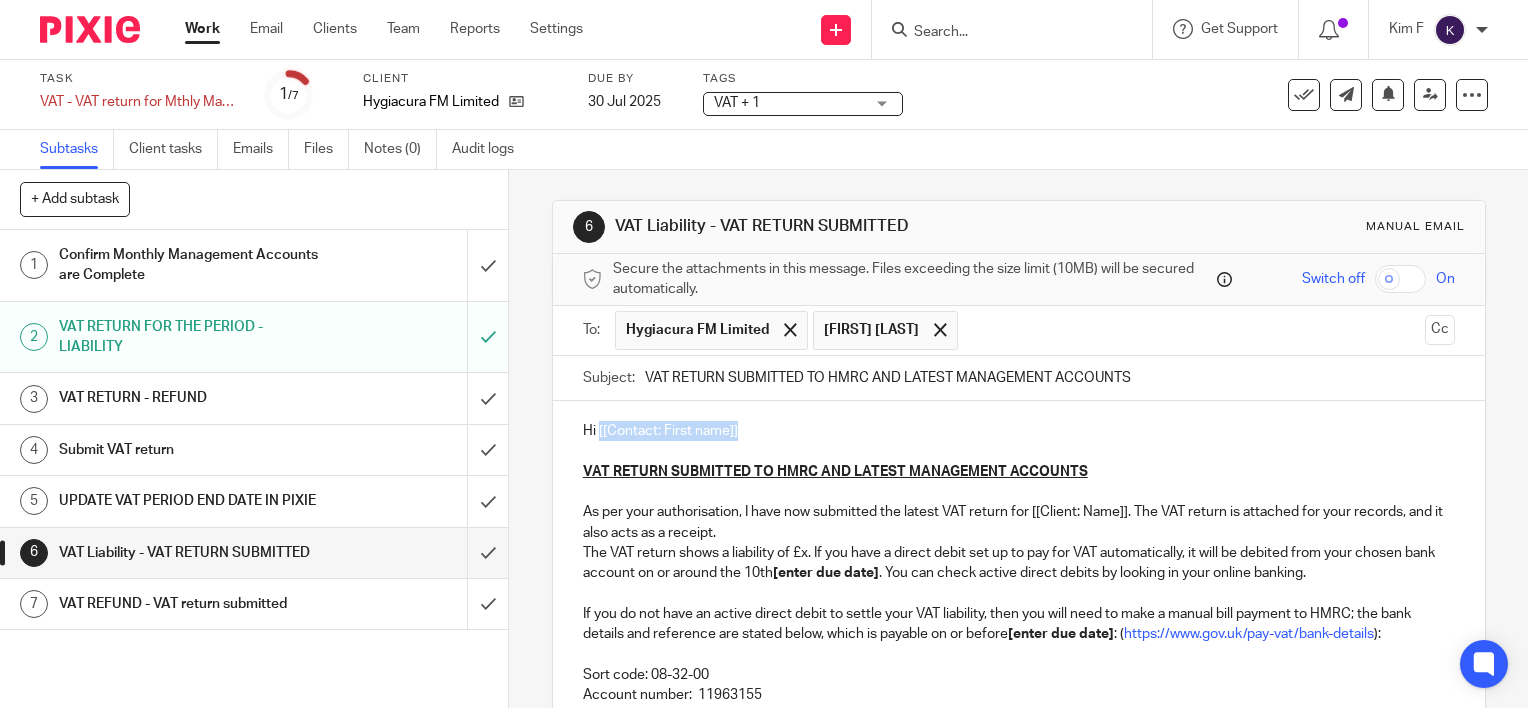 type 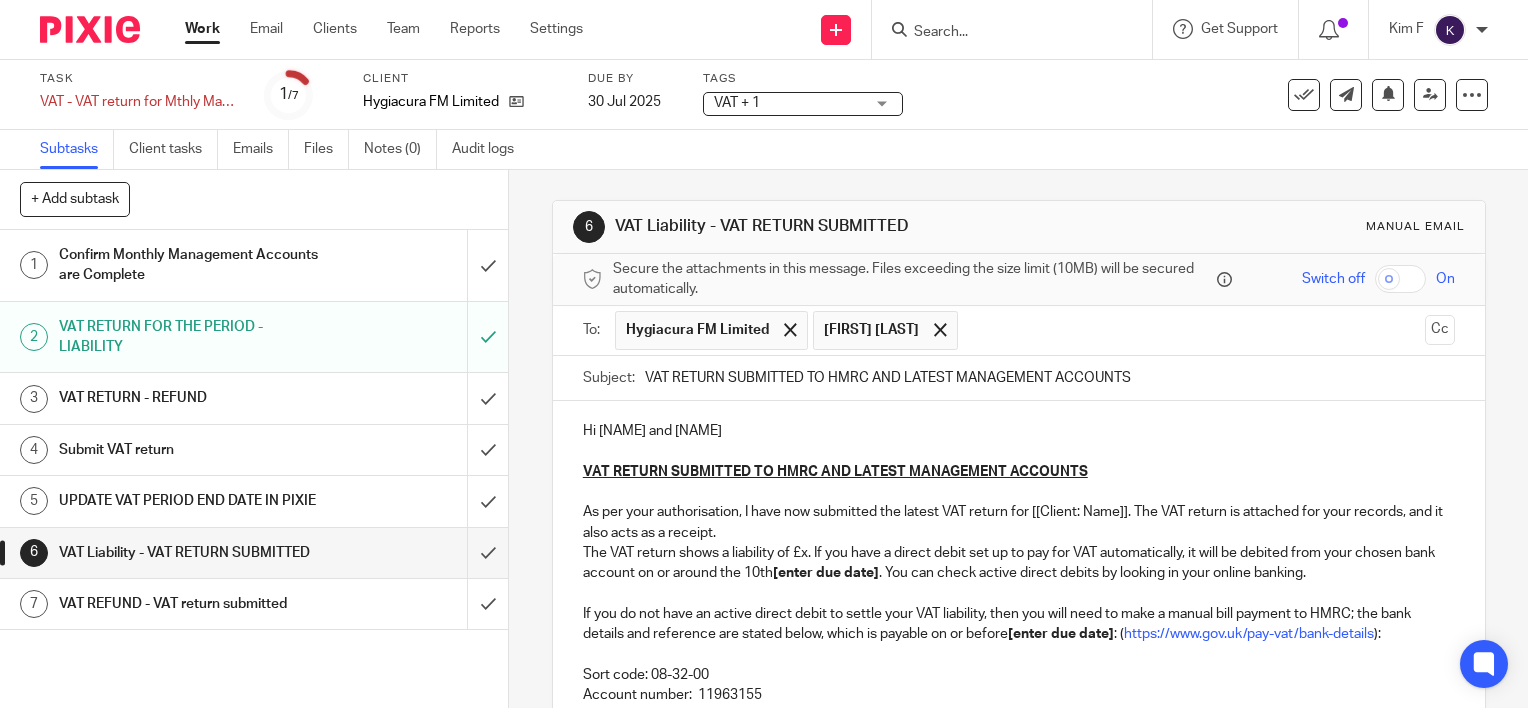 click on "The VAT return shows a liability of £x. If you have a direct debit set up to pay for VAT automatically, it will be debited from your chosen bank account on or around the 10th  [enter due date] . You can check active direct debits by looking in your online banking." at bounding box center [1019, 563] 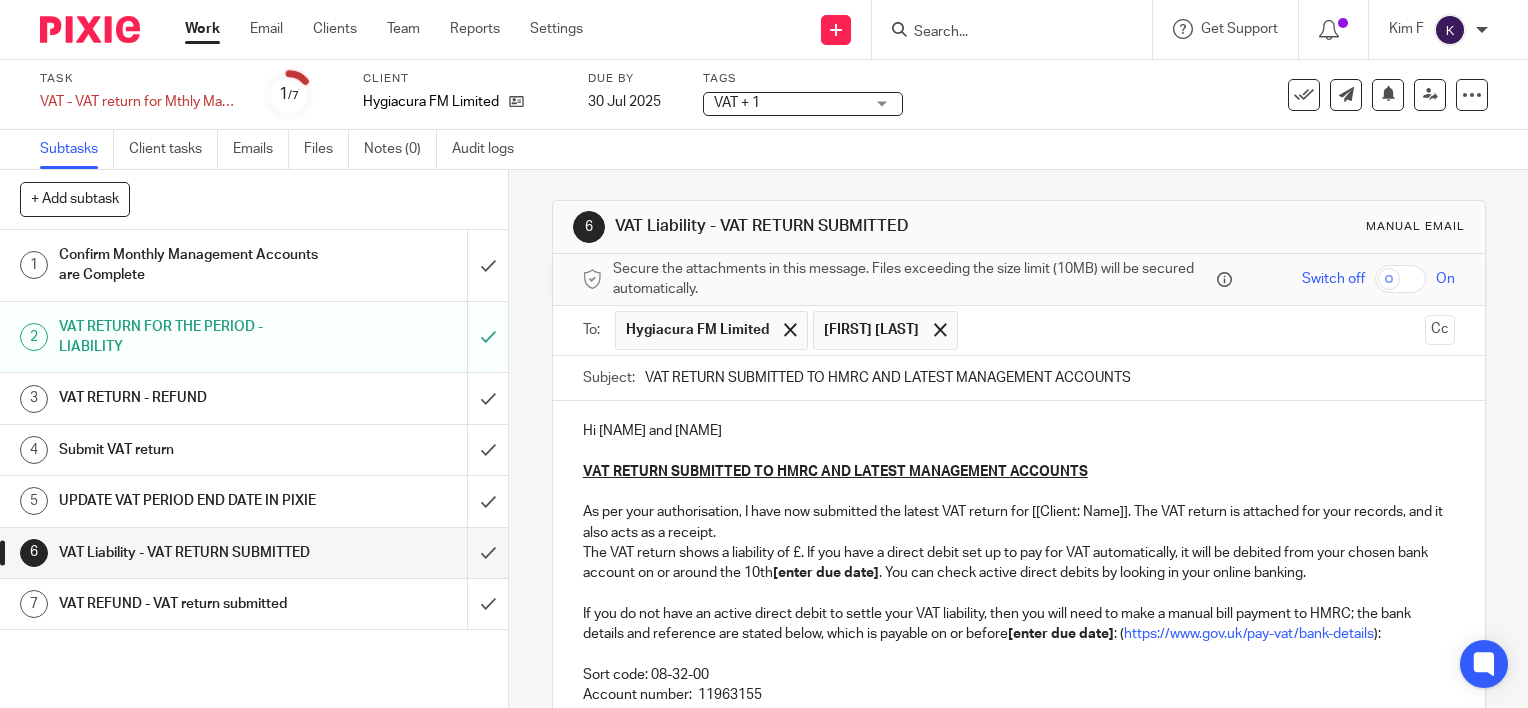 click on "The VAT return shows a liability of £. If you have a direct debit set up to pay for VAT automatically, it will be debited from your chosen bank account on or around the 10th  [enter due date] . You can check active direct debits by looking in your online banking." at bounding box center [1019, 563] 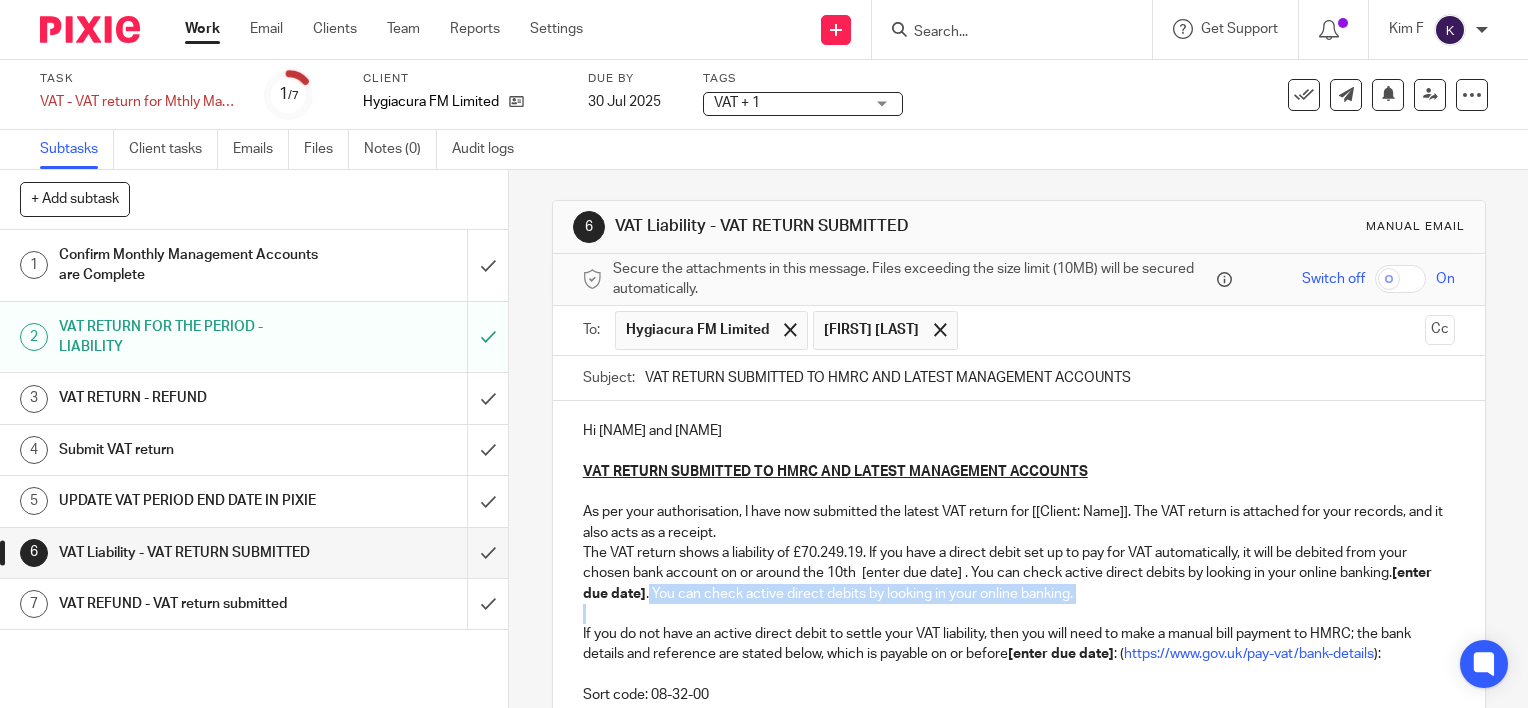 drag, startPoint x: 961, startPoint y: 573, endPoint x: 884, endPoint y: 582, distance: 77.52419 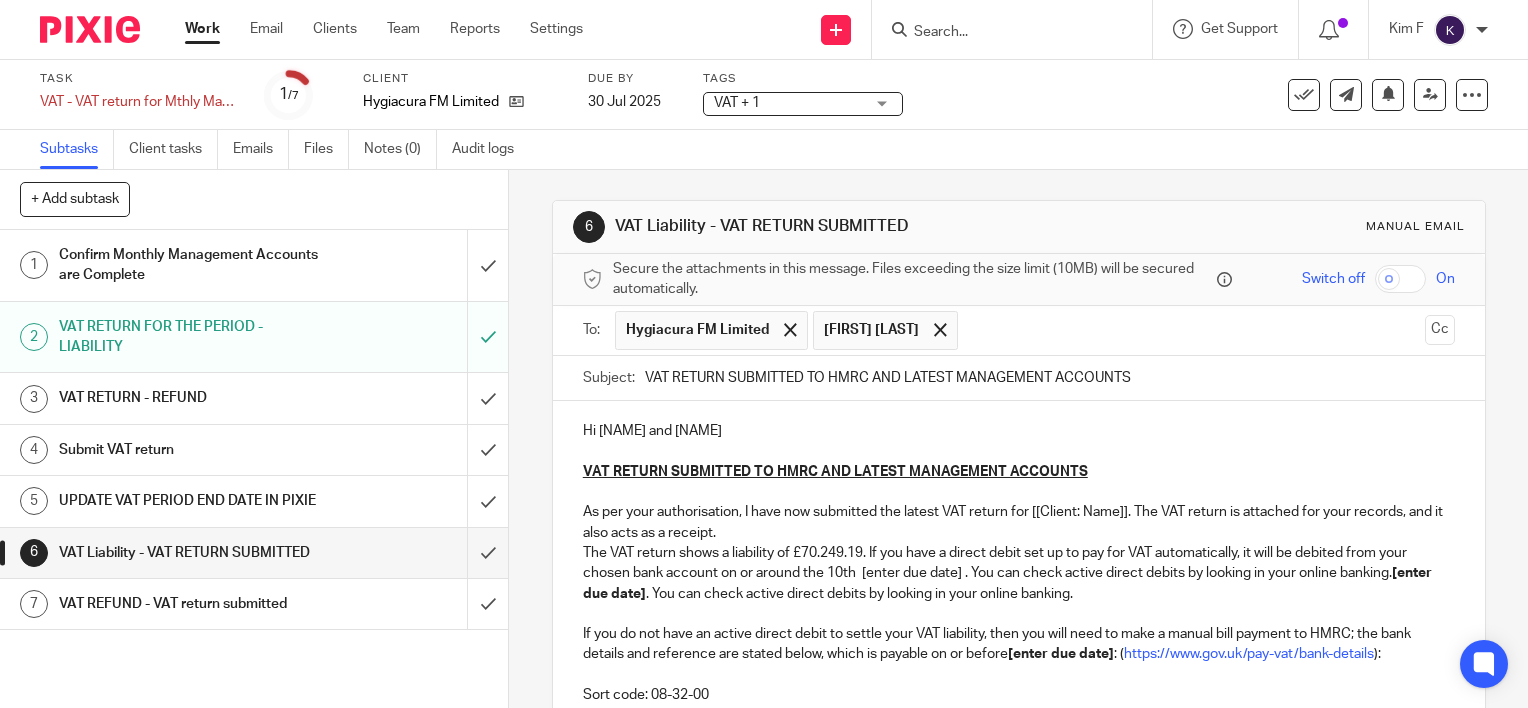 click on "If you do not have an active direct debit to settle your VAT liability, then you will need to make a manual bill payment to HMRC; the bank details and reference are stated below, which is payable on or before  [enter due date] : ( https://www.gov.uk/pay-vat/bank-details ):" at bounding box center [1019, 644] 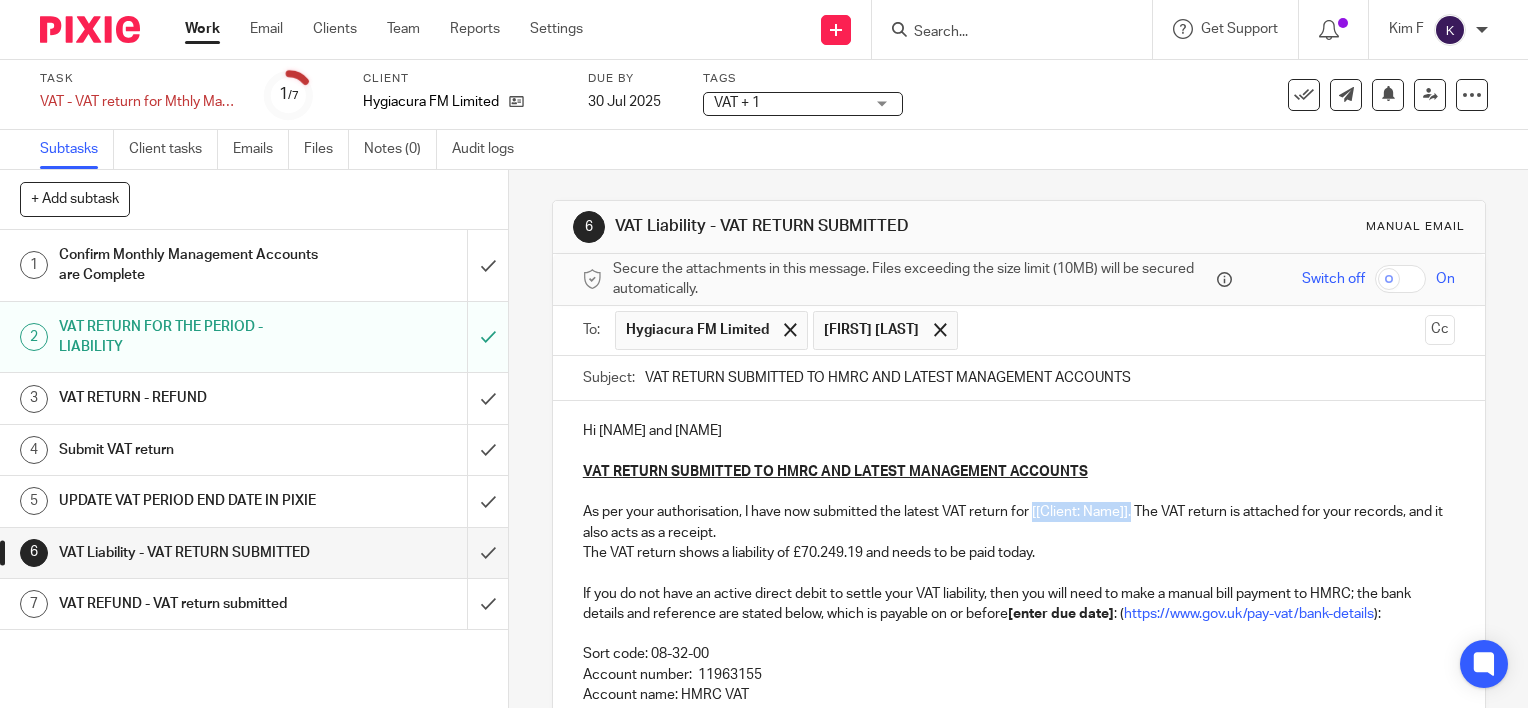 drag, startPoint x: 1125, startPoint y: 512, endPoint x: 1030, endPoint y: 518, distance: 95.189285 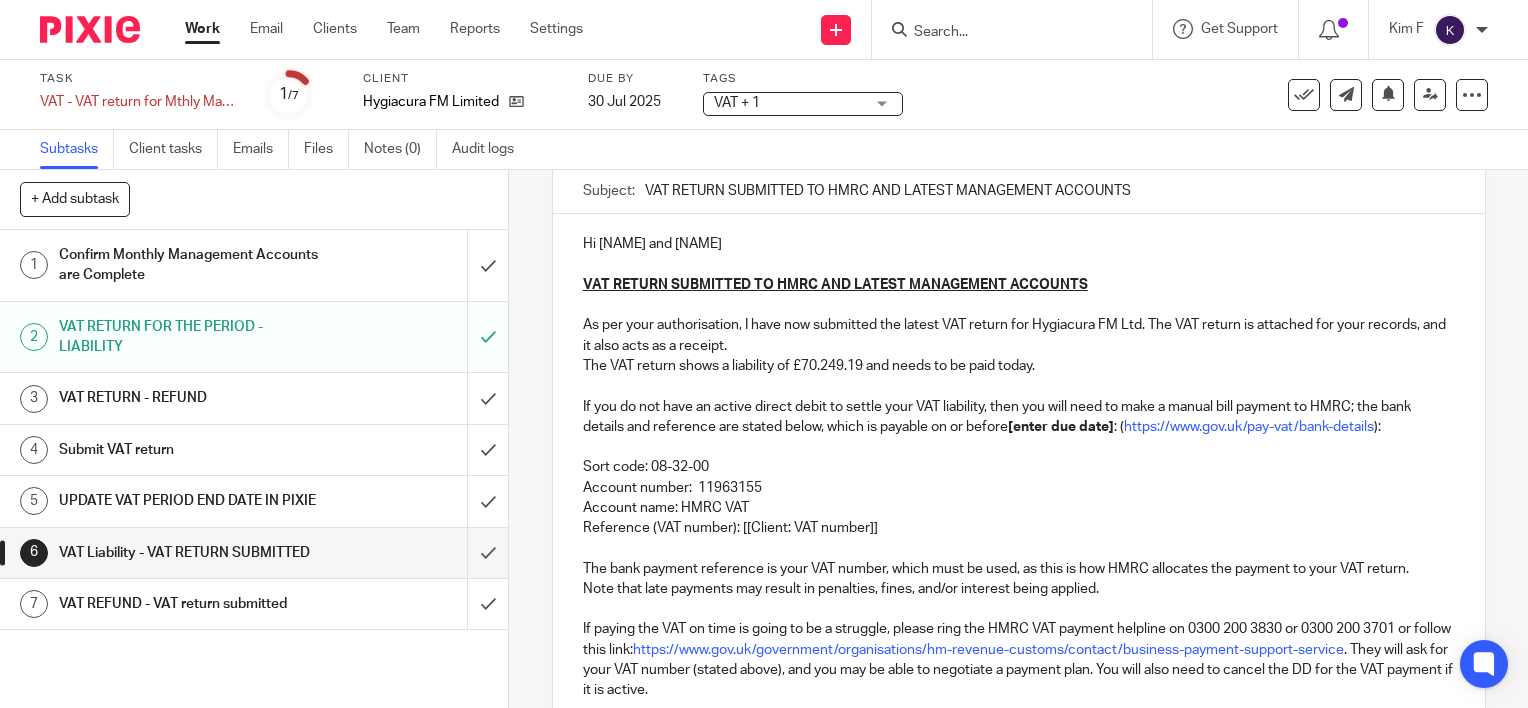scroll, scrollTop: 200, scrollLeft: 0, axis: vertical 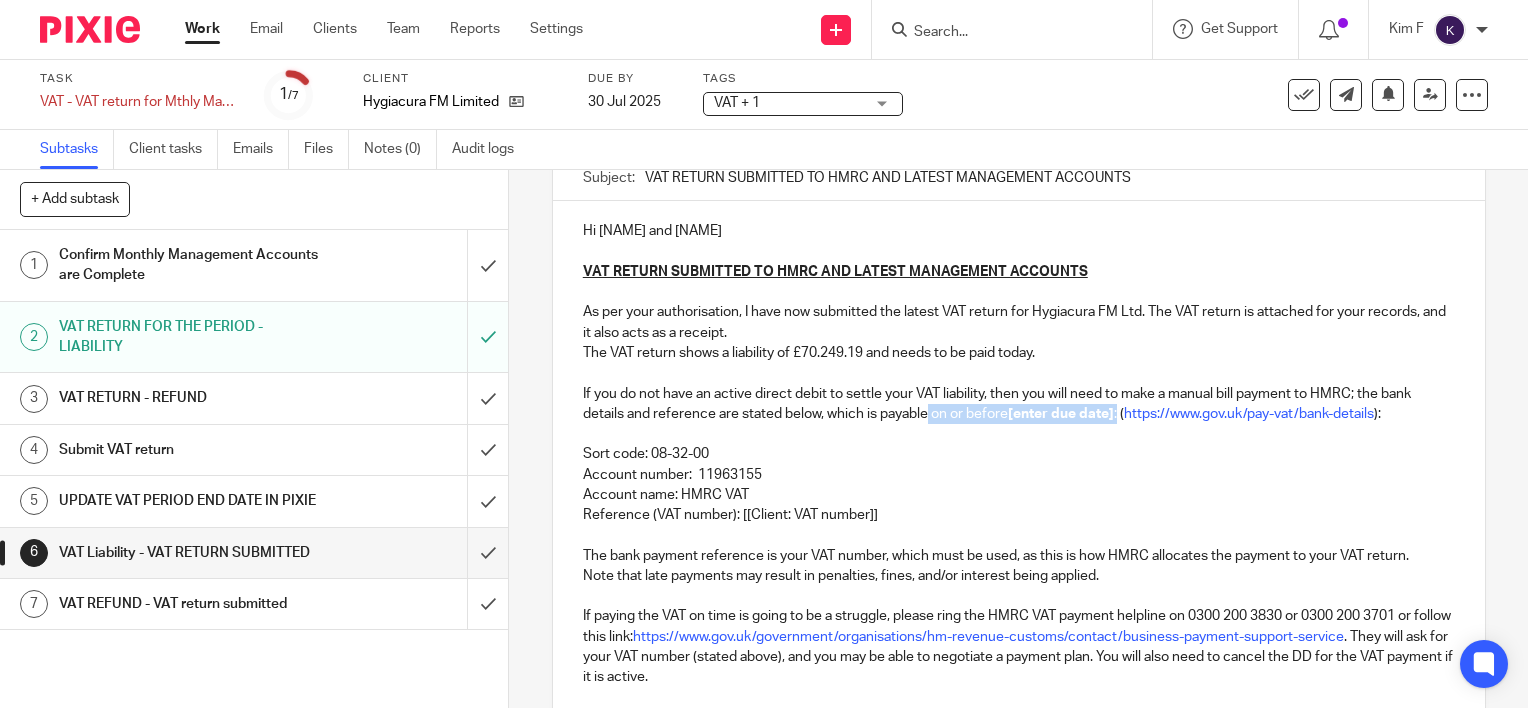 drag, startPoint x: 1114, startPoint y: 414, endPoint x: 924, endPoint y: 419, distance: 190.06578 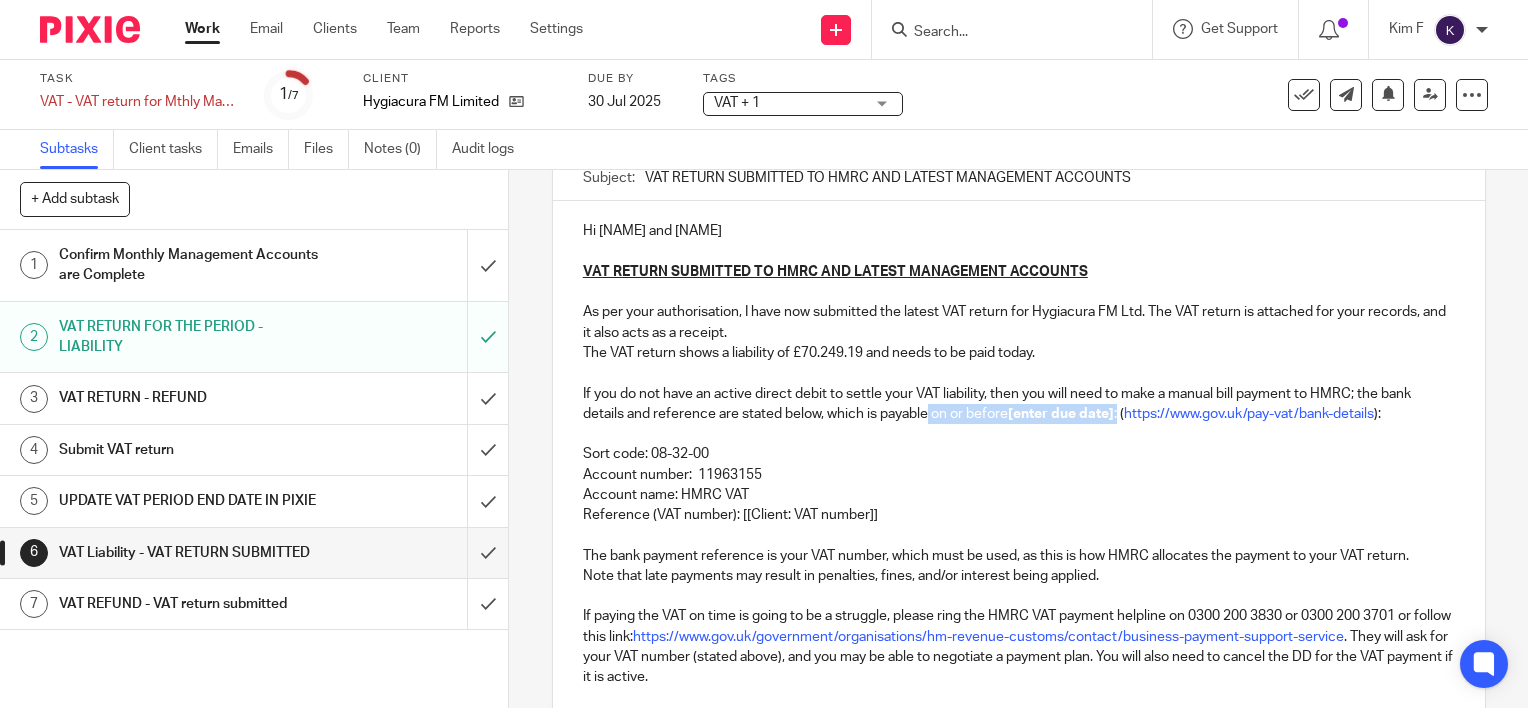 click on "If you do not have an active direct debit to settle your VAT liability, then you will need to make a manual bill payment to HMRC; the bank details and reference are stated below, which is payable on or before  [enter due date] : ( https://www.gov.uk/pay-vat/bank-details ):" at bounding box center (1019, 404) 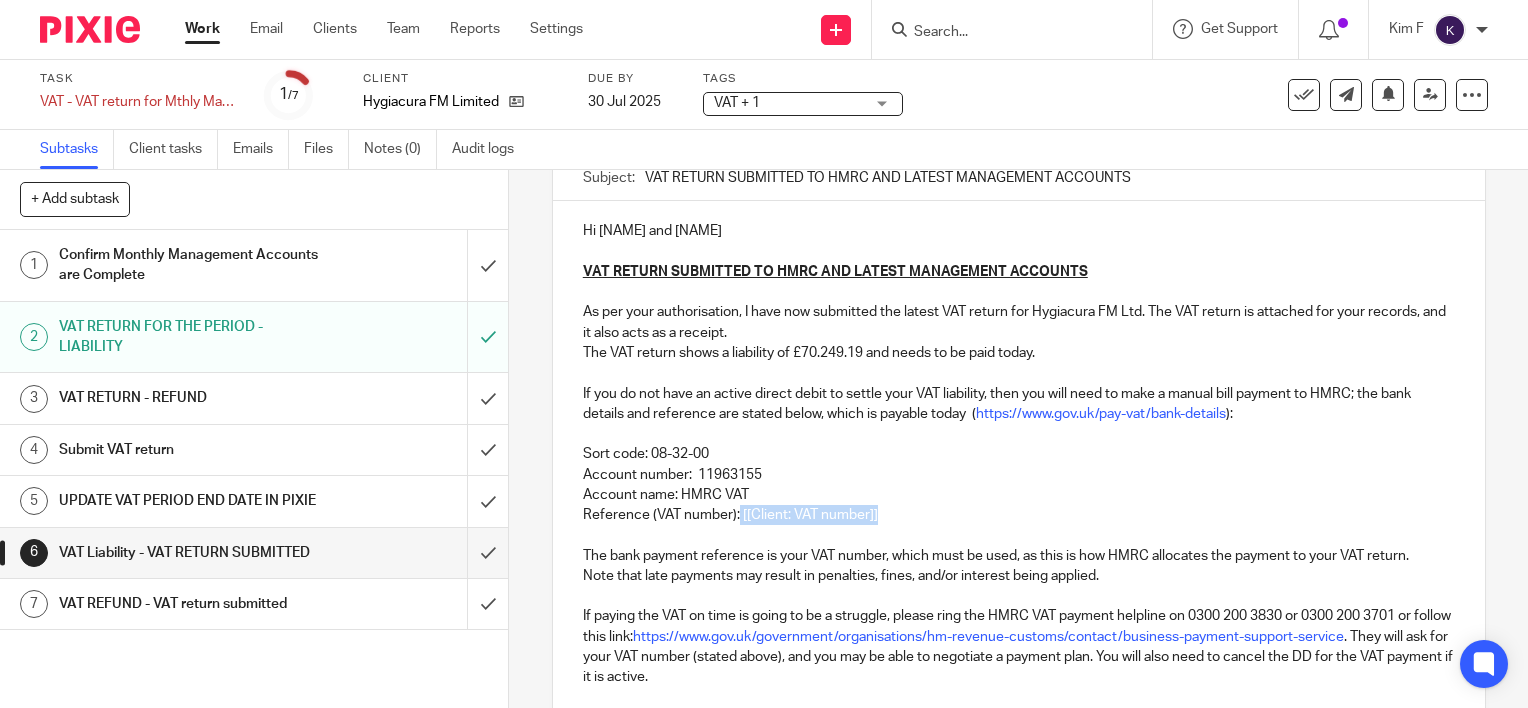 drag, startPoint x: 884, startPoint y: 516, endPoint x: 731, endPoint y: 519, distance: 153.0294 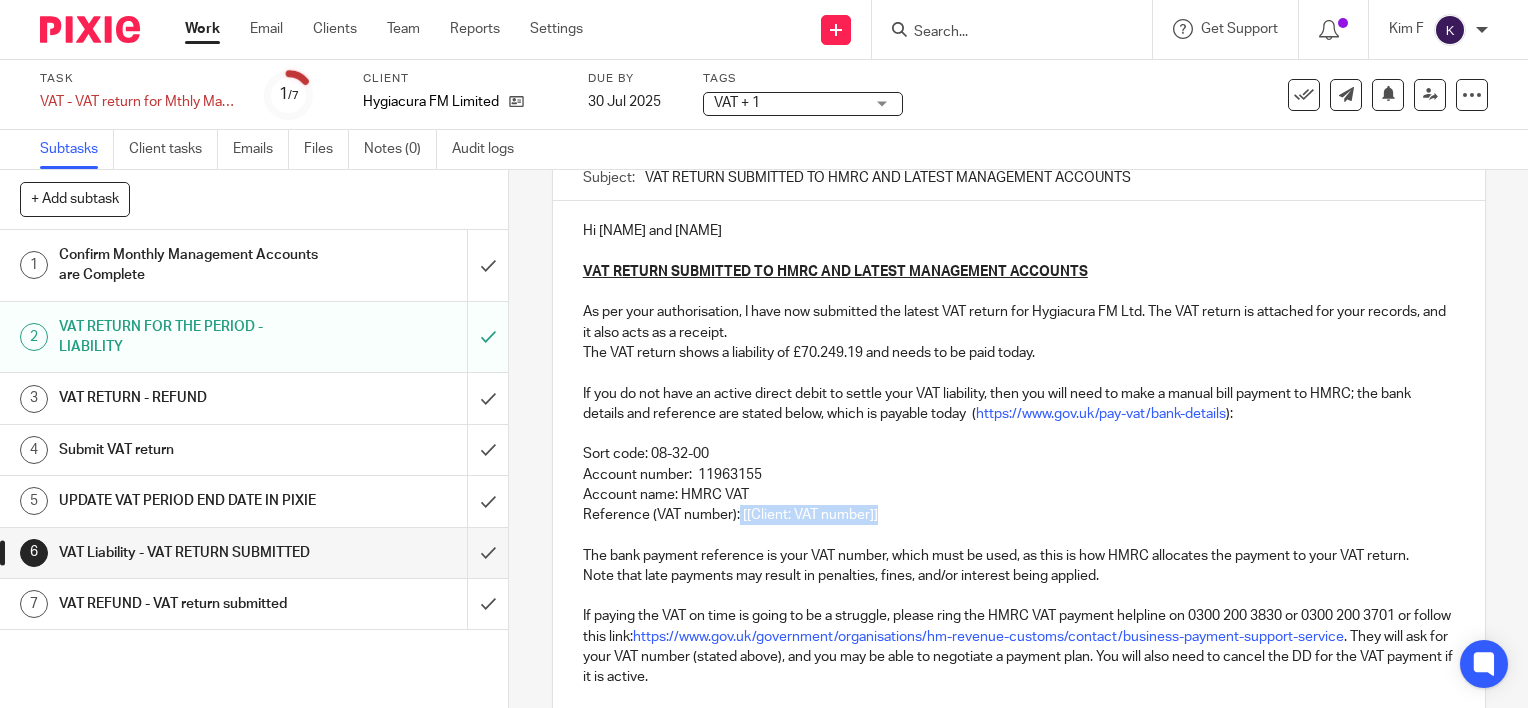 click on "Reference (VAT number): [[Client: VAT number]]" at bounding box center [1019, 515] 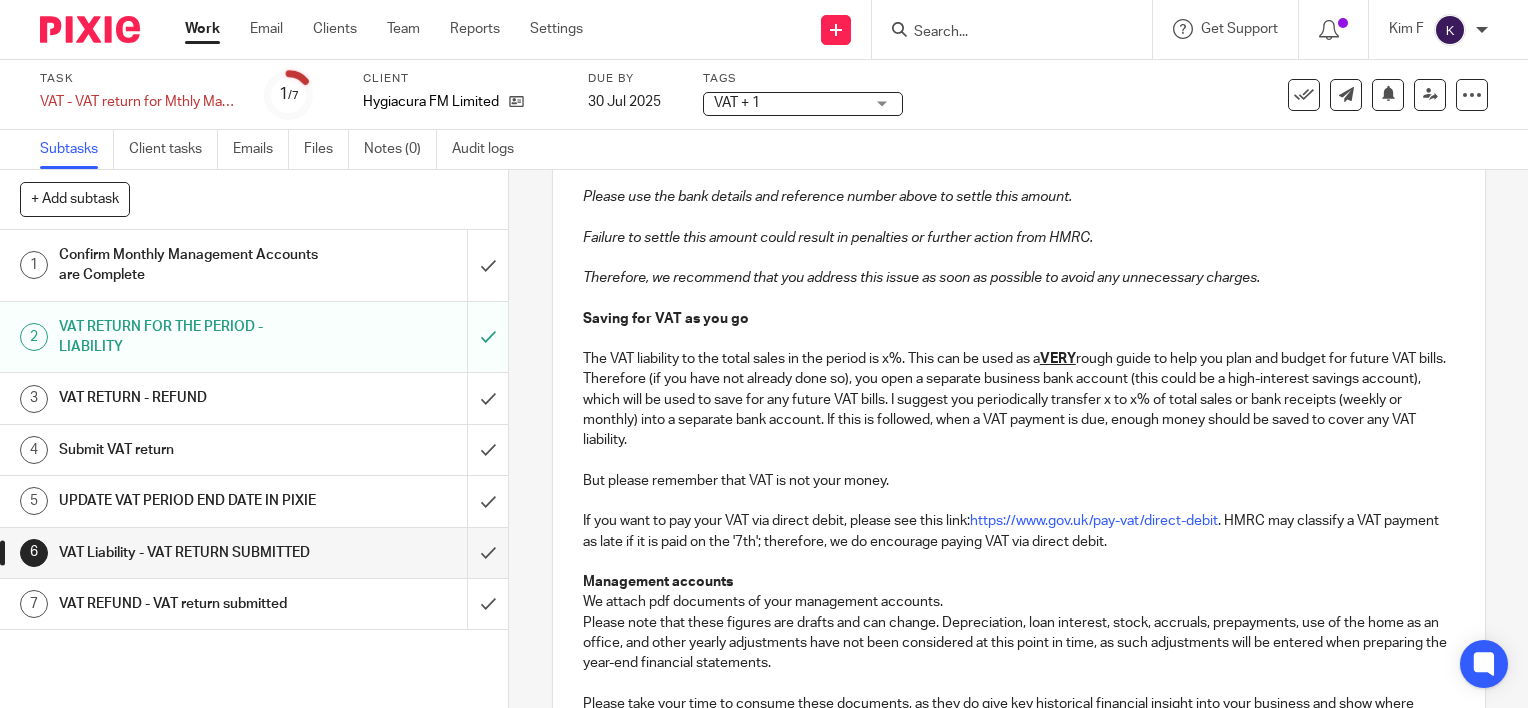 scroll, scrollTop: 800, scrollLeft: 0, axis: vertical 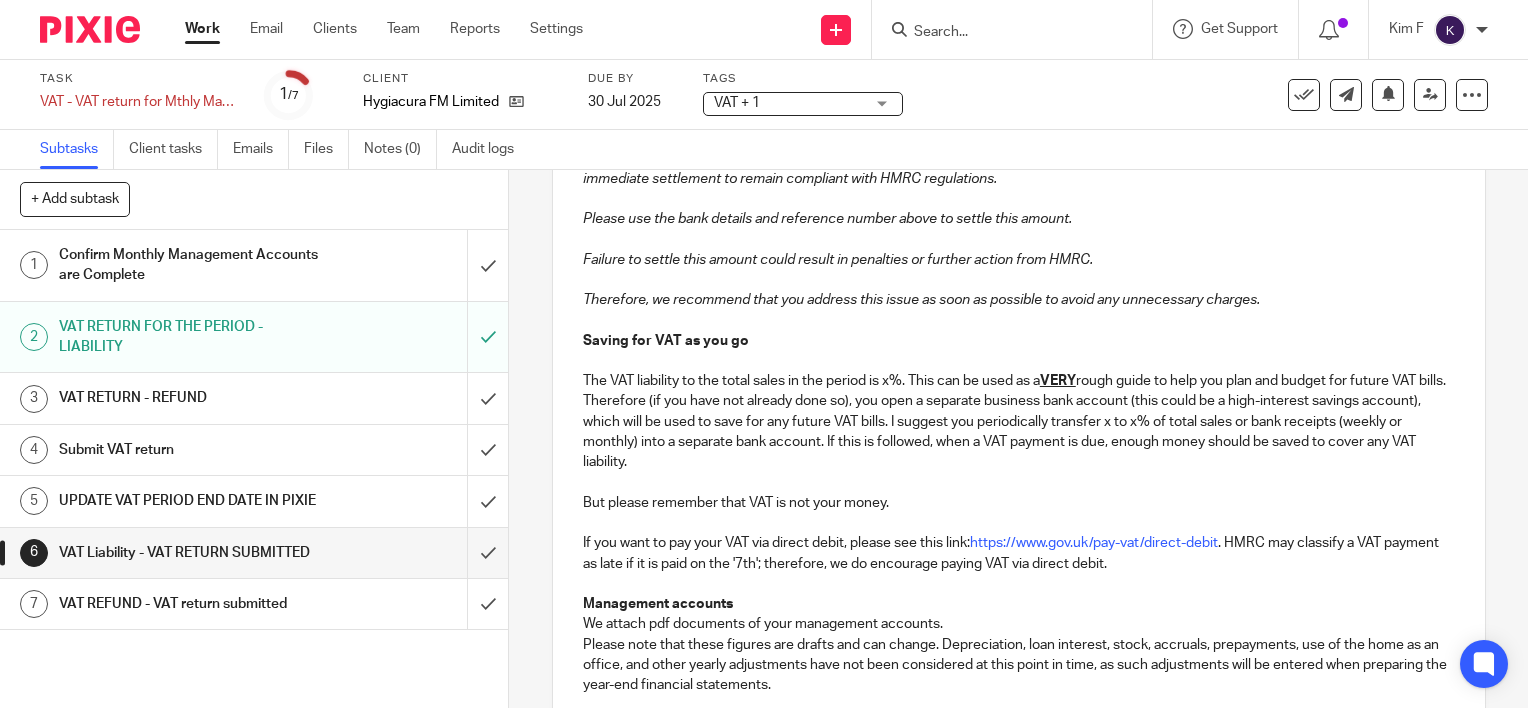 click on "The VAT liability to the total sales in the period is x%. This can be used as a  VERY  rough guide to help you plan and budget for future VAT bills. Therefore (if you have not already done so), you open a separate business bank account (this could be a high-interest savings account), which will be used to save for any future VAT bills. I suggest you periodically transfer x to x% of total sales or bank receipts (weekly or monthly) into a separate bank account. If this is followed, when a VAT payment is due, enough money should be saved to cover any VAT liability." at bounding box center [1019, 421] 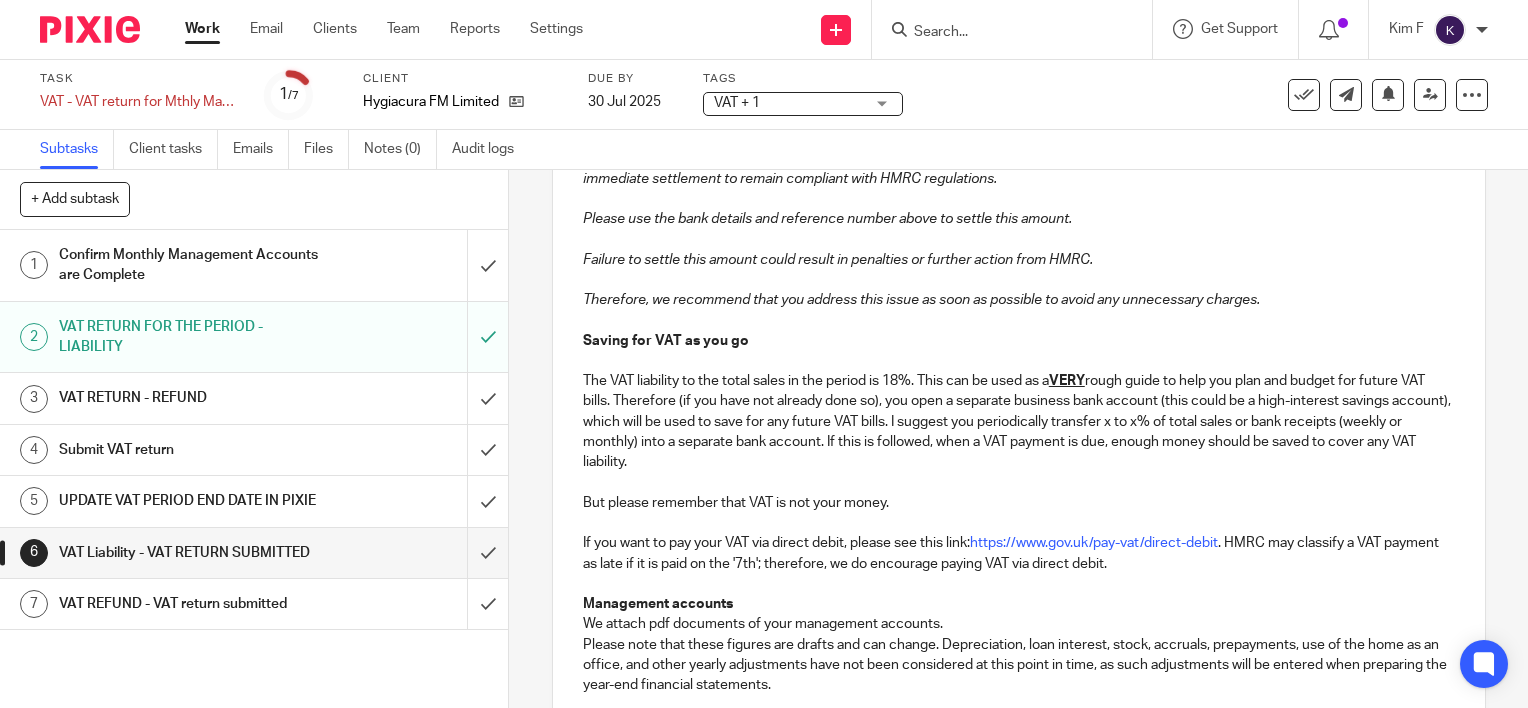 click on "The VAT liability to the total sales in the period is 18%. This can be used as a  VERY  rough guide to help you plan and budget for future VAT bills. Therefore (if you have not already done so), you open a separate business bank account (this could be a high-interest savings account), which will be used to save for any future VAT bills. I suggest you periodically transfer x to x% of total sales or bank receipts (weekly or monthly) into a separate bank account. If this is followed, when a VAT payment is due, enough money should be saved to cover any VAT liability." at bounding box center [1019, 421] 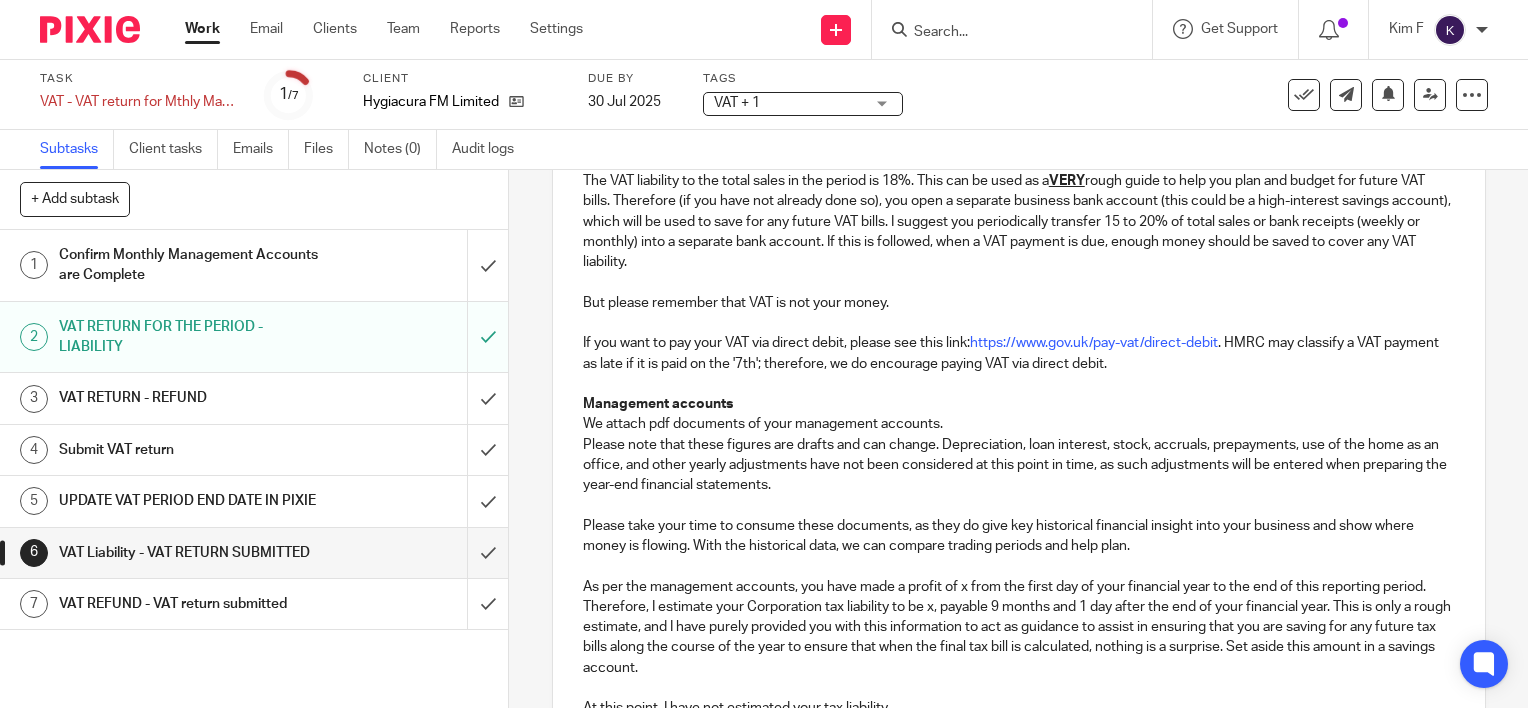 scroll, scrollTop: 1100, scrollLeft: 0, axis: vertical 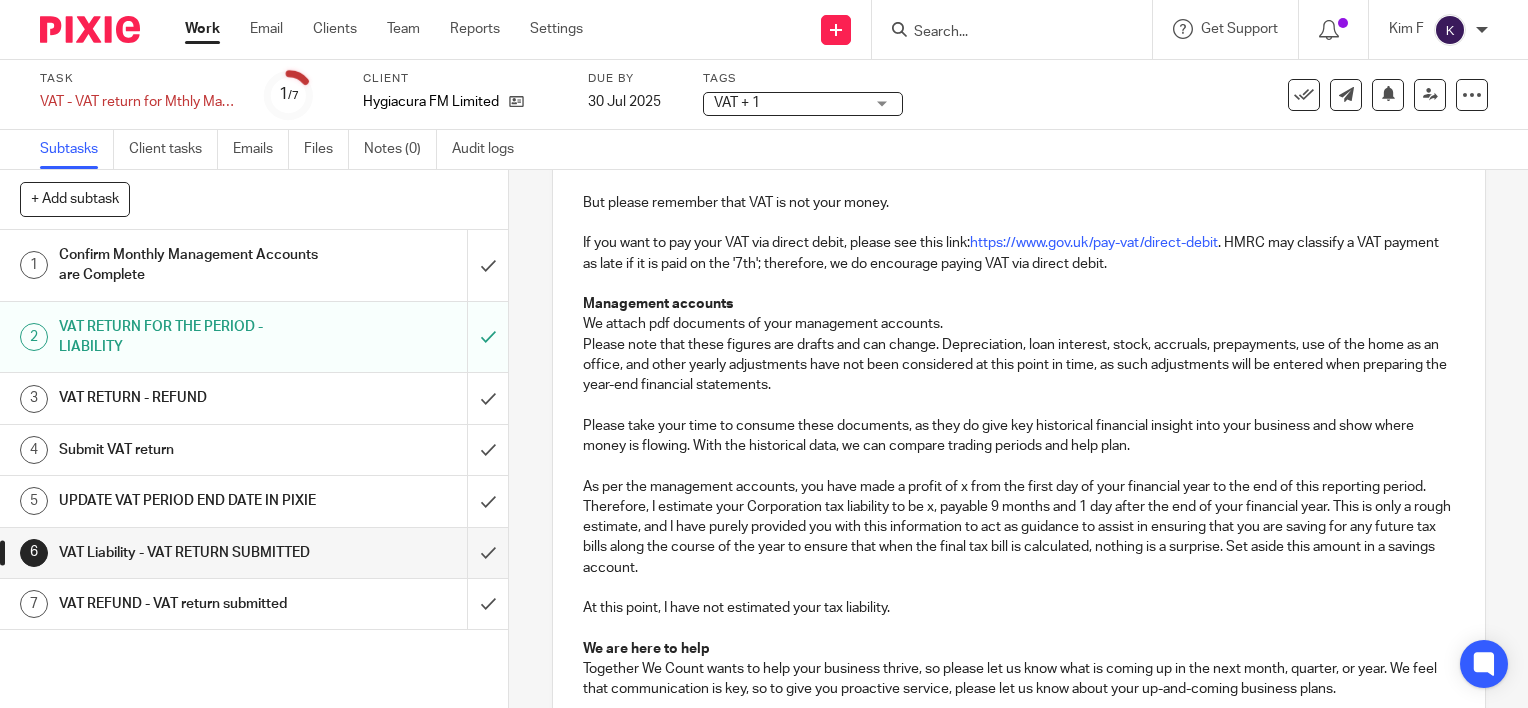 click on "As per the management accounts, you have made a profit of x from the first day of your financial year to the end of this reporting period. Therefore, I estimate your Corporation tax liability to be x, payable 9 months and 1 day after the end of your financial year. This is only a rough estimate, and I have purely provided you with this information to act as guidance to assist in ensuring that you are saving for any future tax bills along the course of the year to ensure that when the final tax bill is calculated, nothing is a surprise. Set aside this amount in a savings account." at bounding box center [1019, 527] 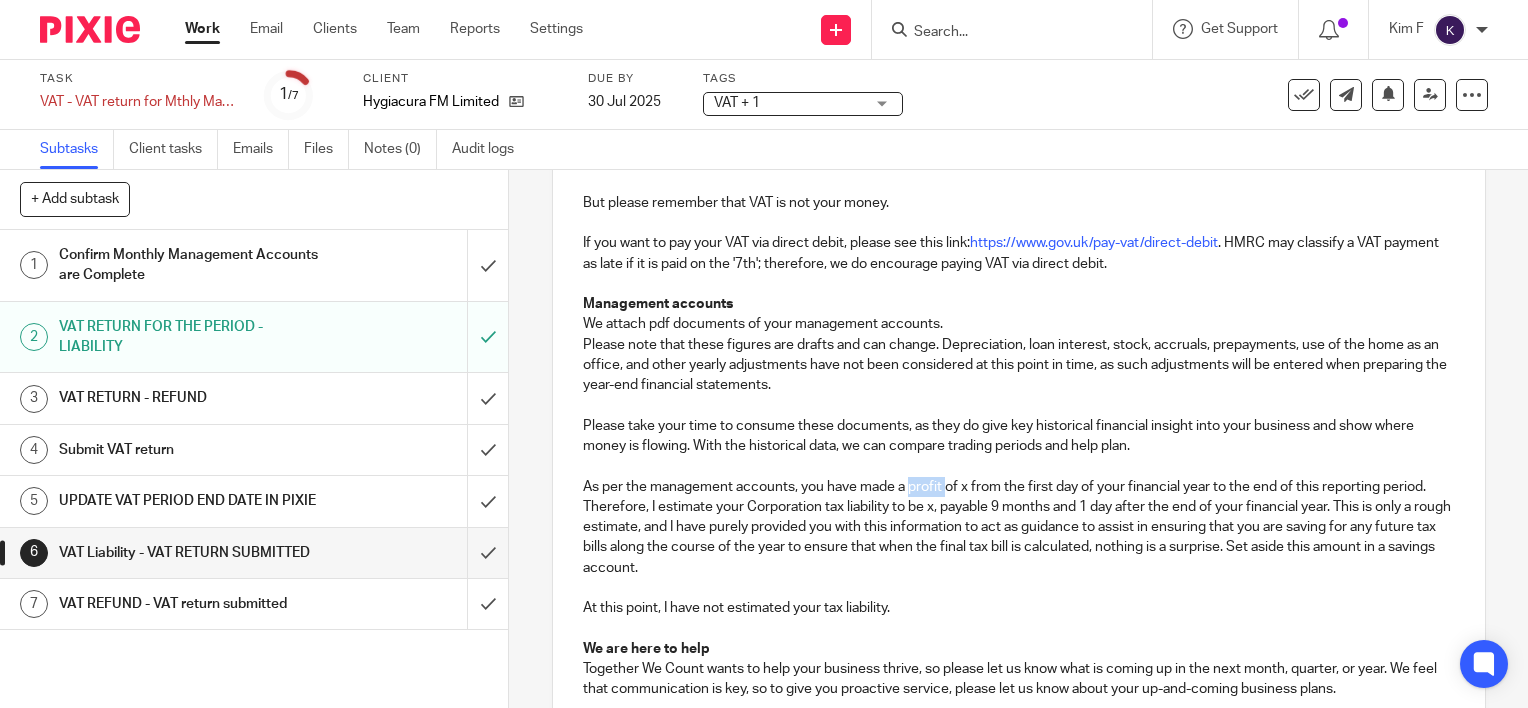 drag, startPoint x: 940, startPoint y: 487, endPoint x: 907, endPoint y: 488, distance: 33.01515 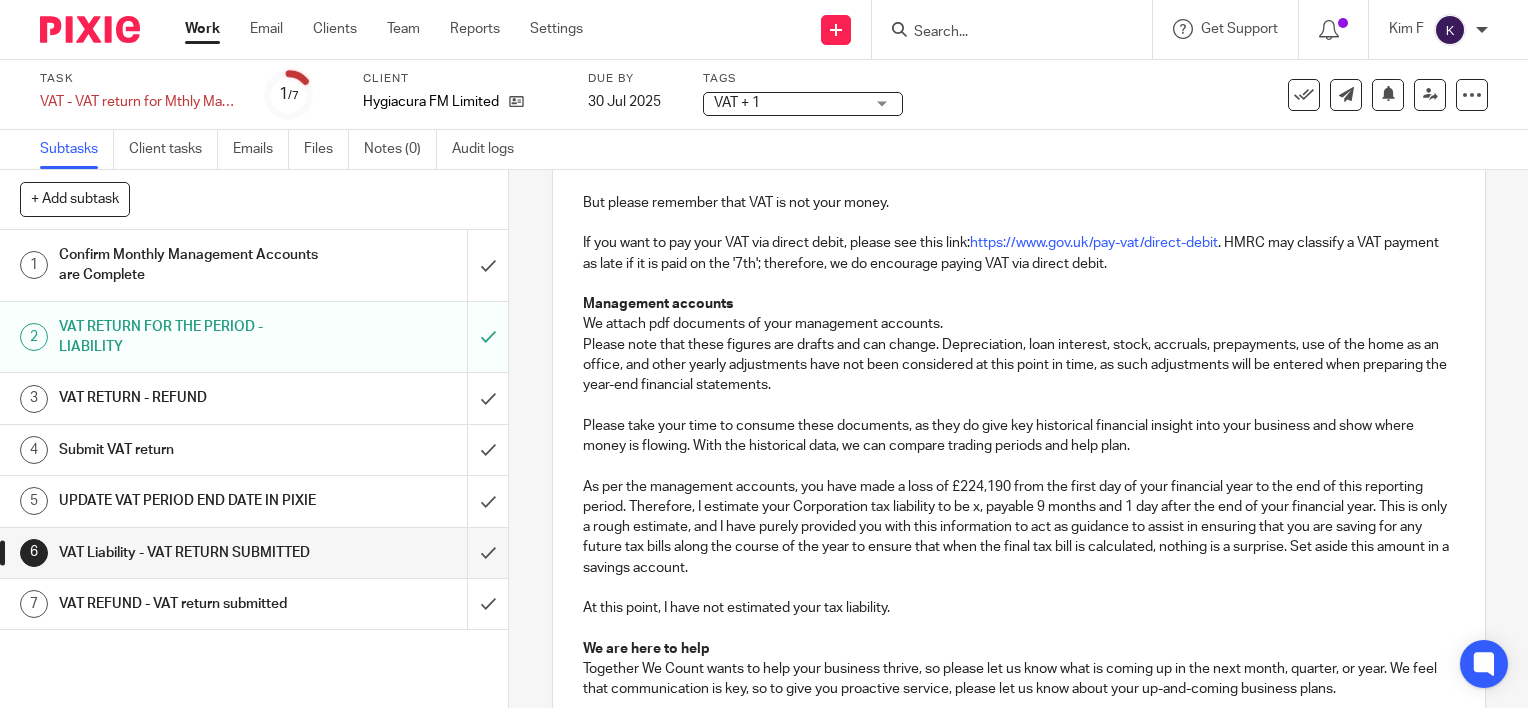 click on "As per the management accounts, you have made a loss of £224,190 from the first day of your financial year to the end of this reporting period. Therefore, I estimate your Corporation tax liability to be x, payable 9 months and 1 day after the end of your financial year. This is only a rough estimate, and I have purely provided you with this information to act as guidance to assist in ensuring that you are saving for any future tax bills along the course of the year to ensure that when the final tax bill is calculated, nothing is a surprise. Set aside this amount in a savings account." at bounding box center (1019, 527) 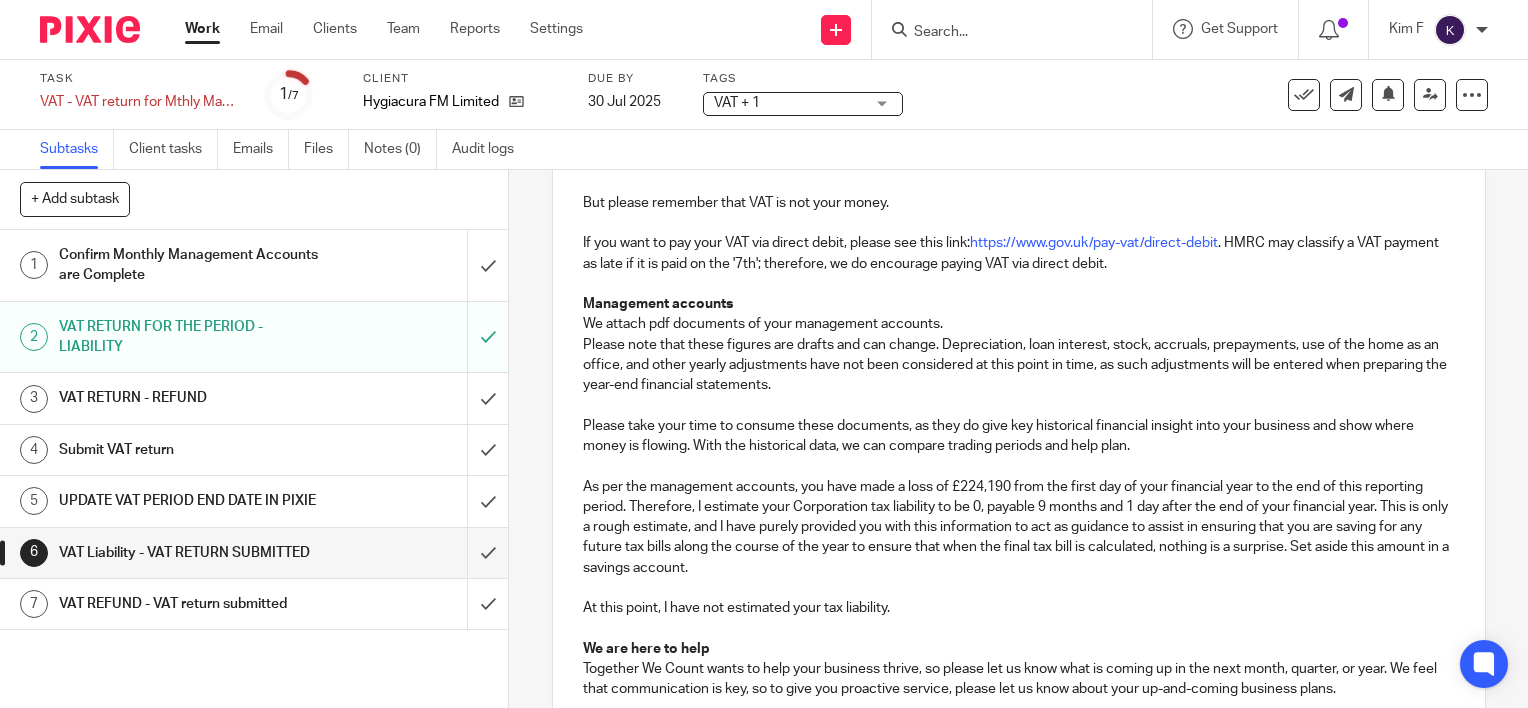 click at bounding box center [1019, 405] 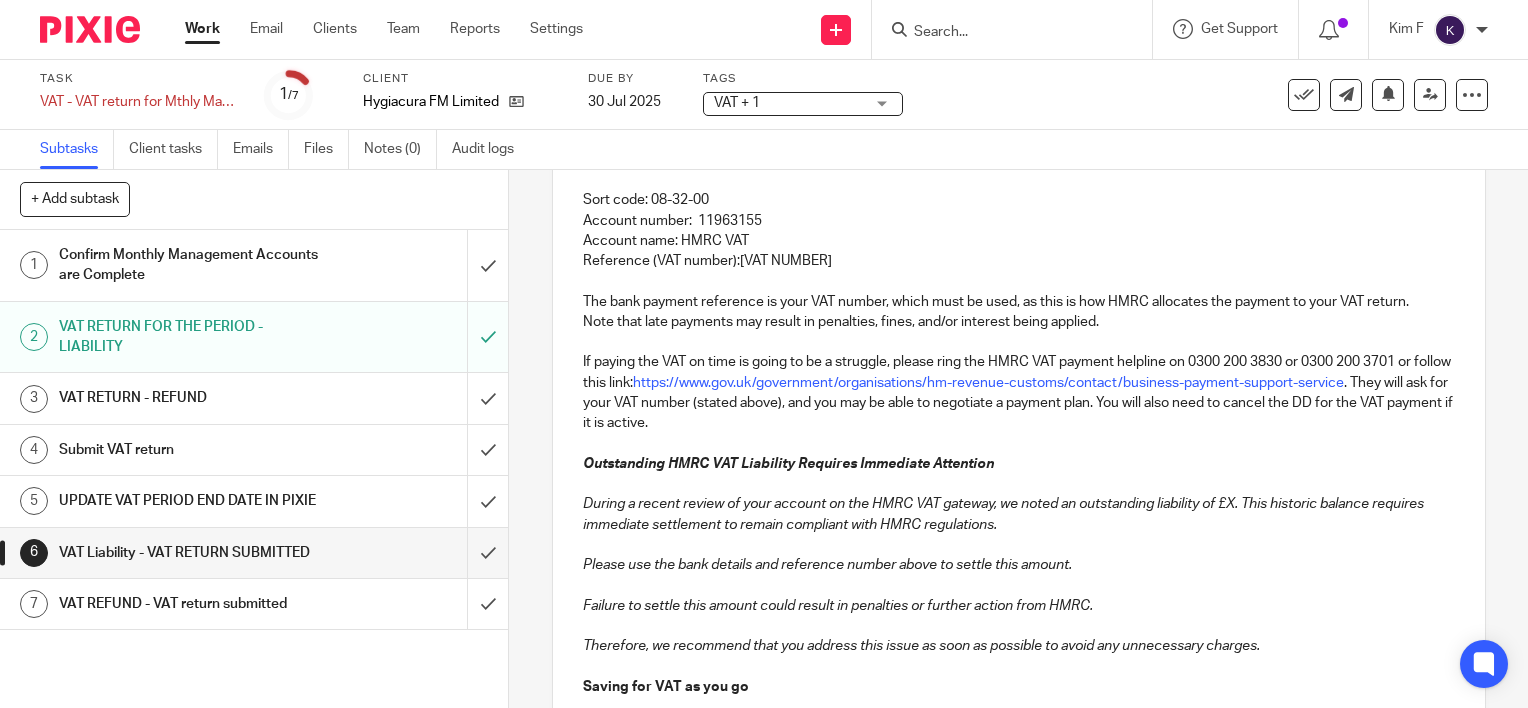 scroll, scrollTop: 163, scrollLeft: 0, axis: vertical 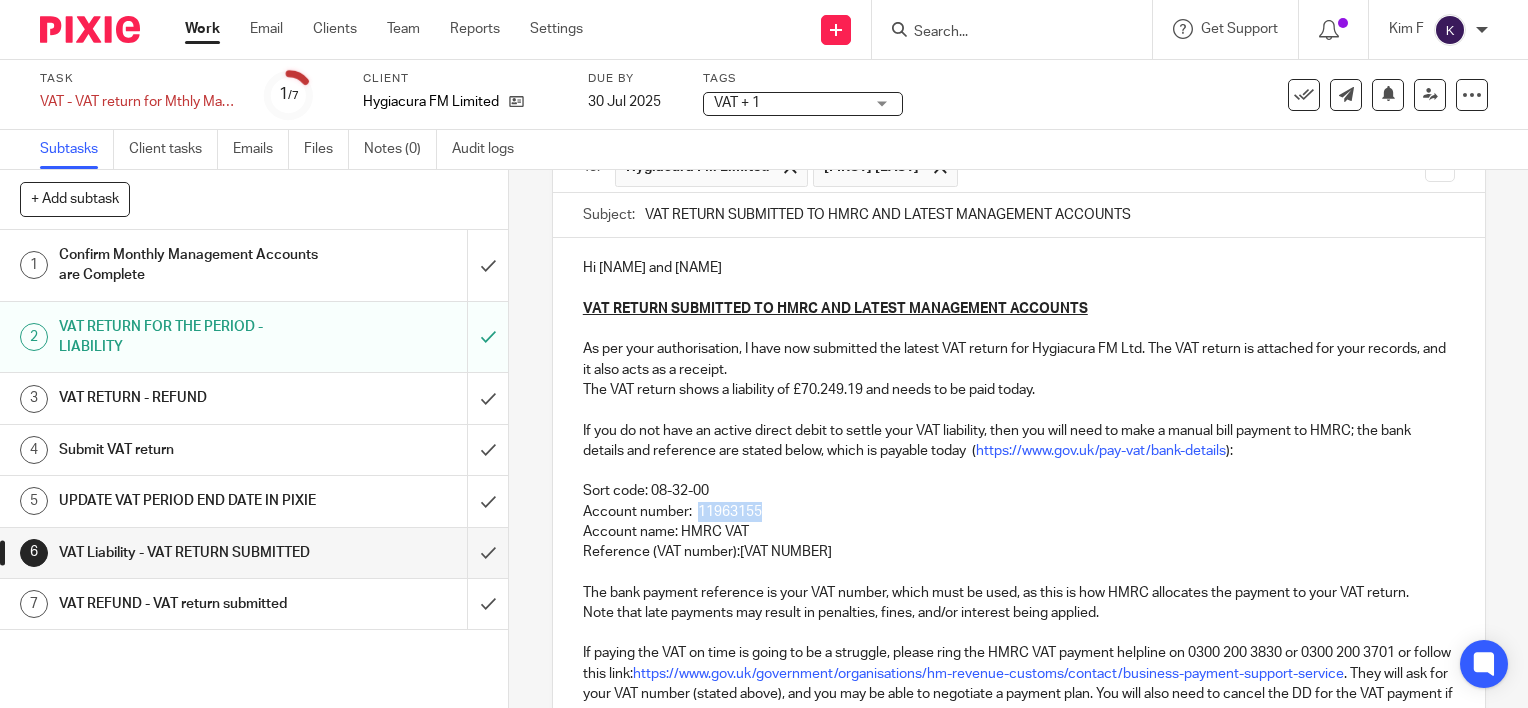 drag, startPoint x: 767, startPoint y: 509, endPoint x: 690, endPoint y: 518, distance: 77.52419 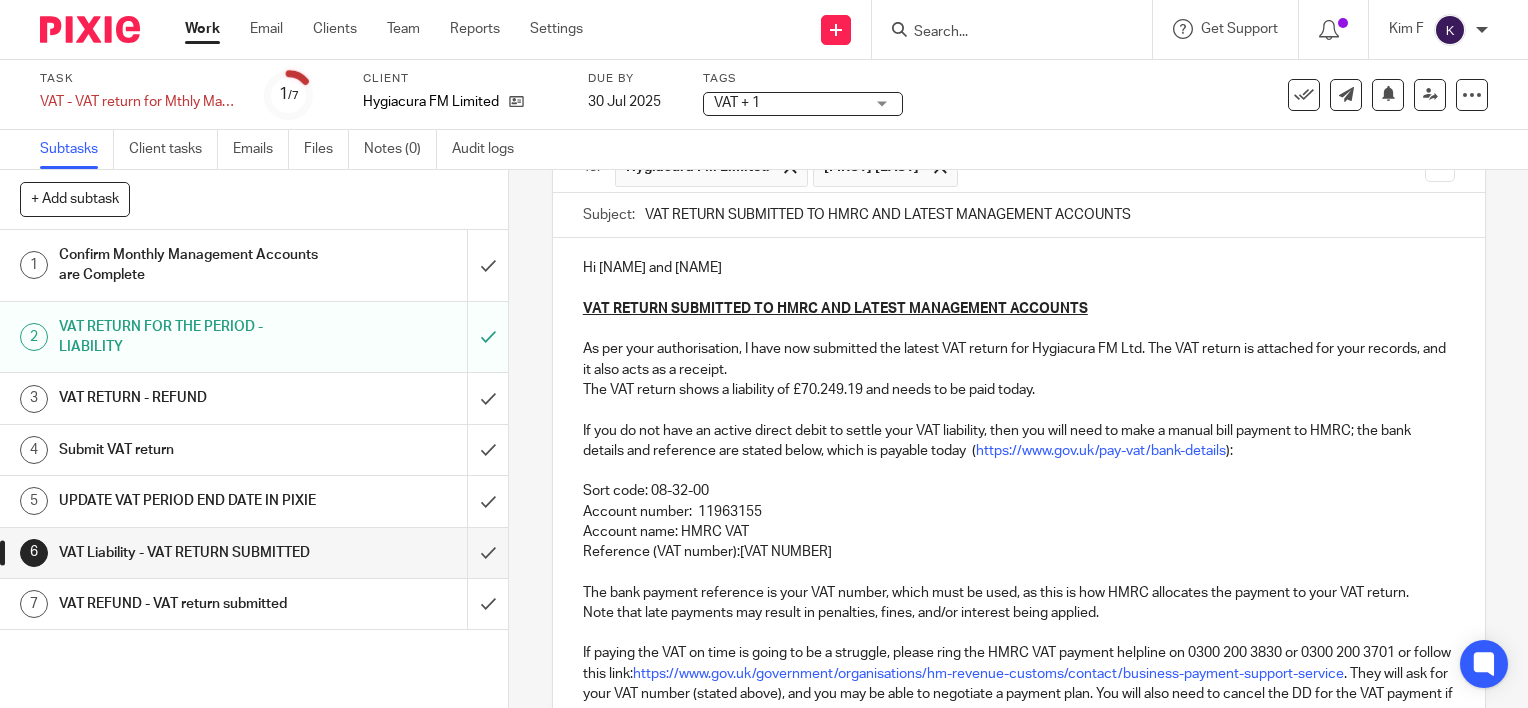 click on "Reference (VAT number):464247385" at bounding box center [1019, 552] 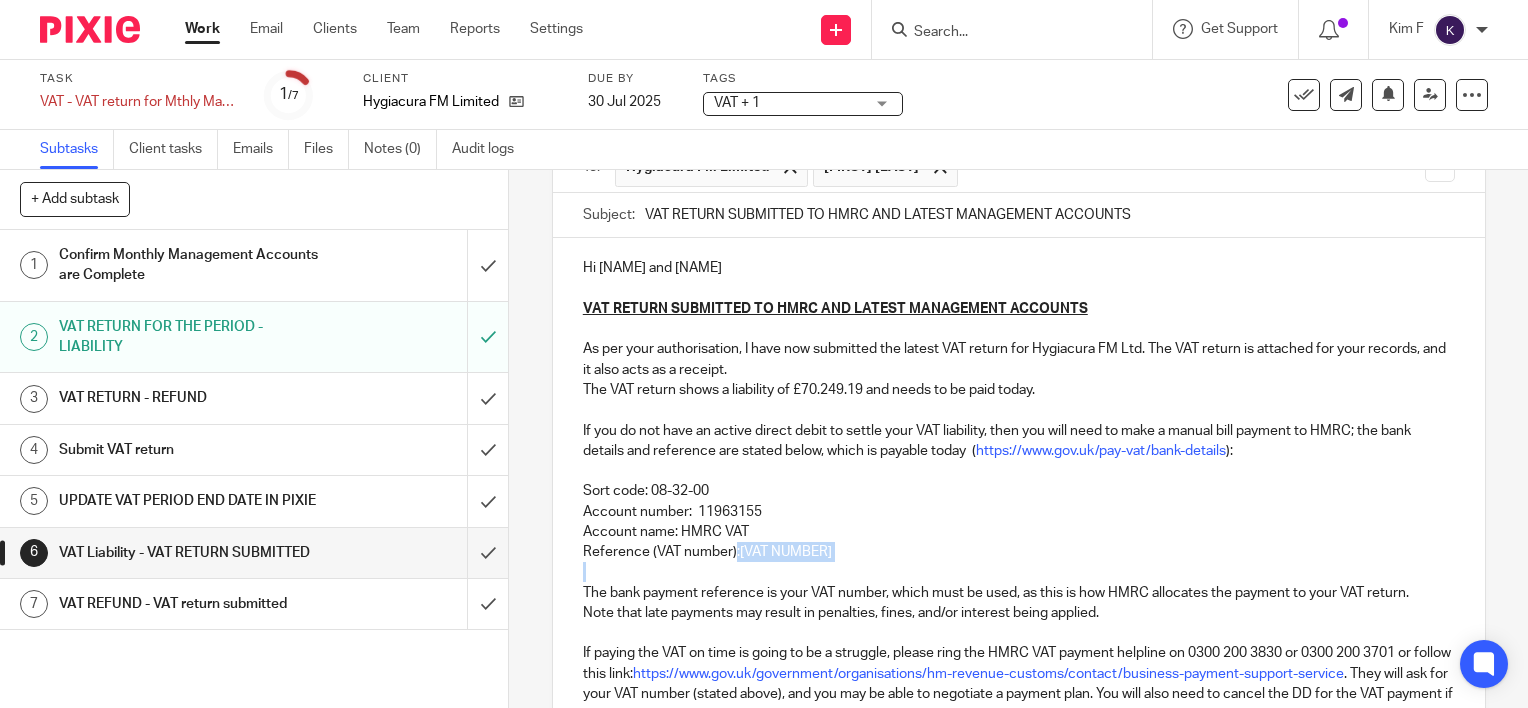 drag, startPoint x: 811, startPoint y: 561, endPoint x: 728, endPoint y: 556, distance: 83.15047 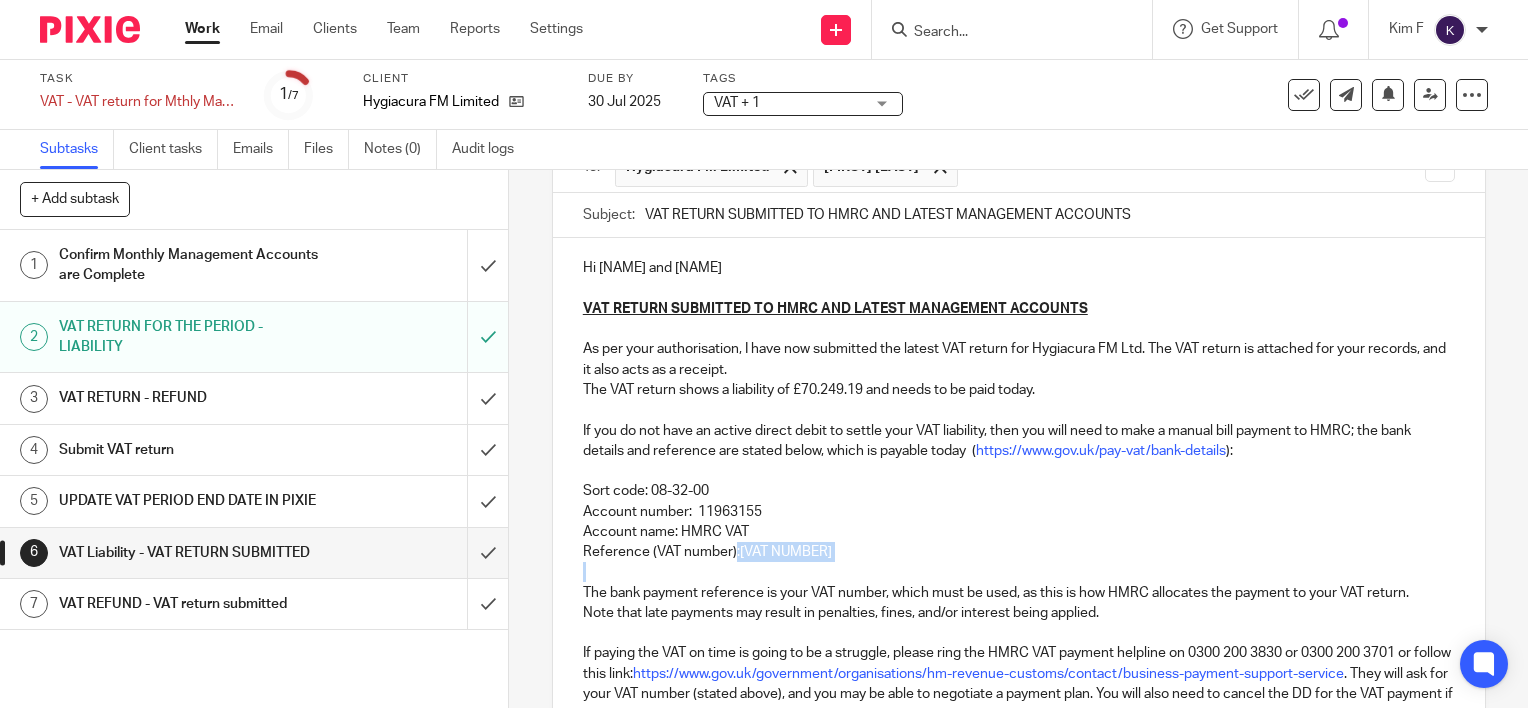 click on "Hi Sacha and Martin VAT RETURN SUBMITTED TO HMRC AND LATEST MANAGEMENT ACCOUNTS As per your authorisation, I have now submitted the latest VAT return for Hygiacura FM Ltd. The VAT return is attached for your records, and it also acts as a receipt. The VAT return shows a liability of £70.249.19 and needs to be paid today.  If you do not have an active direct debit to settle your VAT liability, then you will need to make a manual bill payment to HMRC; the bank details and reference are stated below, which is payable today  ( https://www.gov.uk/pay-vat/bank-details ):   Sort code: 08-32-00 Account number:  11963155 Account name: HMRC VAT Reference (VAT number):464247385 The bank payment reference is your VAT number, which must be used, as this is how HMRC allocates the payment to your VAT return. Note that late payments may result in penalties, fines, and/or interest being applied.  https://www.gov.uk/government/organisations/hm-revenue-customs/contact/business-payment-support-service VERY" at bounding box center [1019, 985] 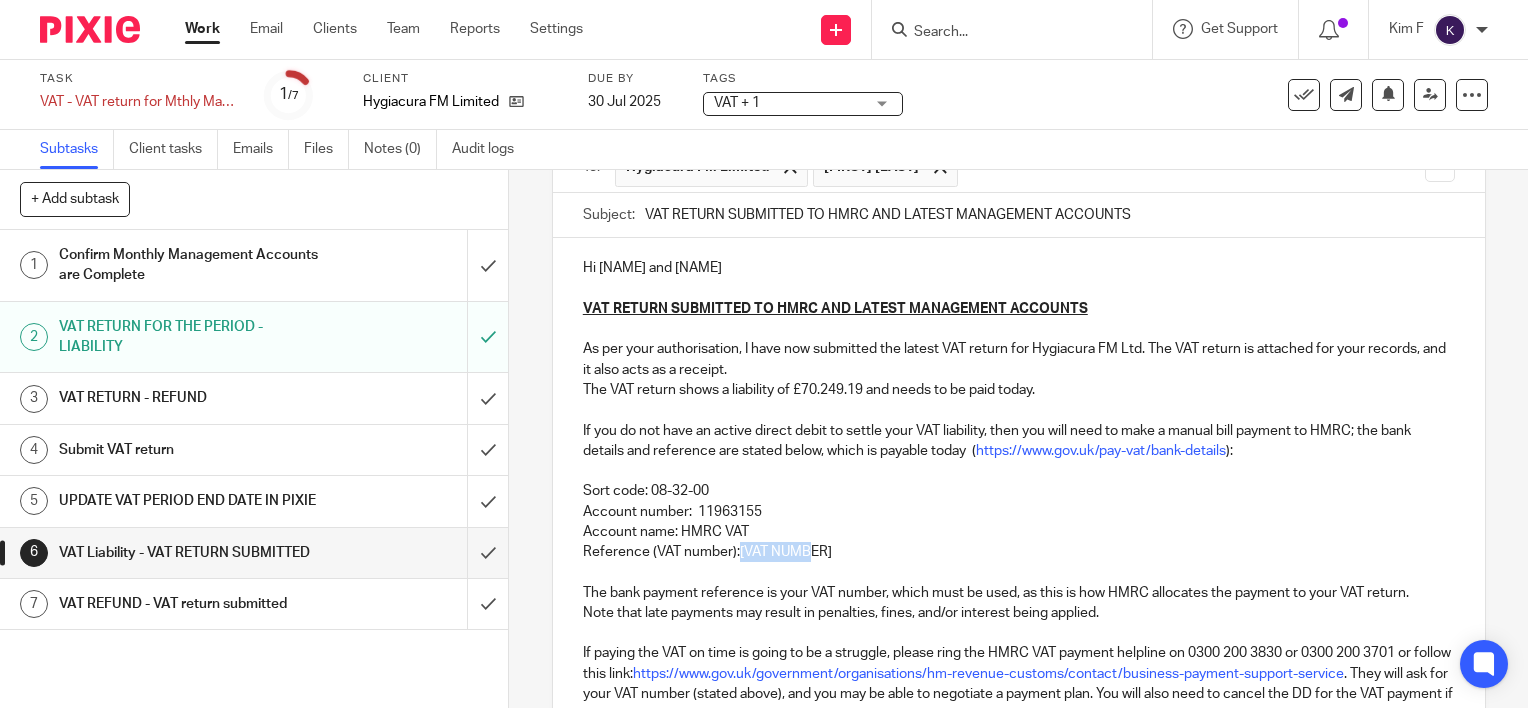 drag, startPoint x: 836, startPoint y: 554, endPoint x: 735, endPoint y: 552, distance: 101.0198 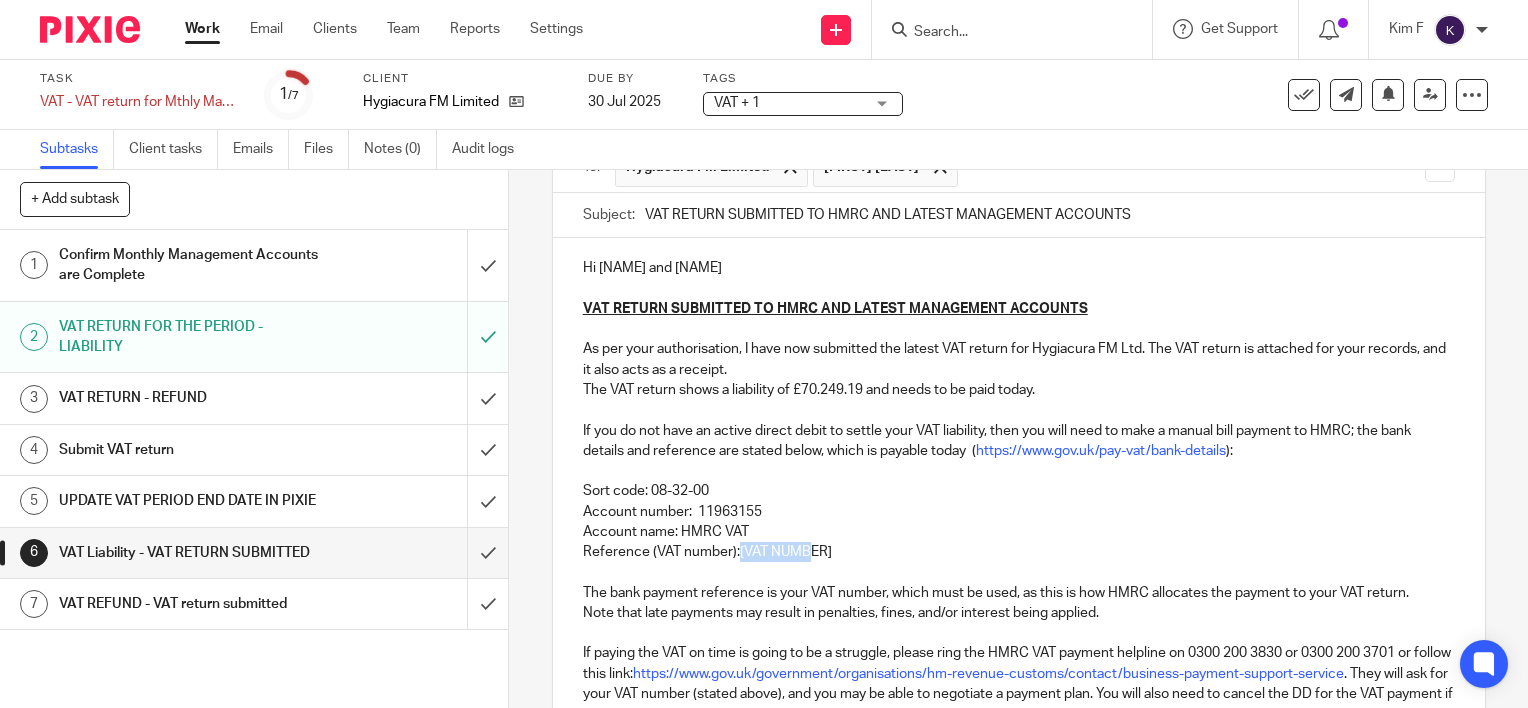 click on "Reference (VAT number):464247385" at bounding box center (1019, 552) 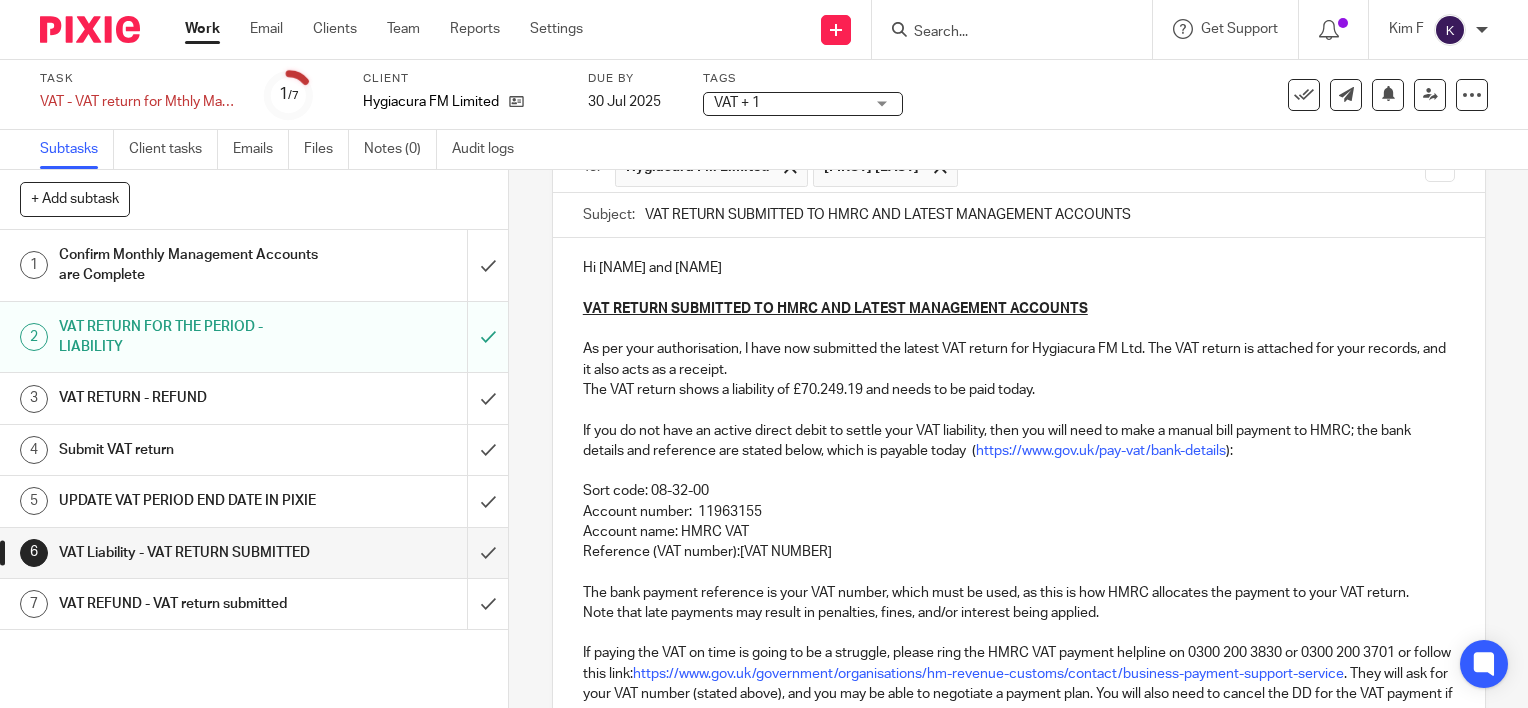 click on "Account number:  11963155" at bounding box center (1019, 512) 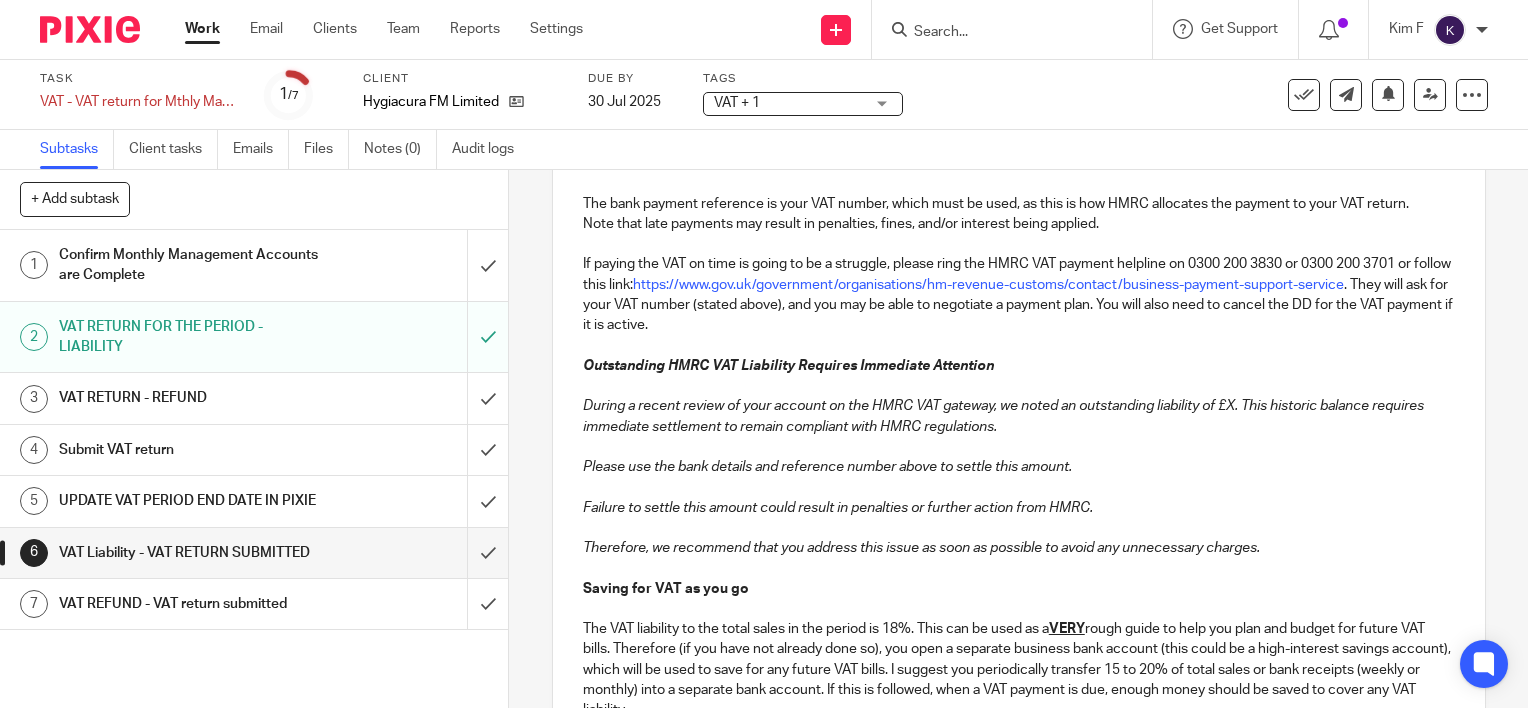 scroll, scrollTop: 563, scrollLeft: 0, axis: vertical 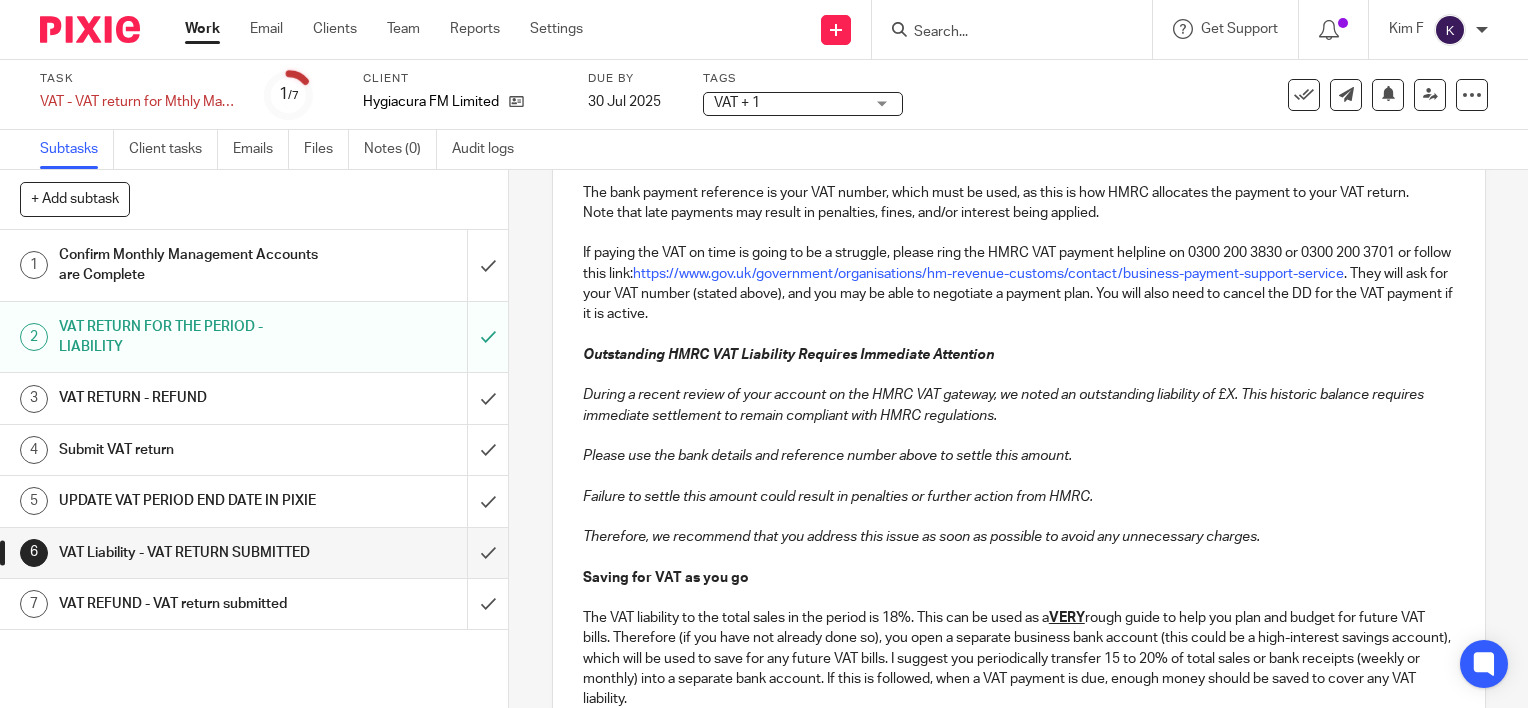 click on "Failure to settle this amount could result in penalties or further action from HMRC." at bounding box center [1019, 497] 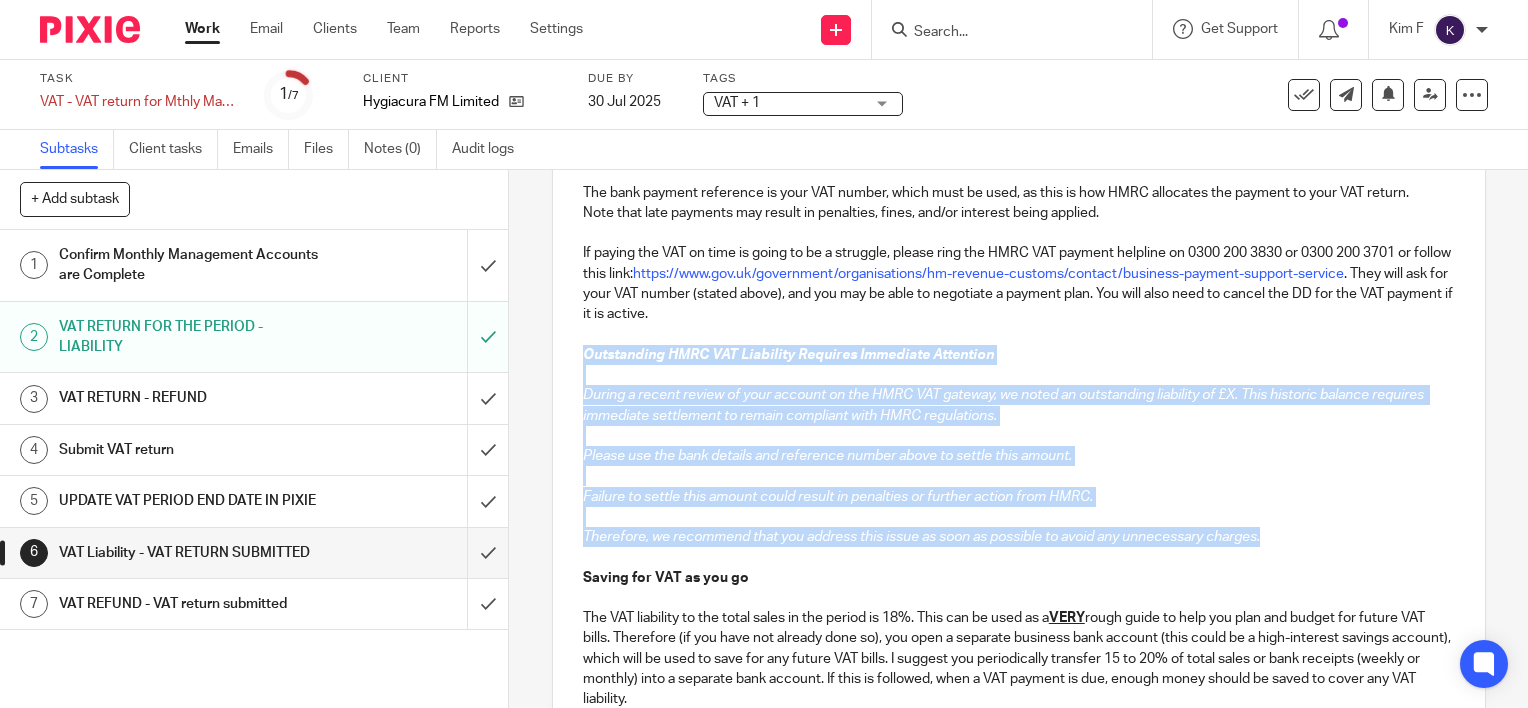 drag, startPoint x: 1283, startPoint y: 541, endPoint x: 568, endPoint y: 348, distance: 740.59033 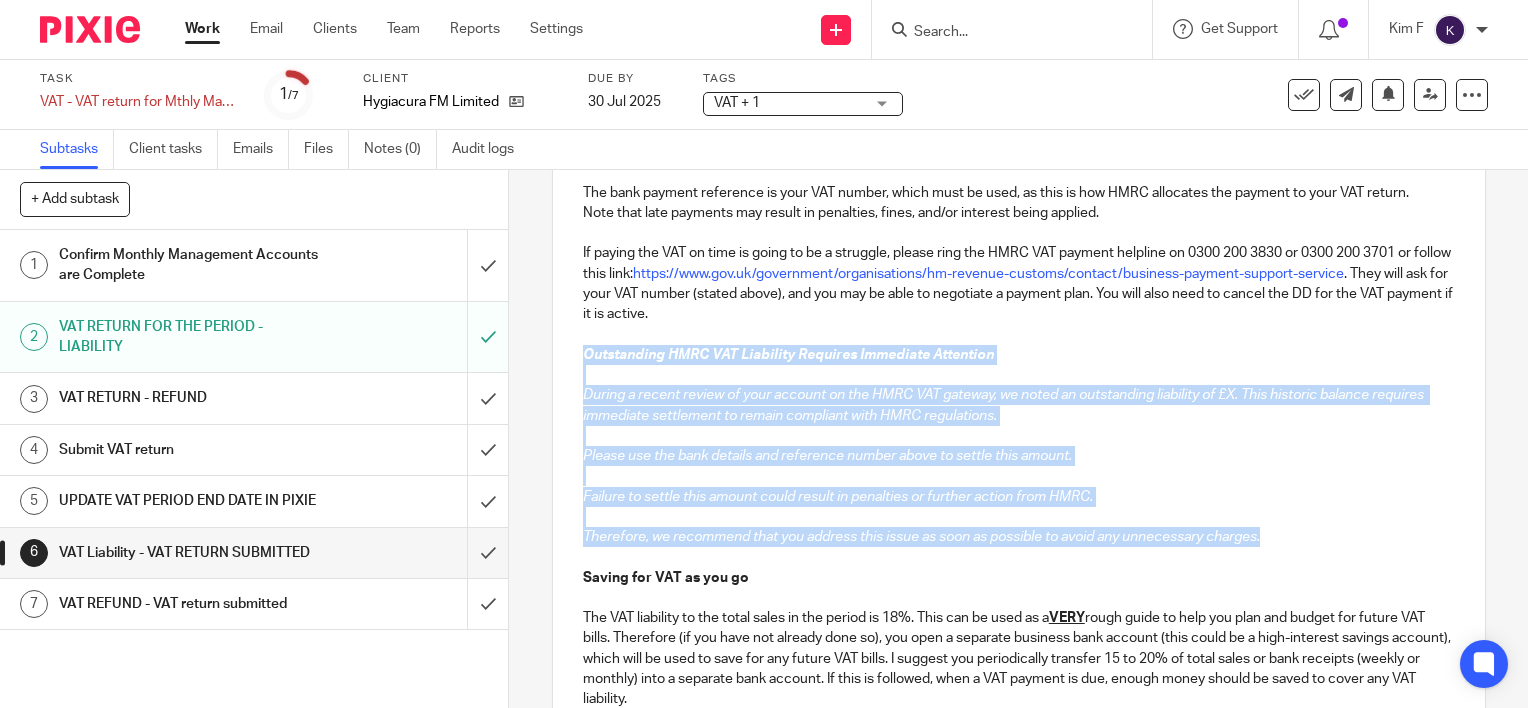 click on "Hi Sacha and Martin VAT RETURN SUBMITTED TO HMRC AND LATEST MANAGEMENT ACCOUNTS As per your authorisation, I have now submitted the latest VAT return for Hygiacura FM Ltd. The VAT return is attached for your records, and it also acts as a receipt. The VAT return shows a liability of £70.249.19 and needs to be paid today.  If you do not have an active direct debit to settle your VAT liability, then you will need to make a manual bill payment to HMRC; the bank details and reference are stated below, which is payable today  ( https://www.gov.uk/pay-vat/bank-details ):   Sort code: 08-32-00 Account number:  11963155 Account name: HMRC VAT Reference (VAT number):464247385 The bank payment reference is your VAT number, which must be used, as this is how HMRC allocates the payment to your VAT return. Note that late payments may result in penalties, fines, and/or interest being applied.  https://www.gov.uk/government/organisations/hm-revenue-customs/contact/business-payment-support-service VERY" at bounding box center (1019, 585) 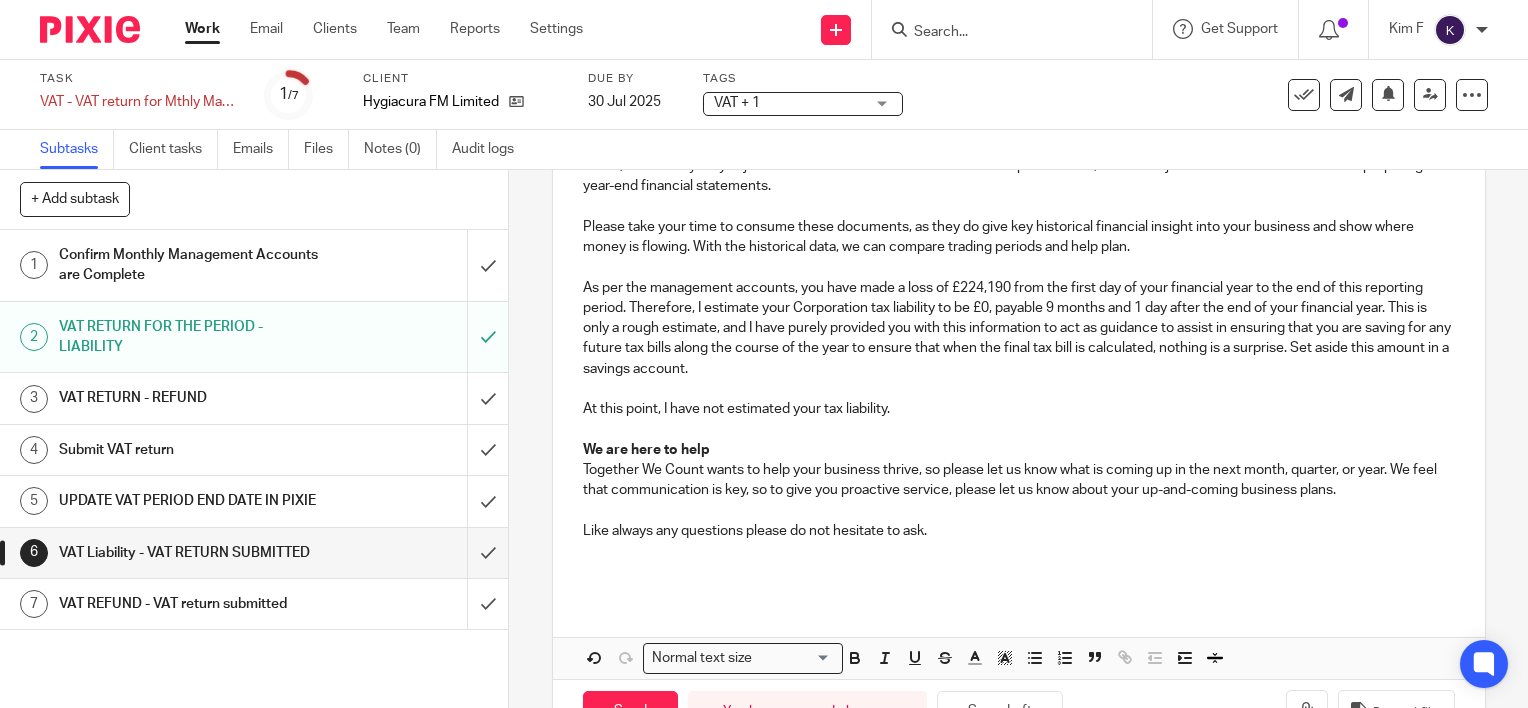 scroll, scrollTop: 1140, scrollLeft: 0, axis: vertical 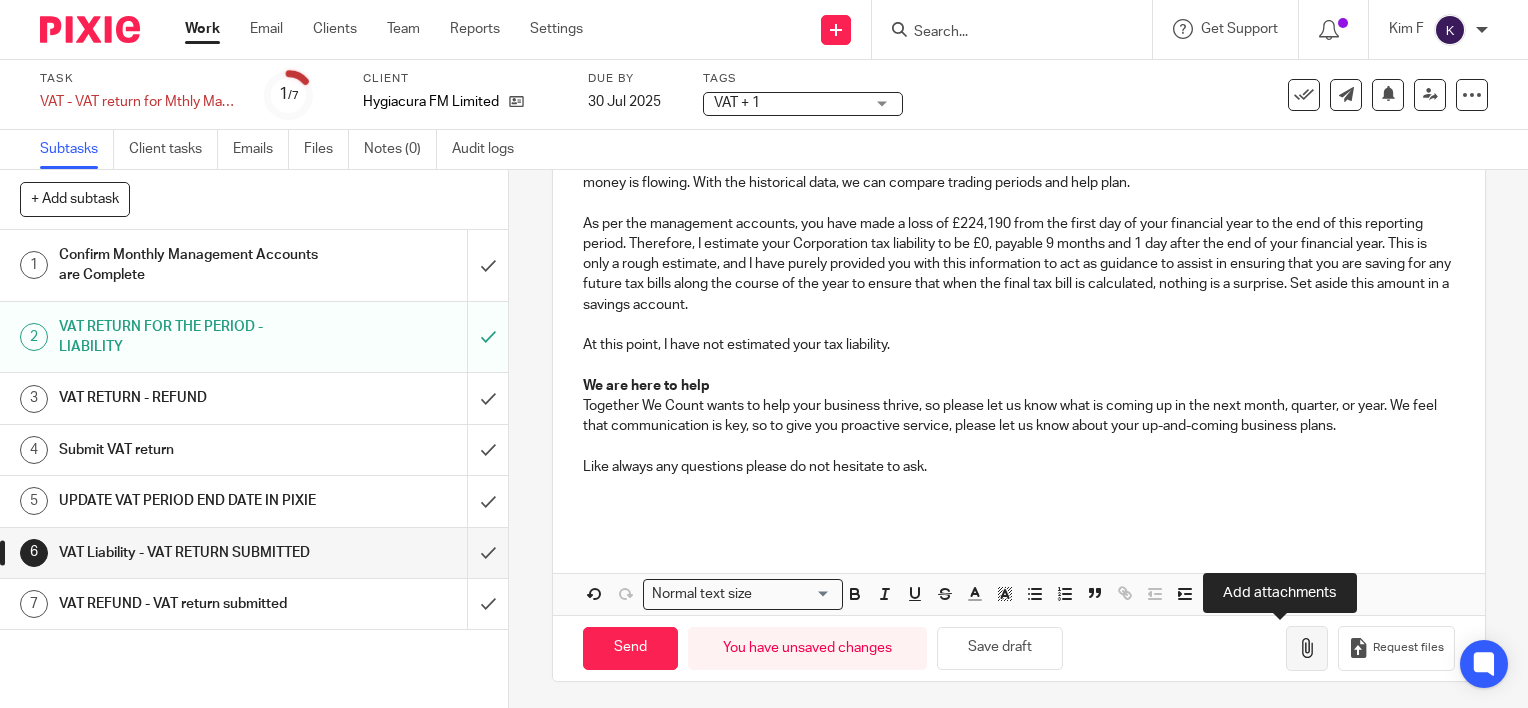 click at bounding box center (1307, 648) 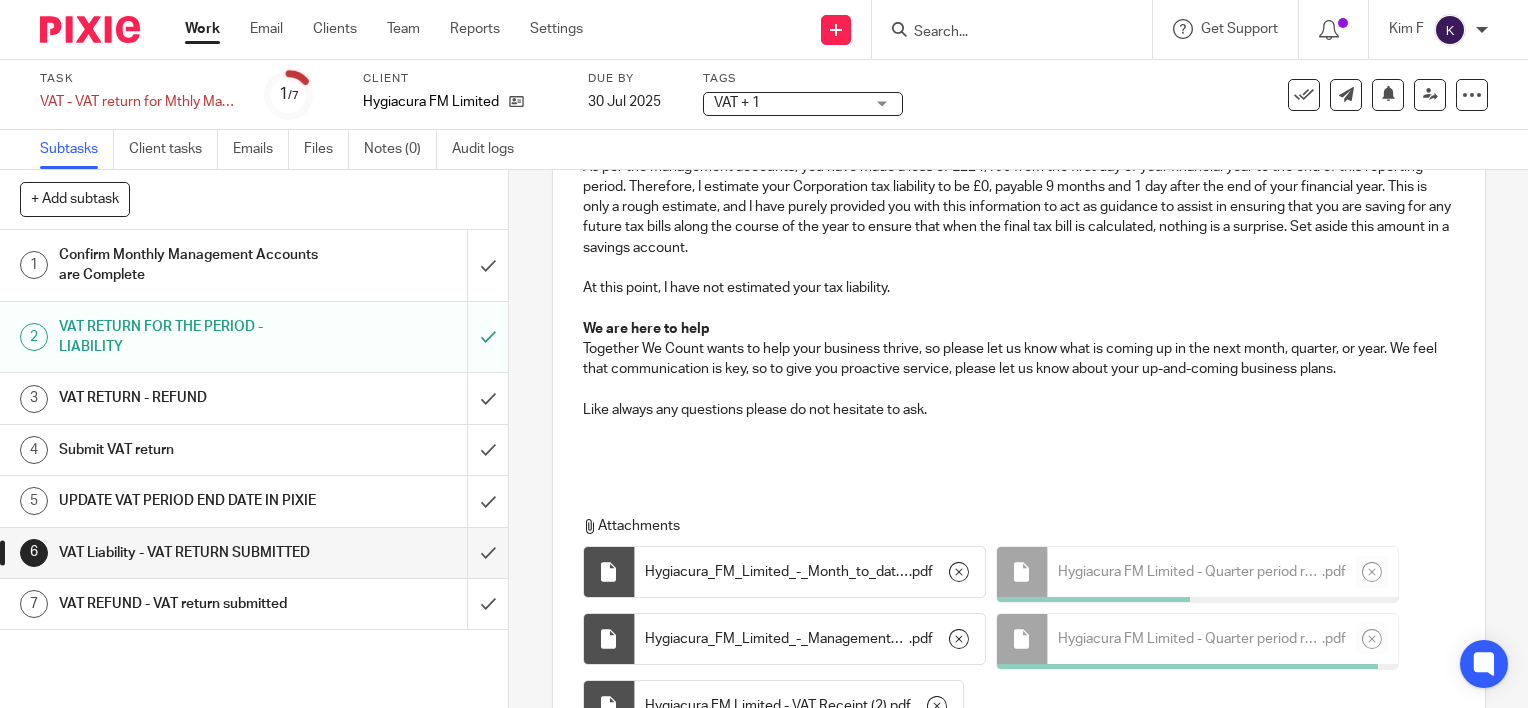 scroll, scrollTop: 1340, scrollLeft: 0, axis: vertical 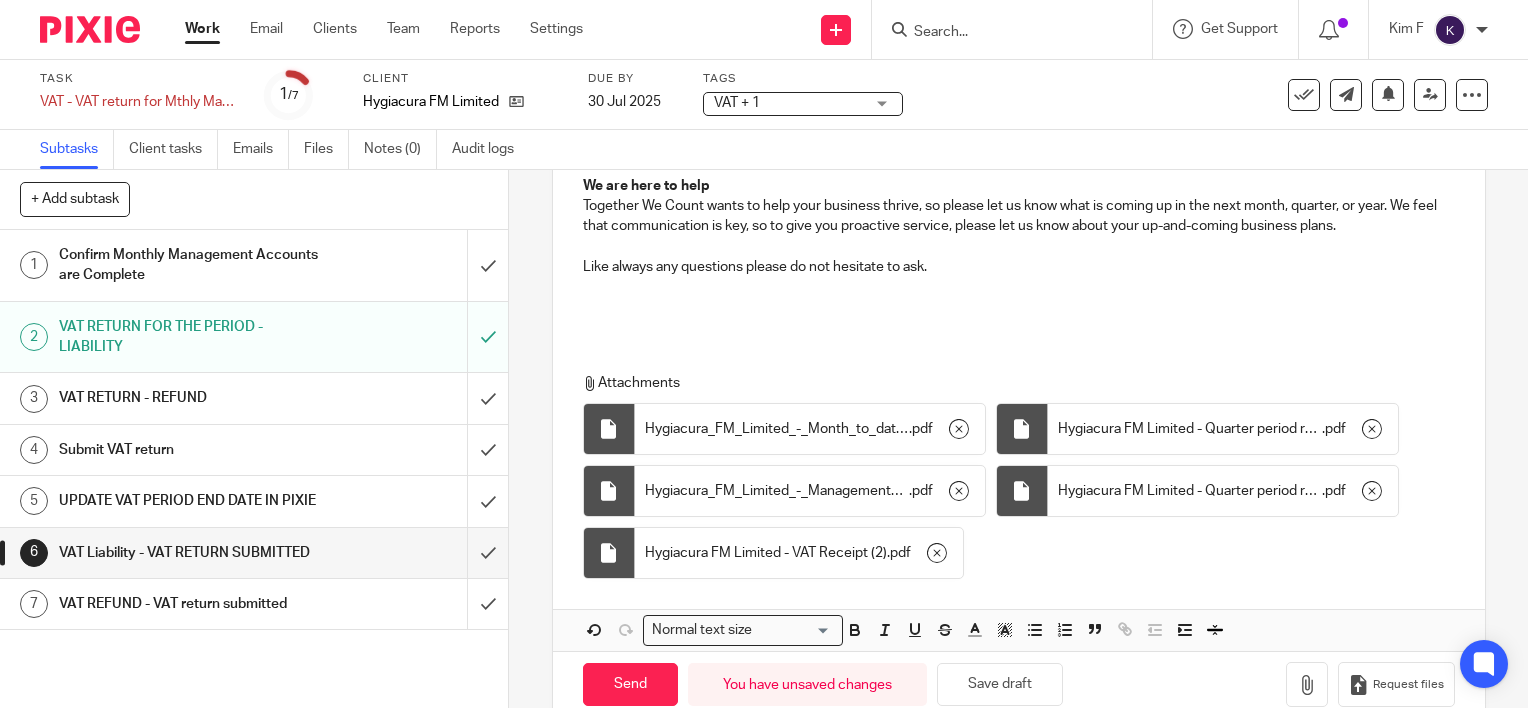 click on "Hygiacura_FM_Limited_-_Month_to_date_comparison" at bounding box center [777, 429] 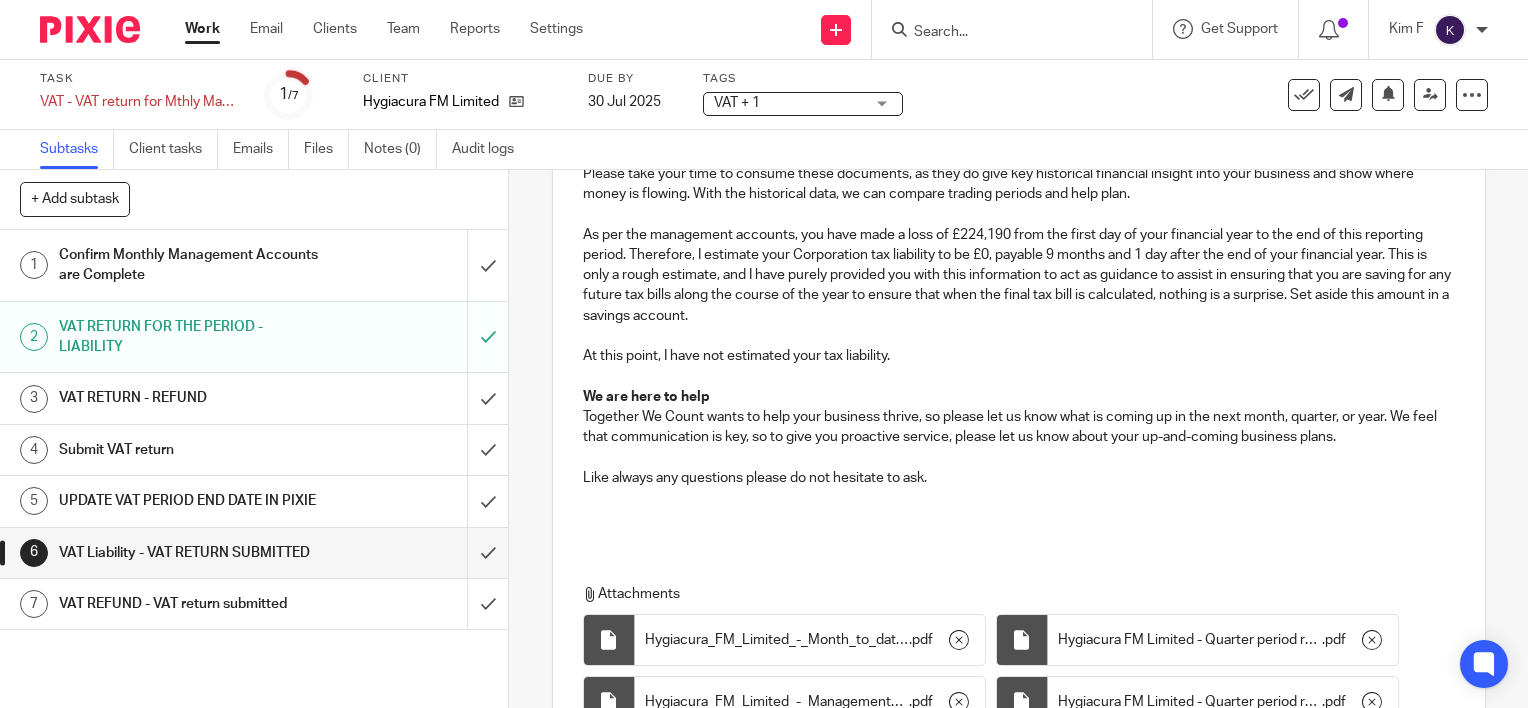 scroll, scrollTop: 1376, scrollLeft: 0, axis: vertical 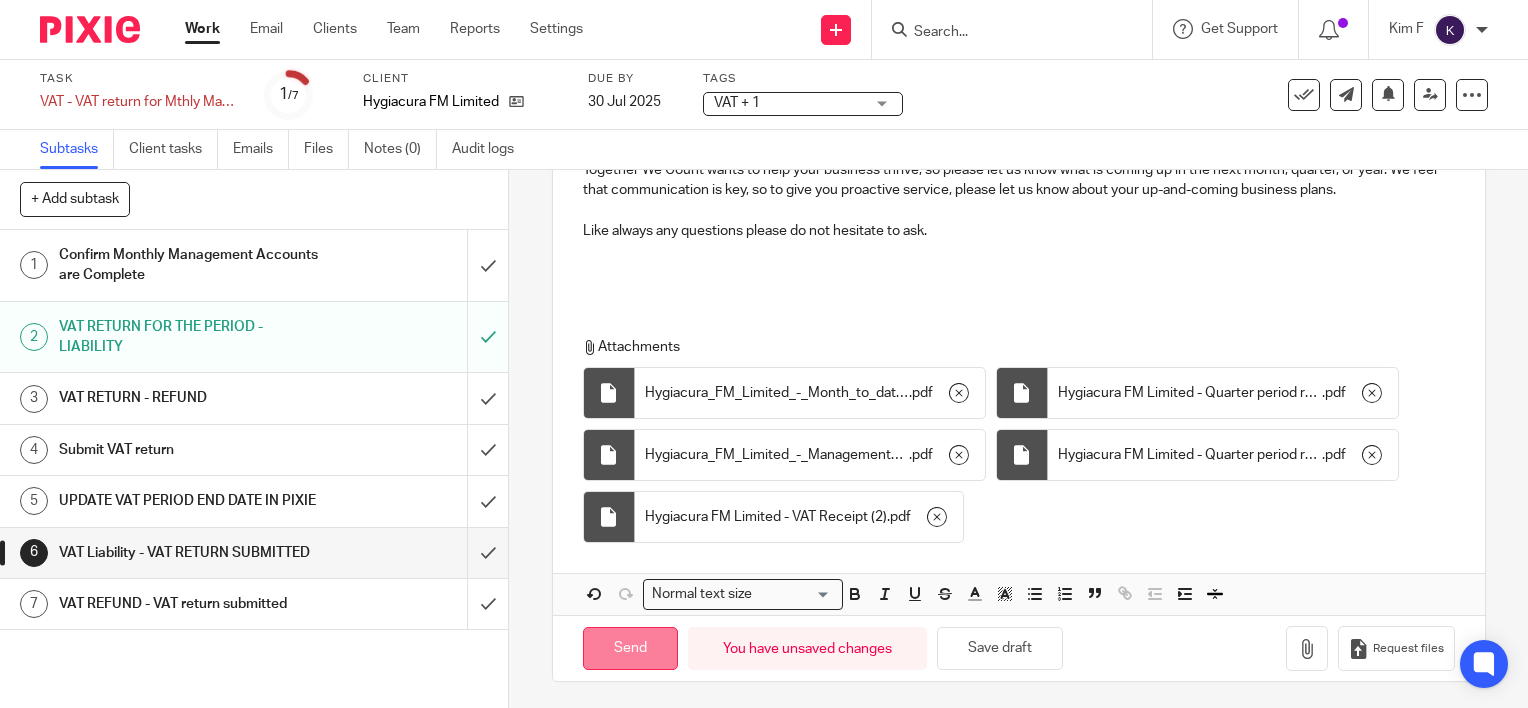 click on "Send" at bounding box center [630, 648] 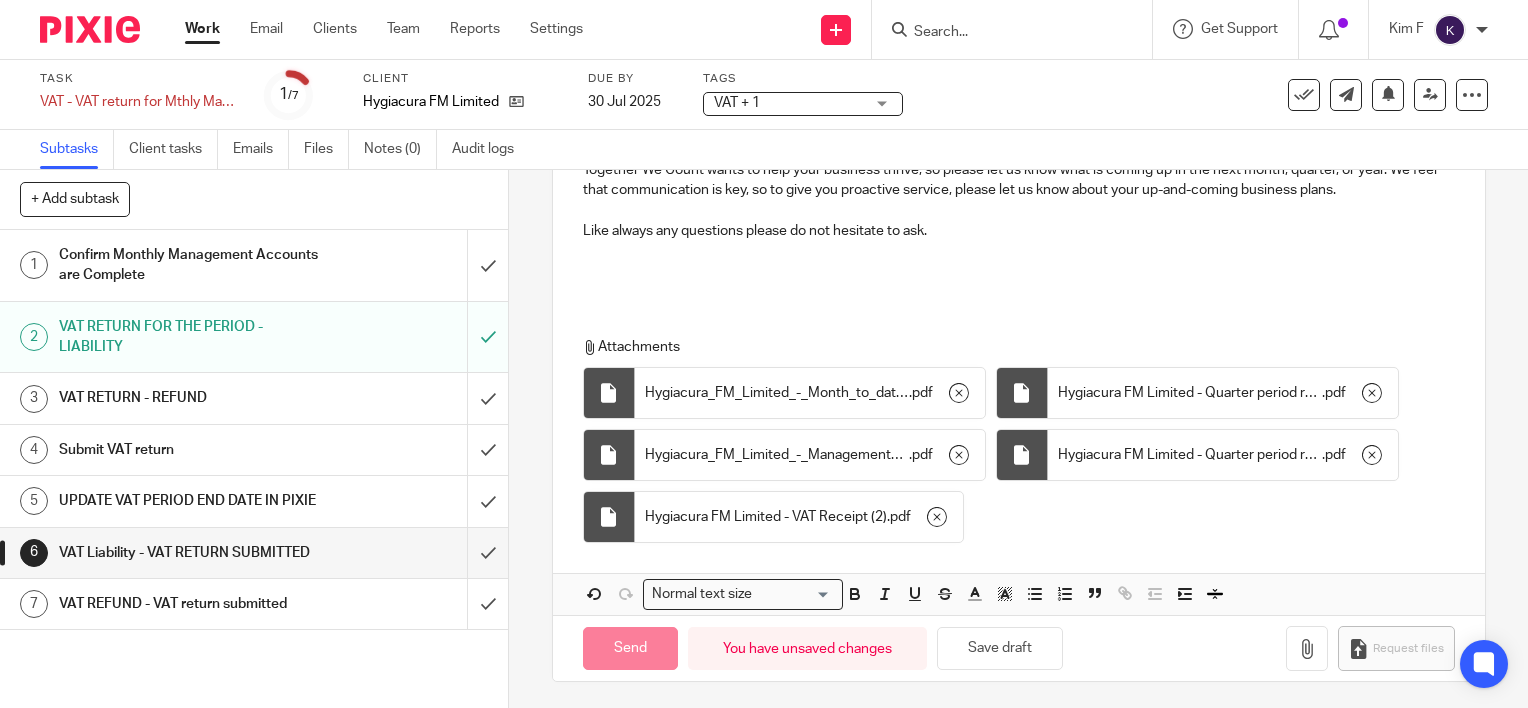type on "Sent" 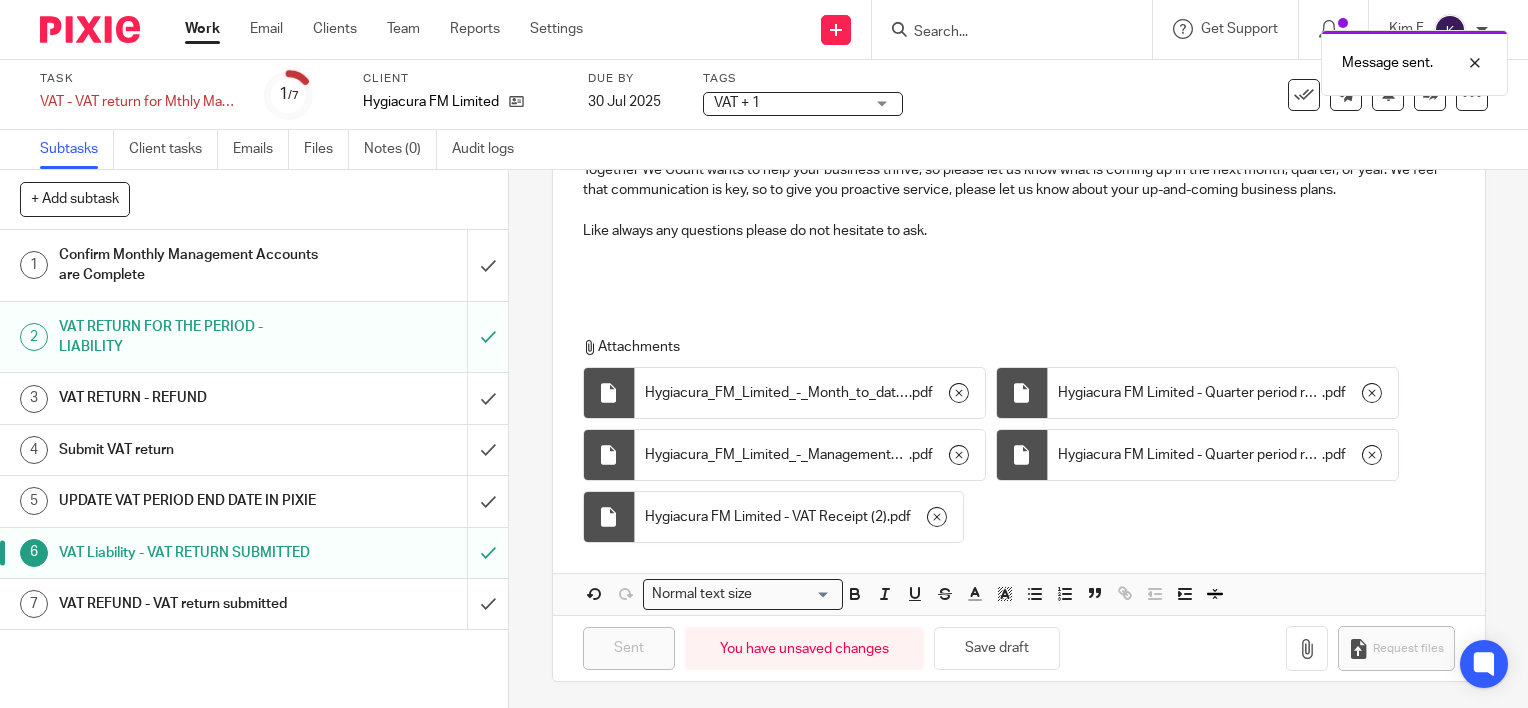 click on "UPDATE VAT PERIOD END DATE IN PIXIE" at bounding box center (188, 501) 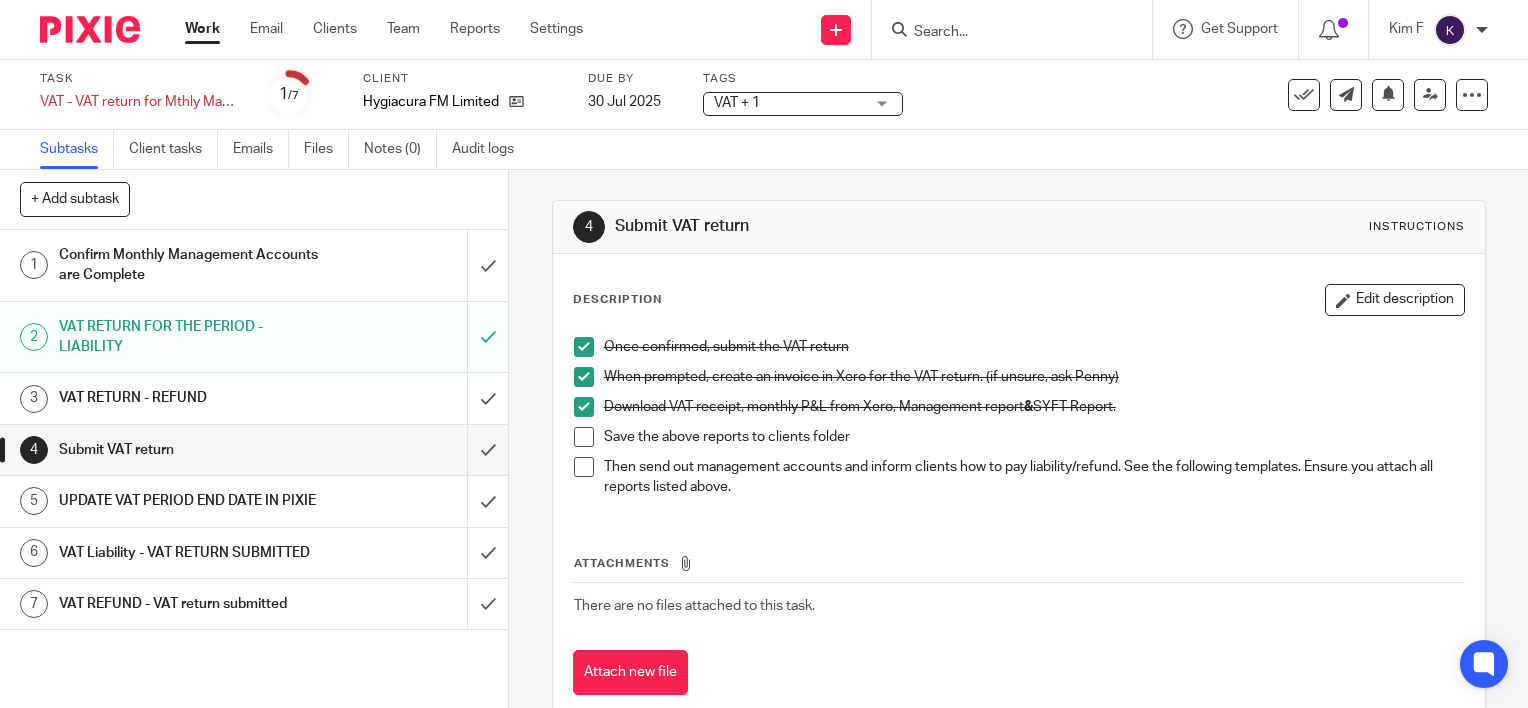 scroll, scrollTop: 0, scrollLeft: 0, axis: both 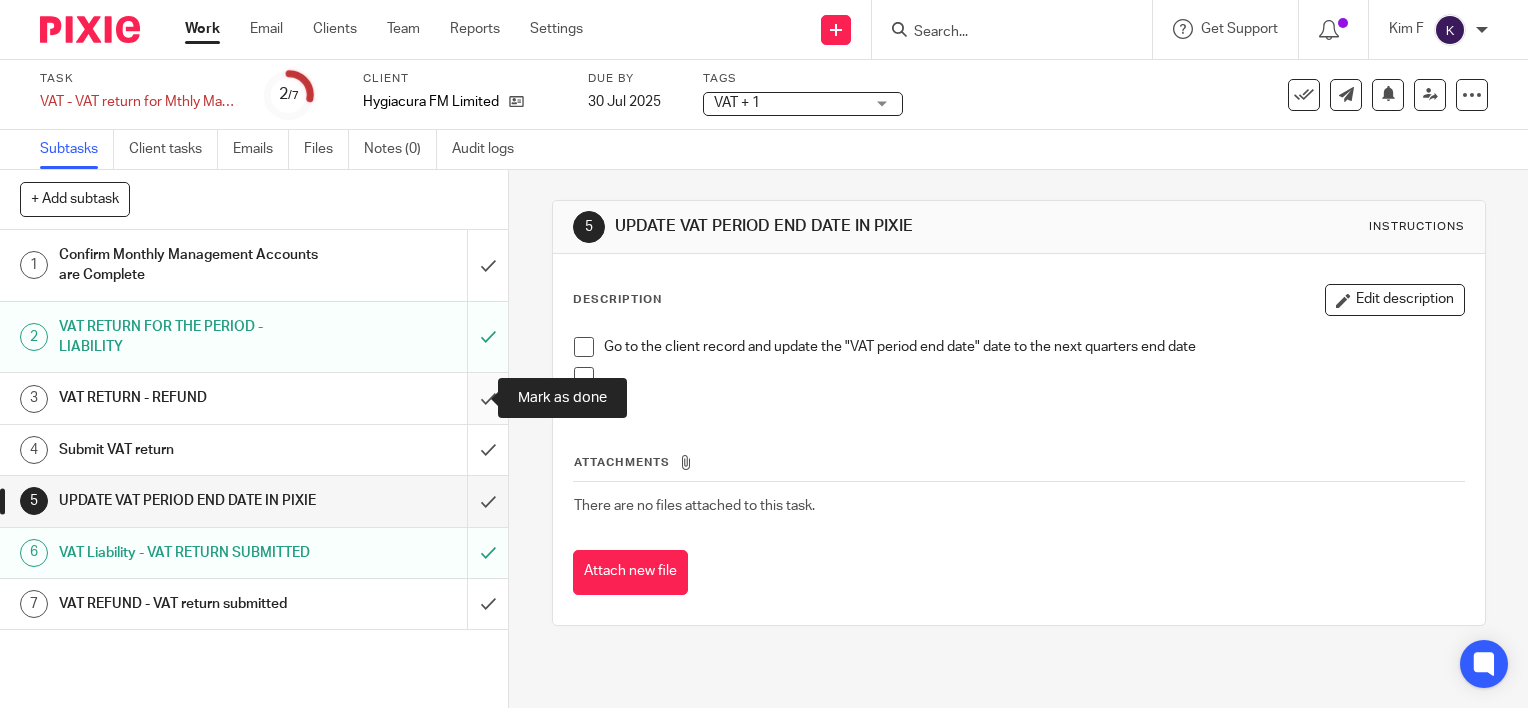 click at bounding box center [254, 398] 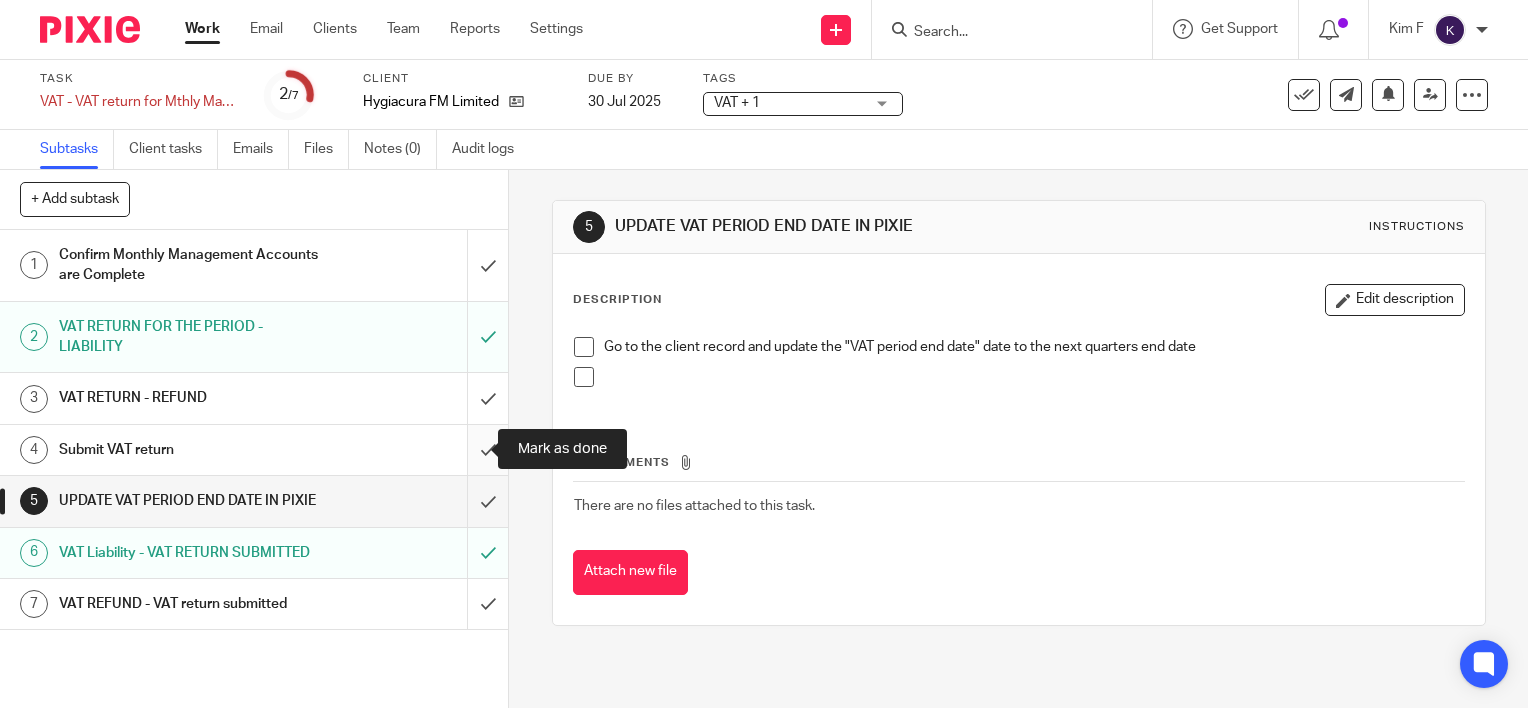 click at bounding box center [254, 450] 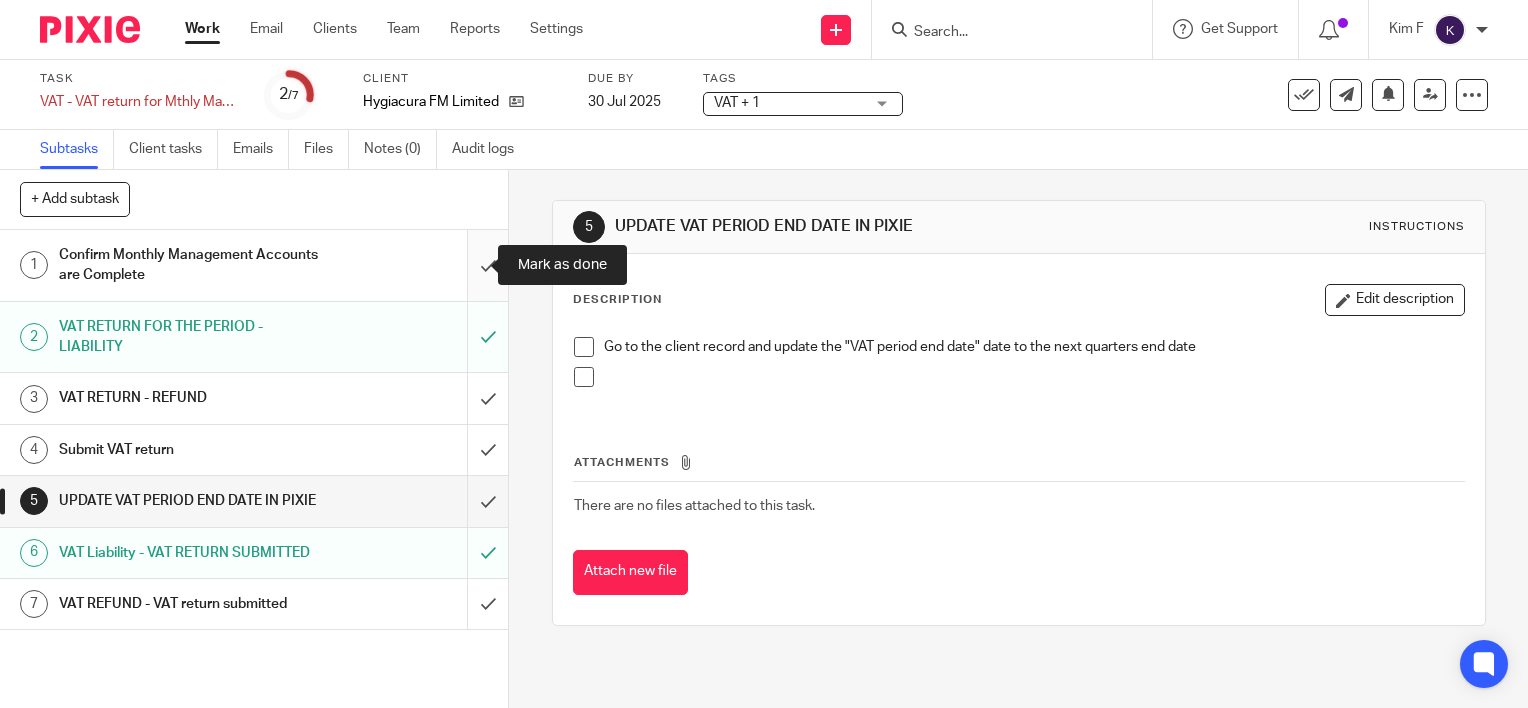 click at bounding box center (254, 265) 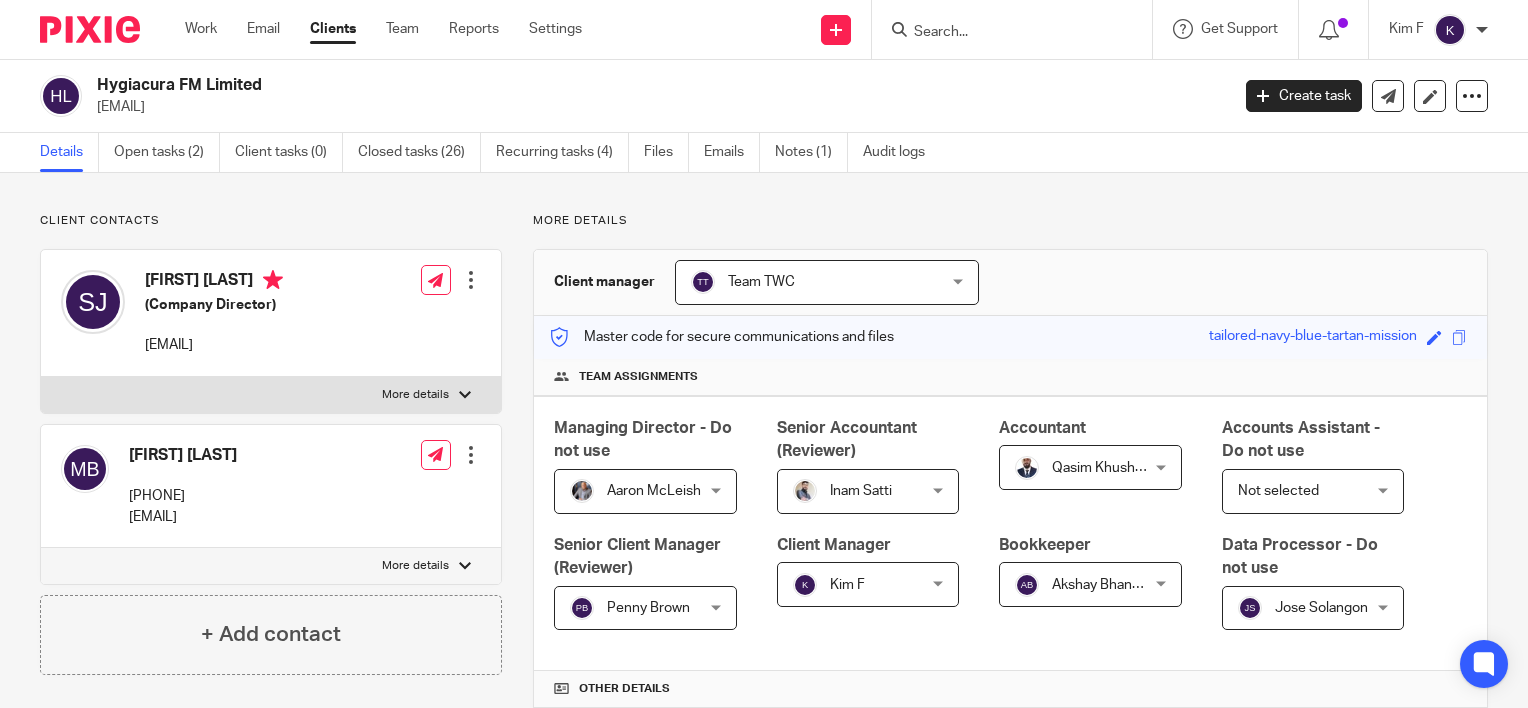scroll, scrollTop: 0, scrollLeft: 0, axis: both 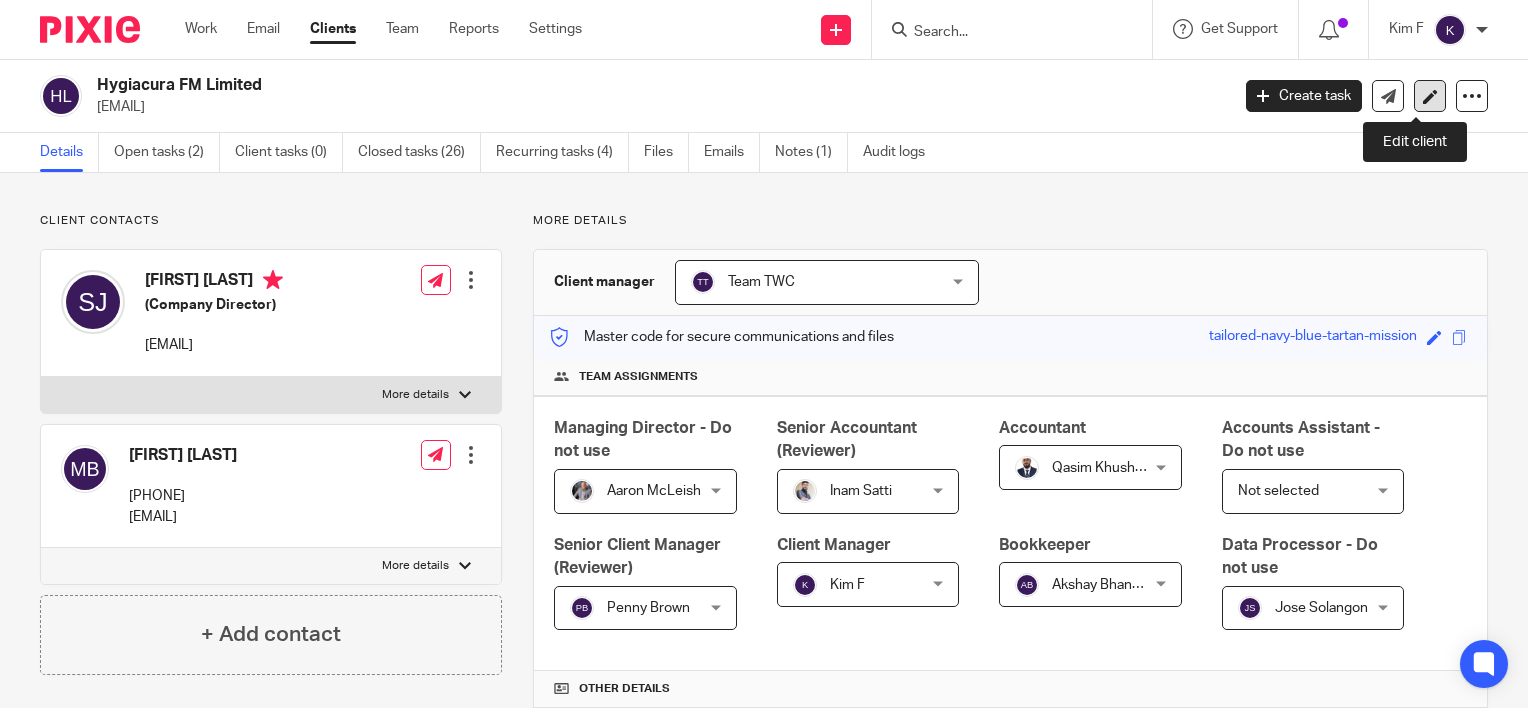 click at bounding box center [1430, 96] 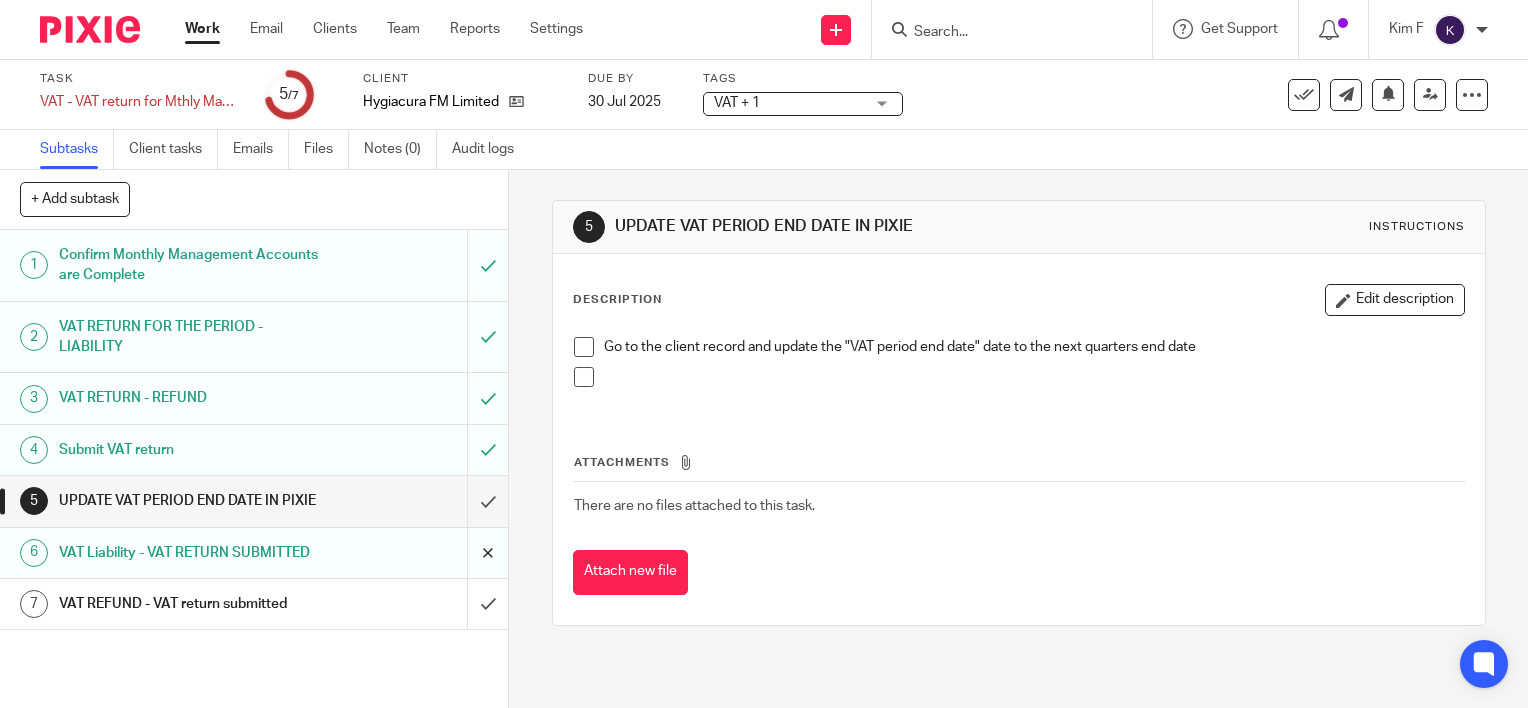 scroll, scrollTop: 0, scrollLeft: 0, axis: both 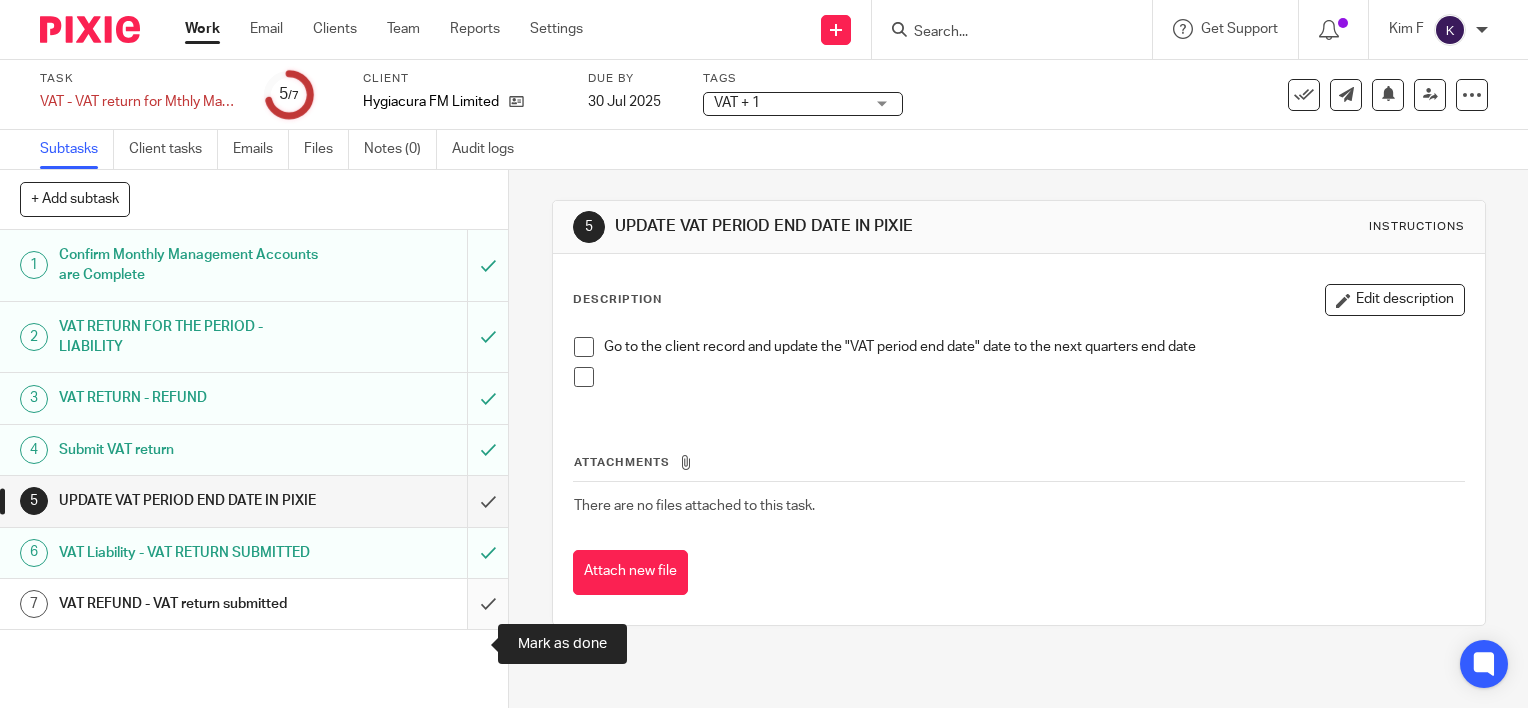 click at bounding box center [254, 604] 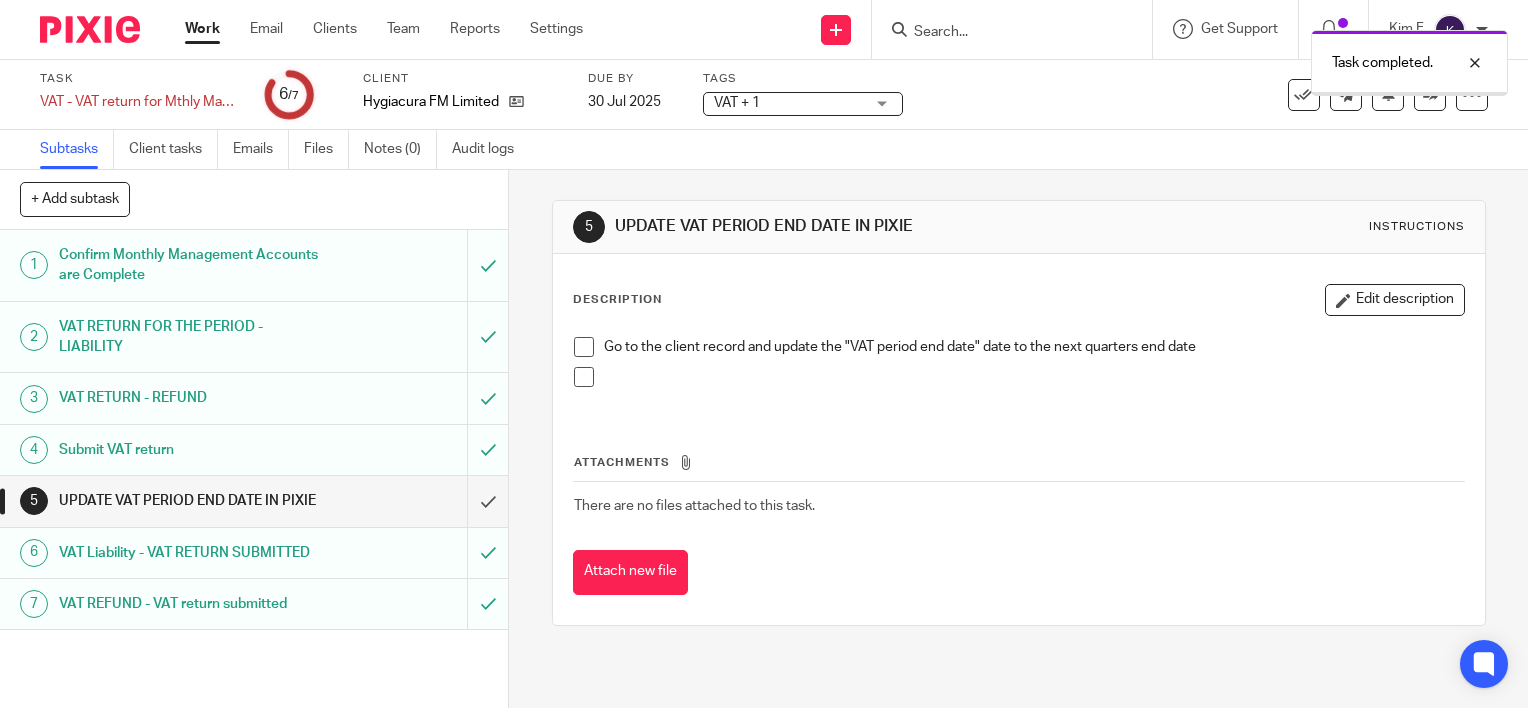 scroll, scrollTop: 0, scrollLeft: 0, axis: both 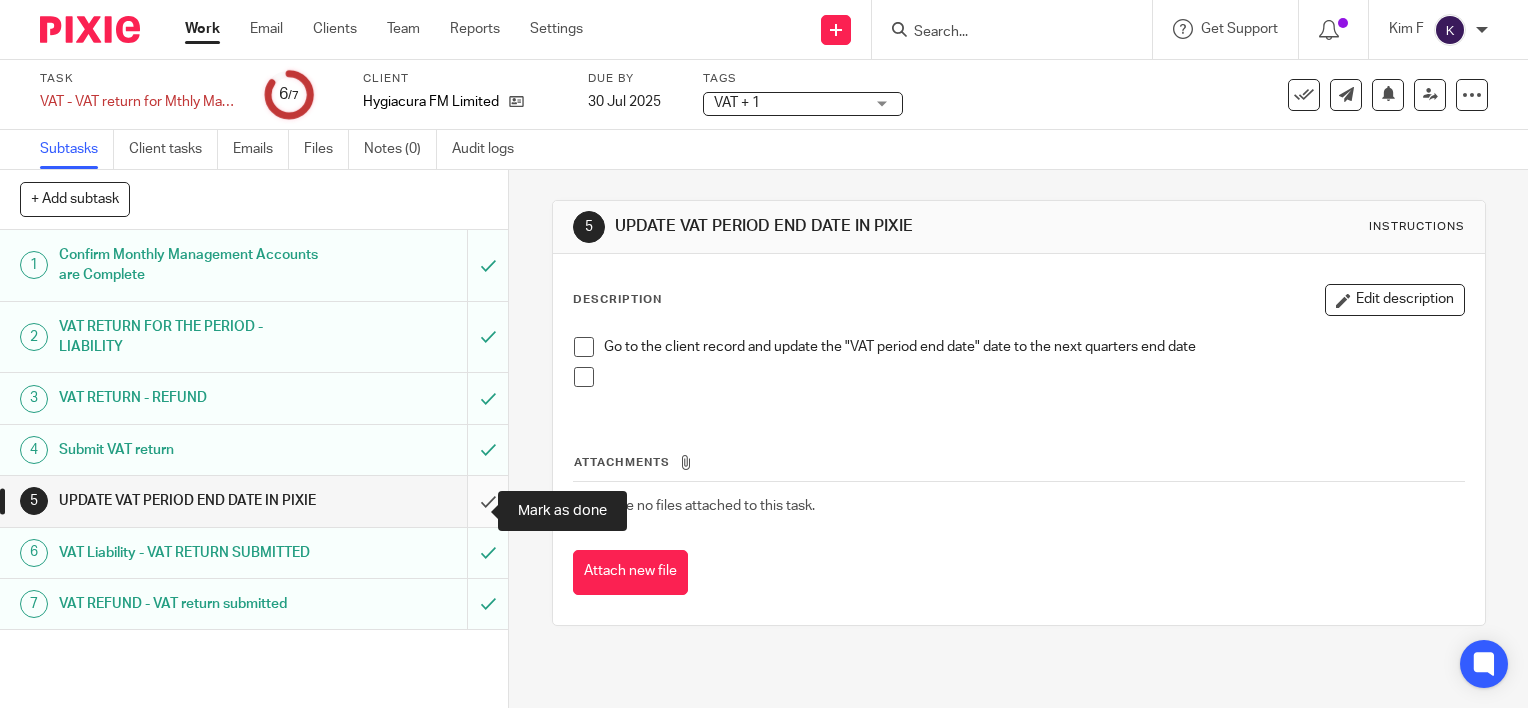 drag, startPoint x: 472, startPoint y: 522, endPoint x: 487, endPoint y: 518, distance: 15.524175 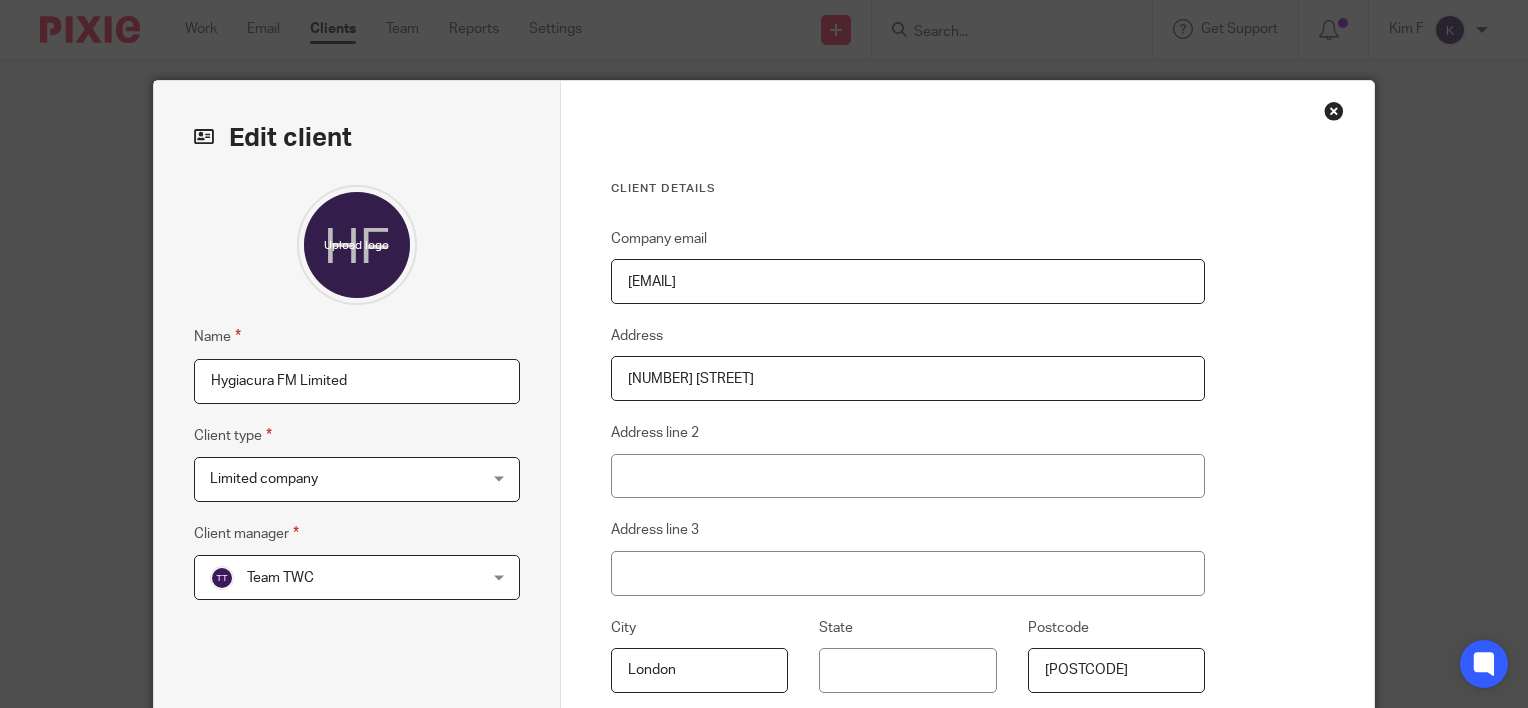 scroll, scrollTop: 0, scrollLeft: 0, axis: both 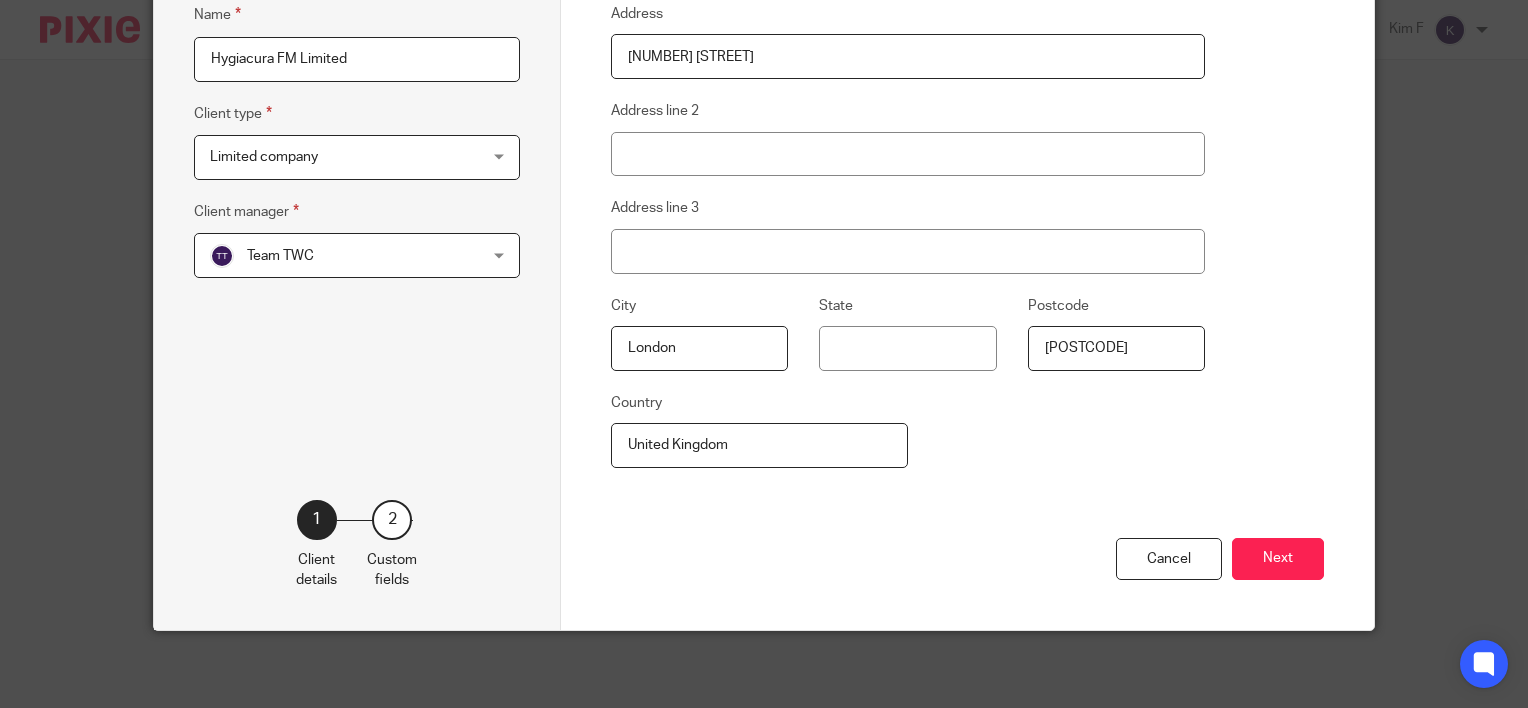 drag, startPoint x: 1235, startPoint y: 539, endPoint x: 1260, endPoint y: 540, distance: 25.019993 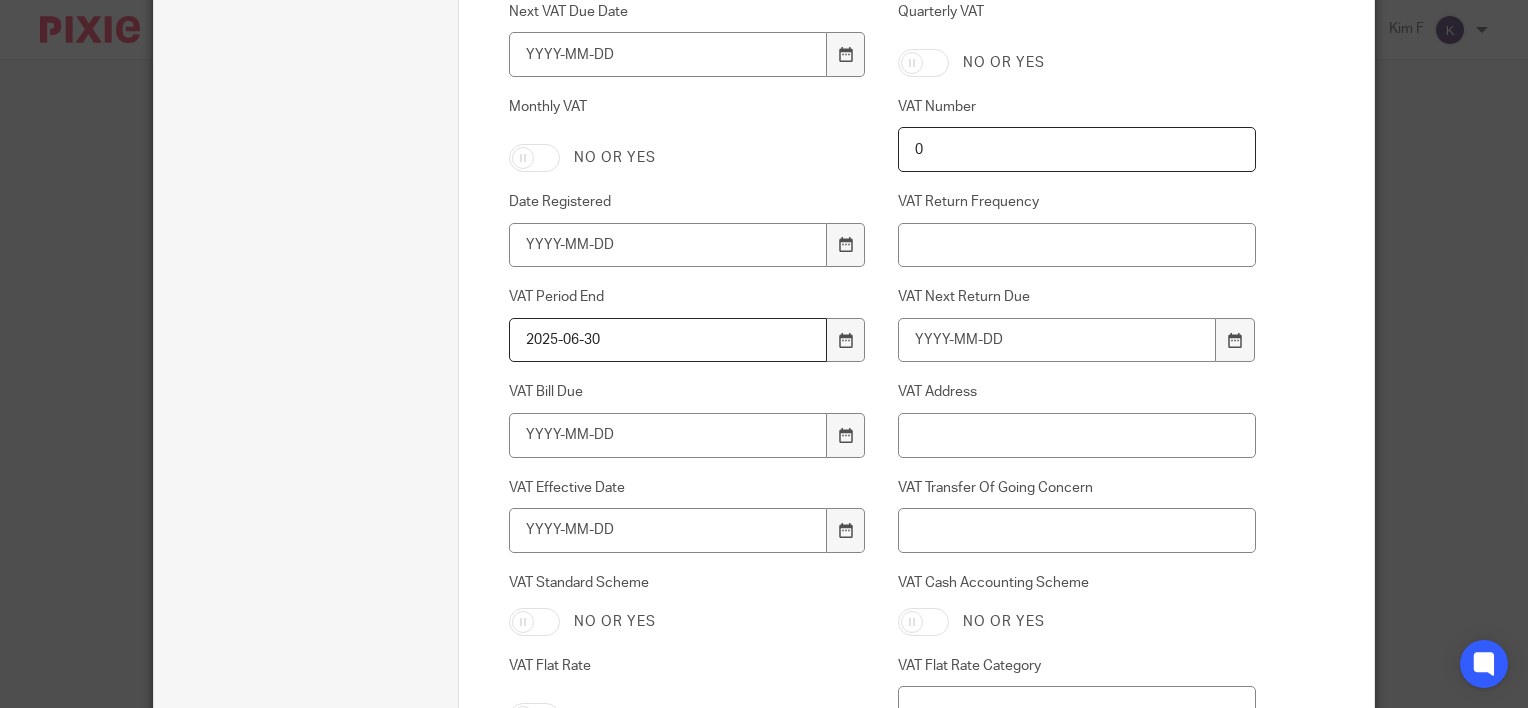 scroll, scrollTop: 3222, scrollLeft: 0, axis: vertical 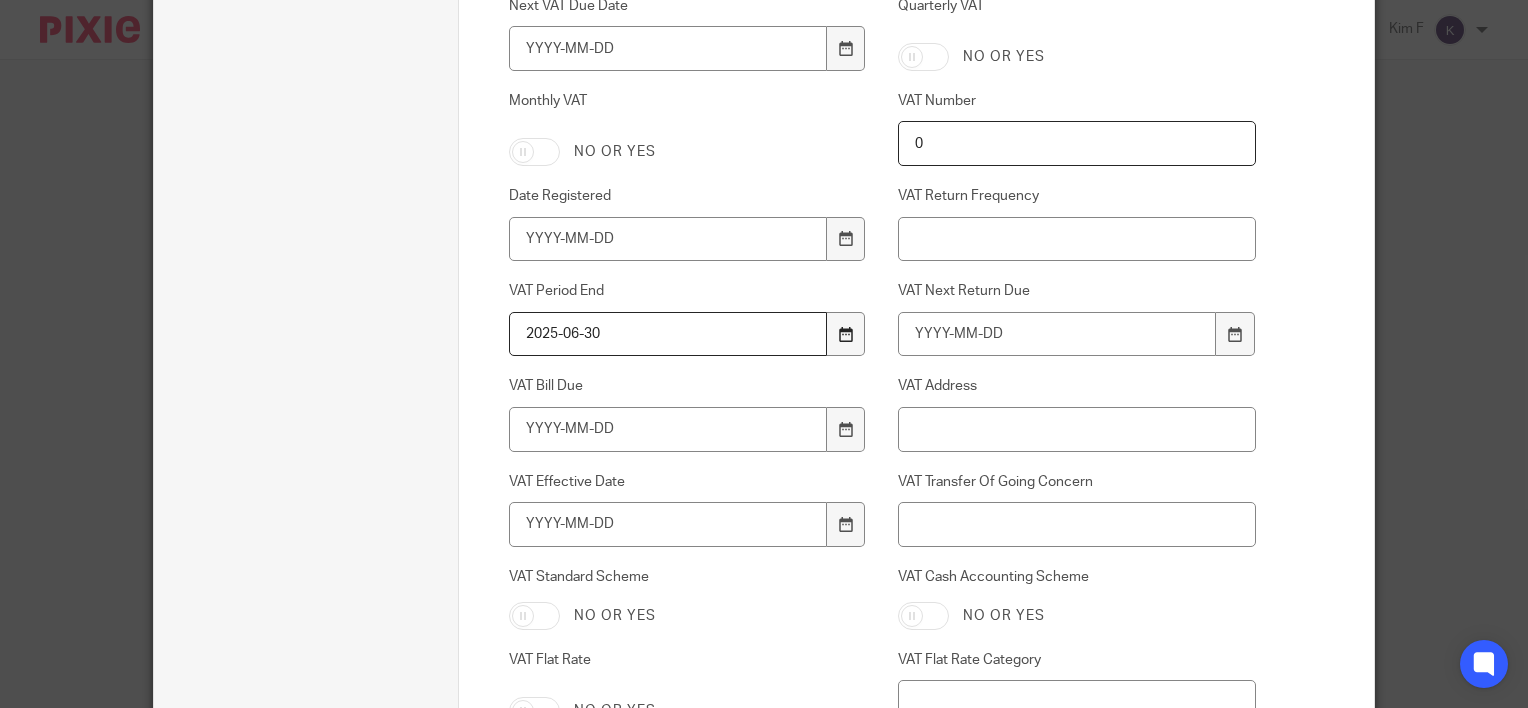 click at bounding box center (846, 334) 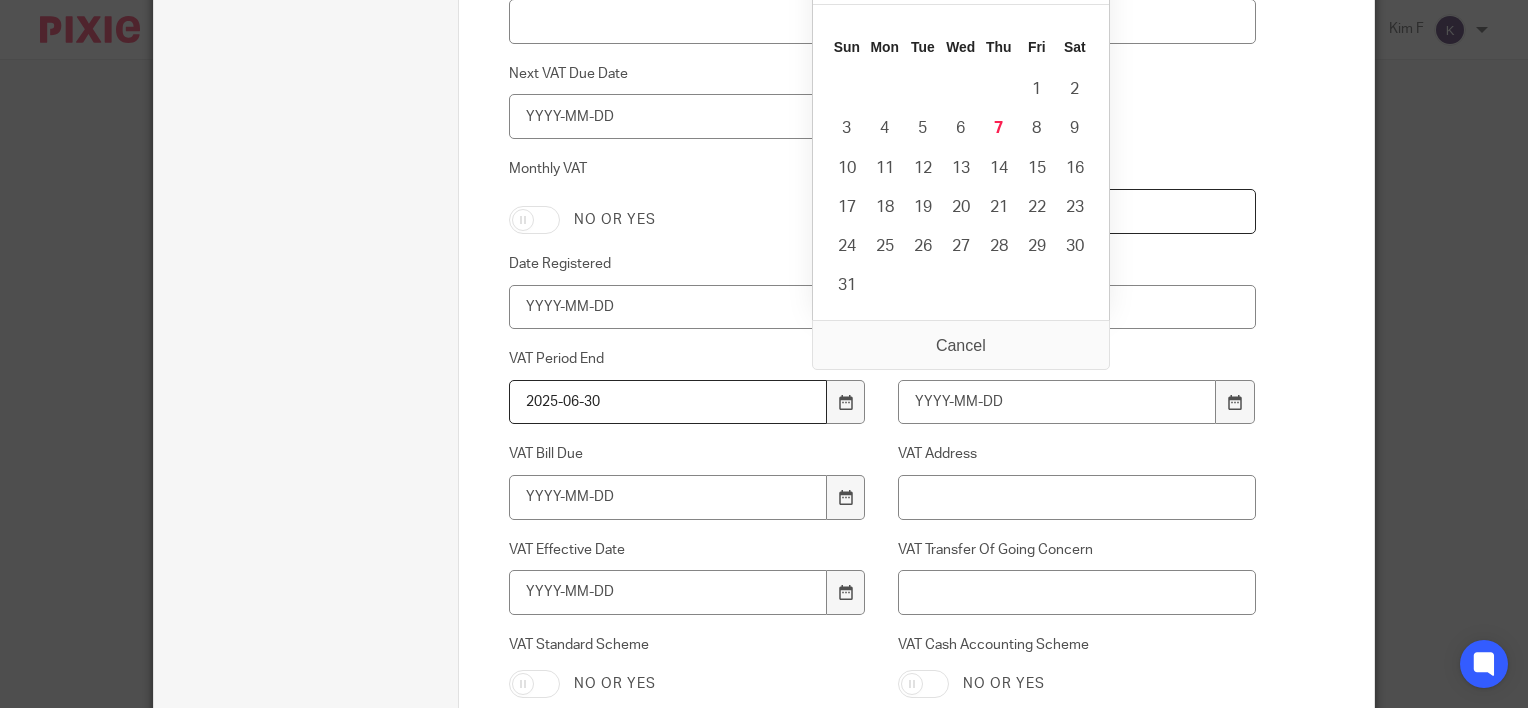 scroll, scrollTop: 2922, scrollLeft: 0, axis: vertical 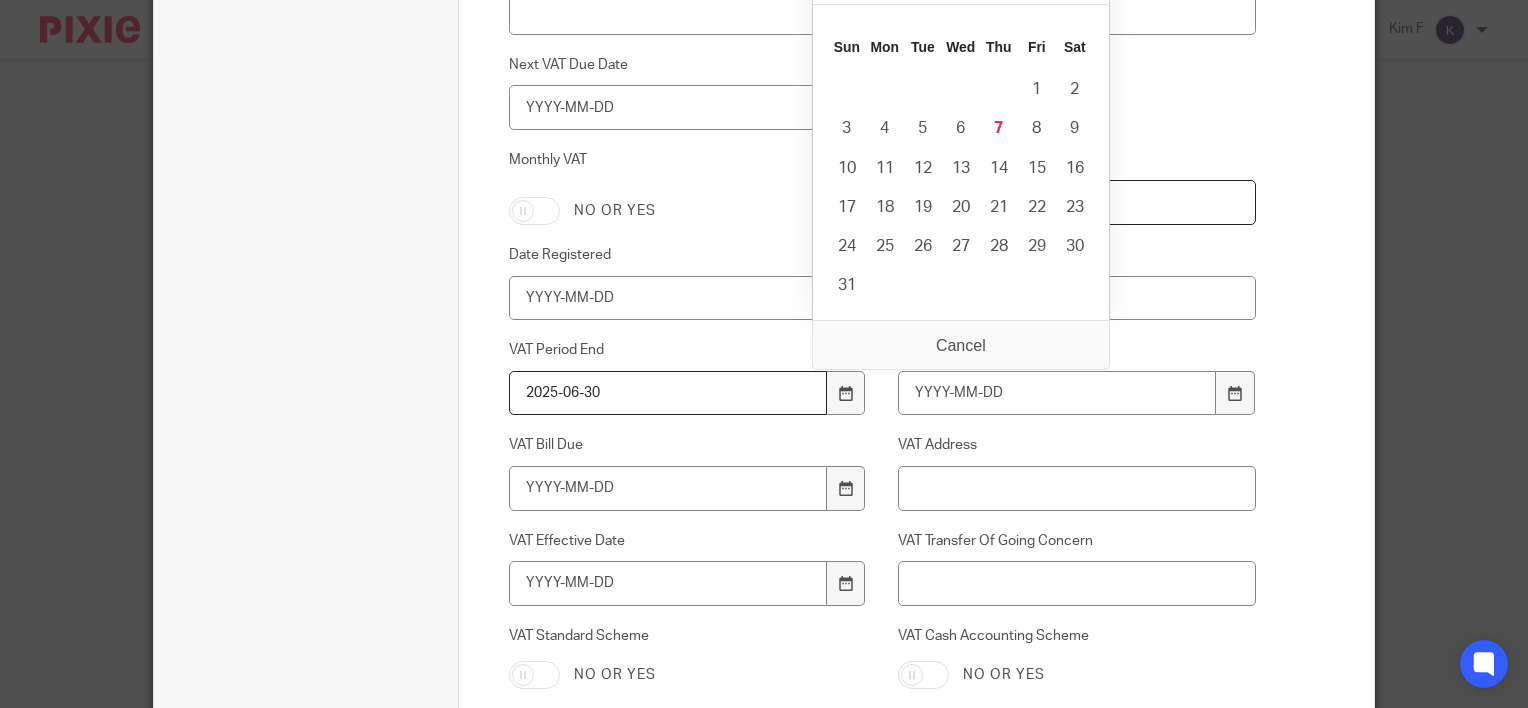 click on "VAT Next Return Due" at bounding box center [1077, 350] 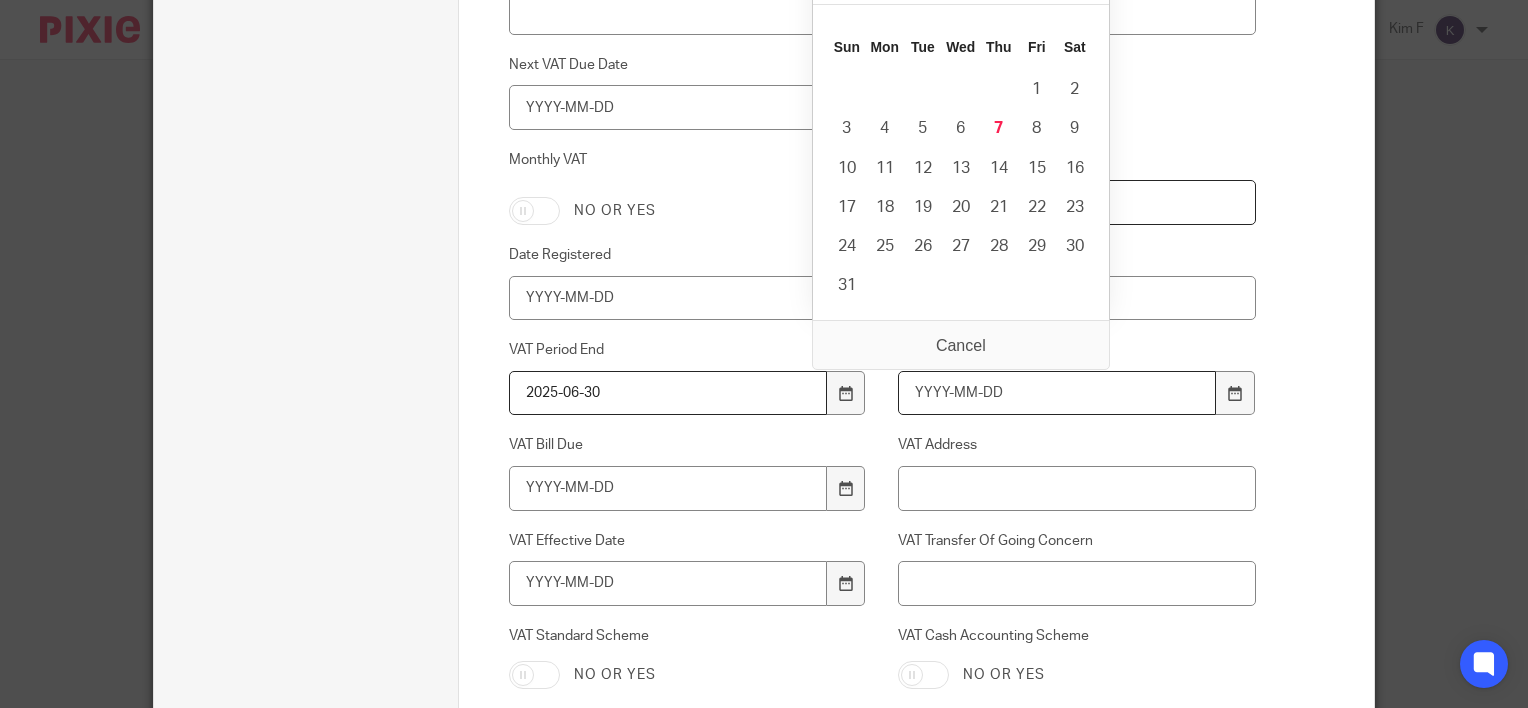 click on "VAT Next Return Due" at bounding box center [1057, 393] 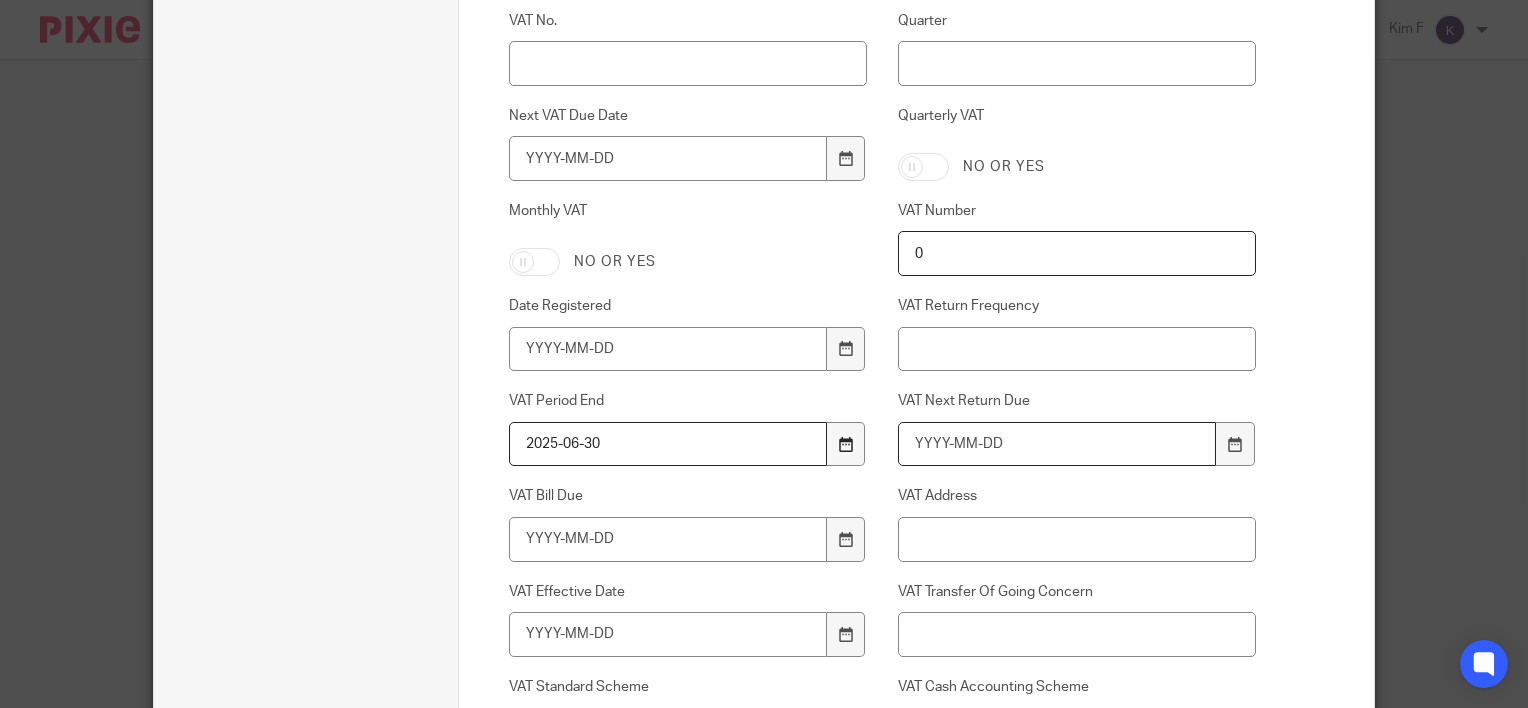 scroll, scrollTop: 3063, scrollLeft: 0, axis: vertical 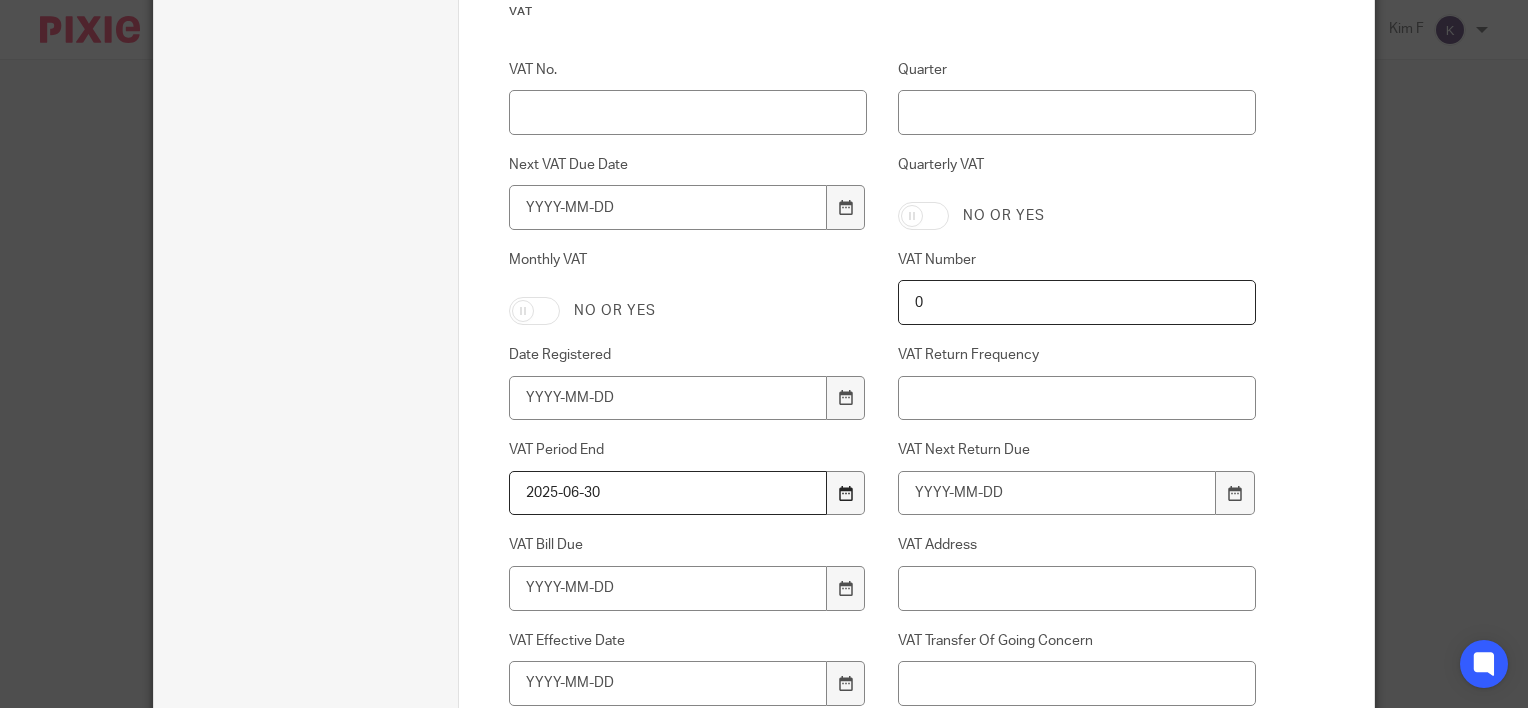 click at bounding box center (846, 493) 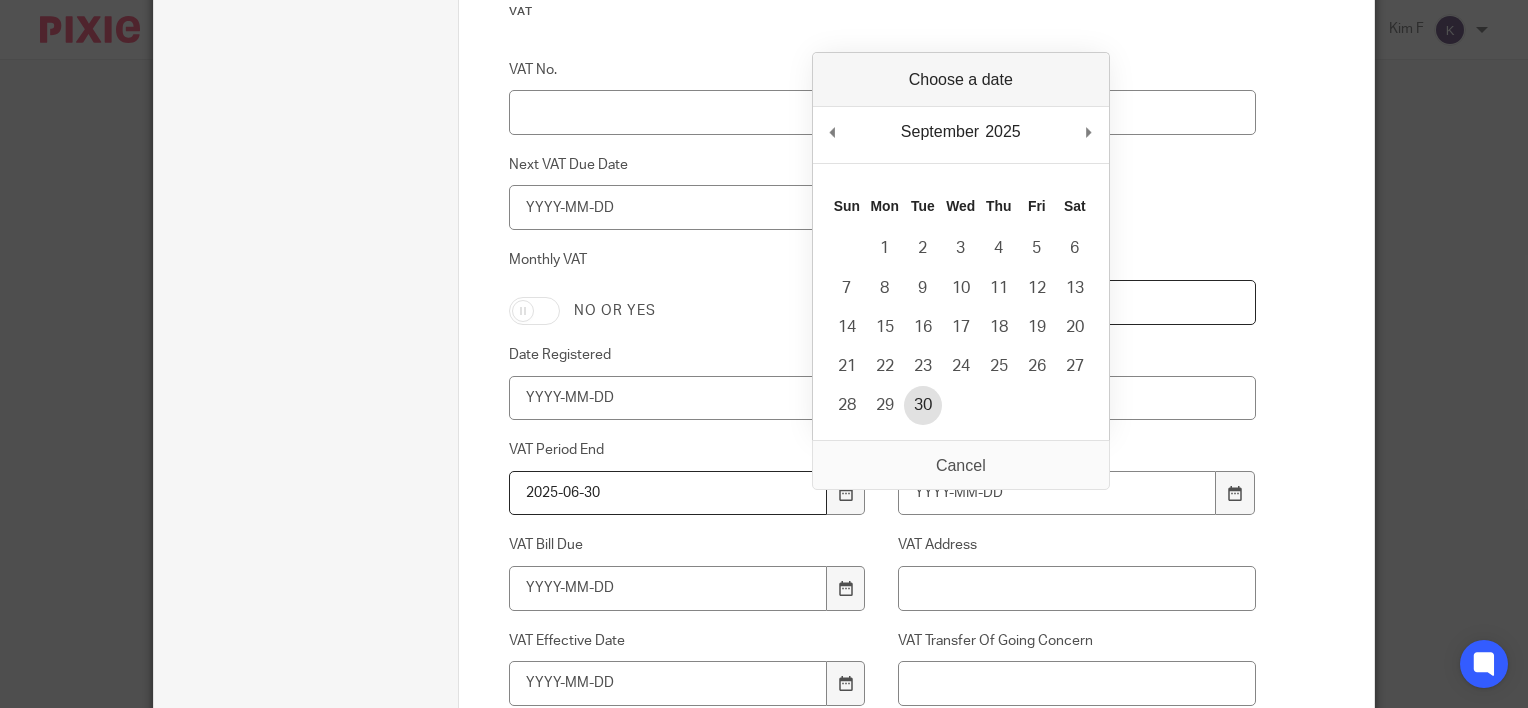 type on "2025-09-30" 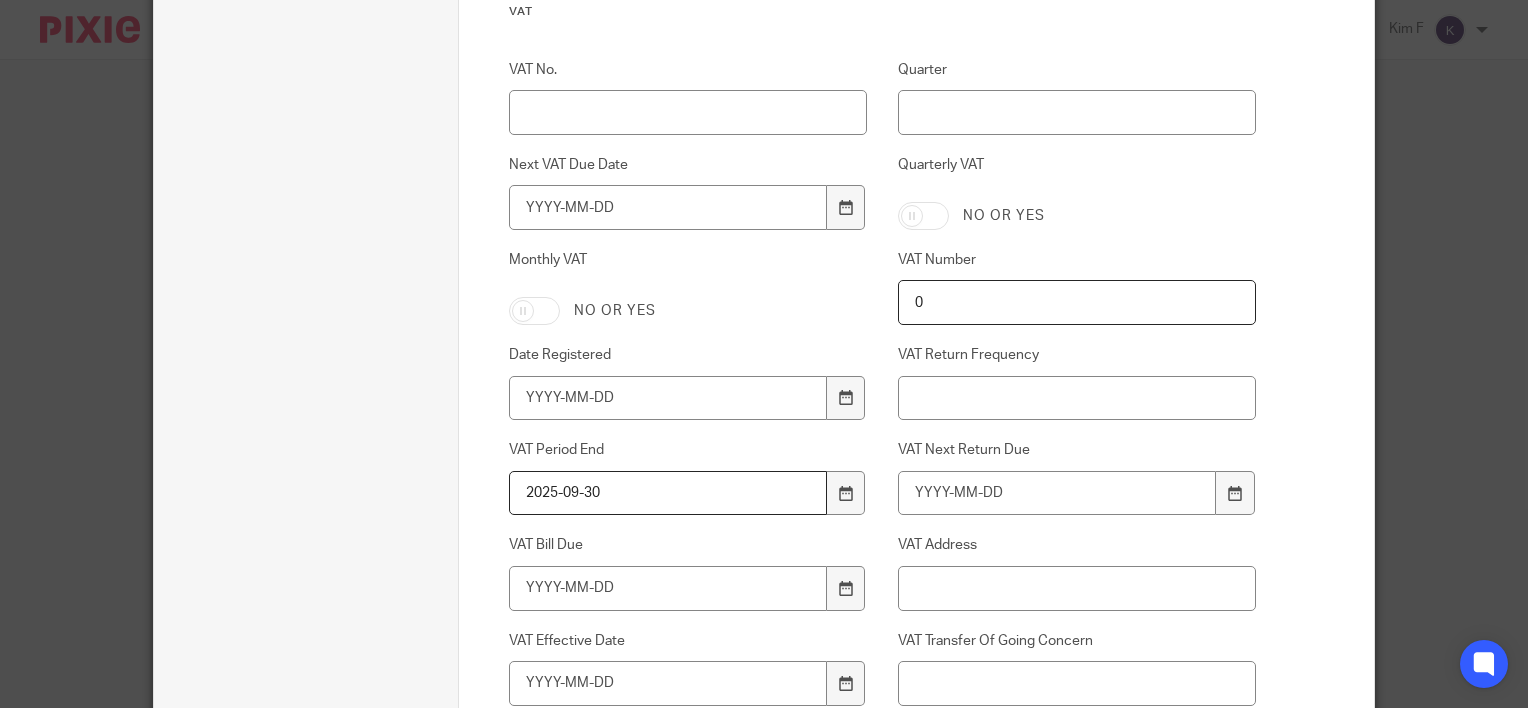 click on "Edit client     Client name   Hygiacura FM Limited   Client type     1   Client details   2   Custom fields" at bounding box center [306, 259] 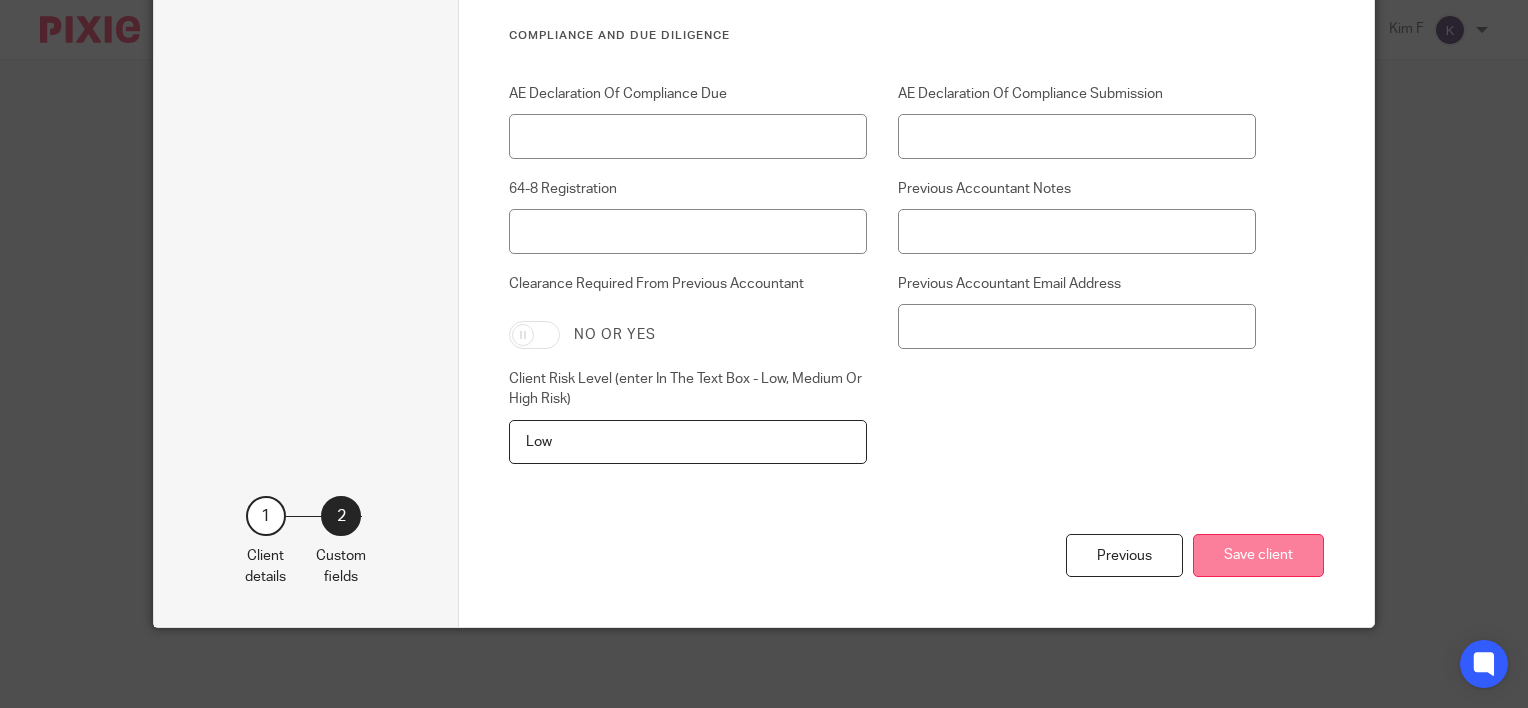 click on "Save client" at bounding box center (1258, 555) 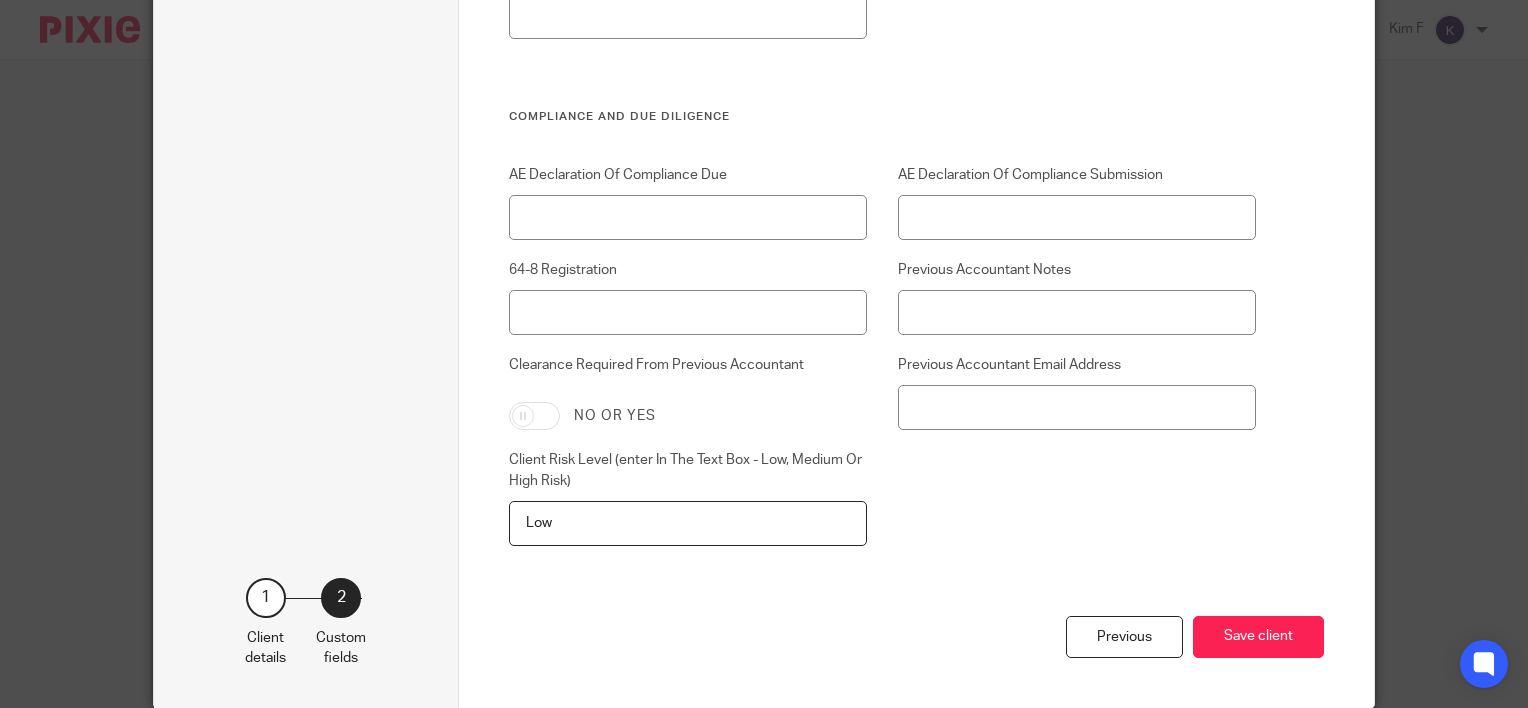 scroll, scrollTop: 379, scrollLeft: 0, axis: vertical 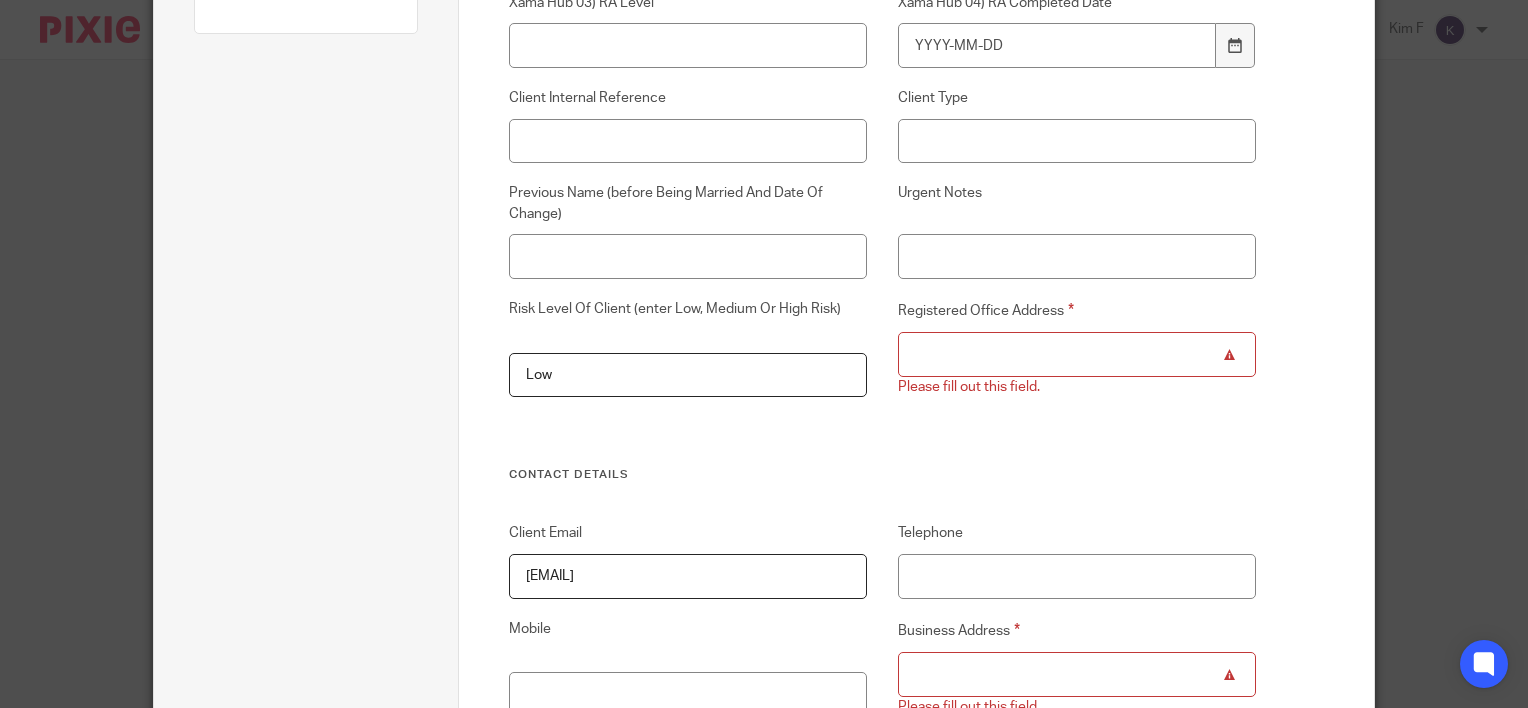 click on "Registered Office Address" at bounding box center (1077, 354) 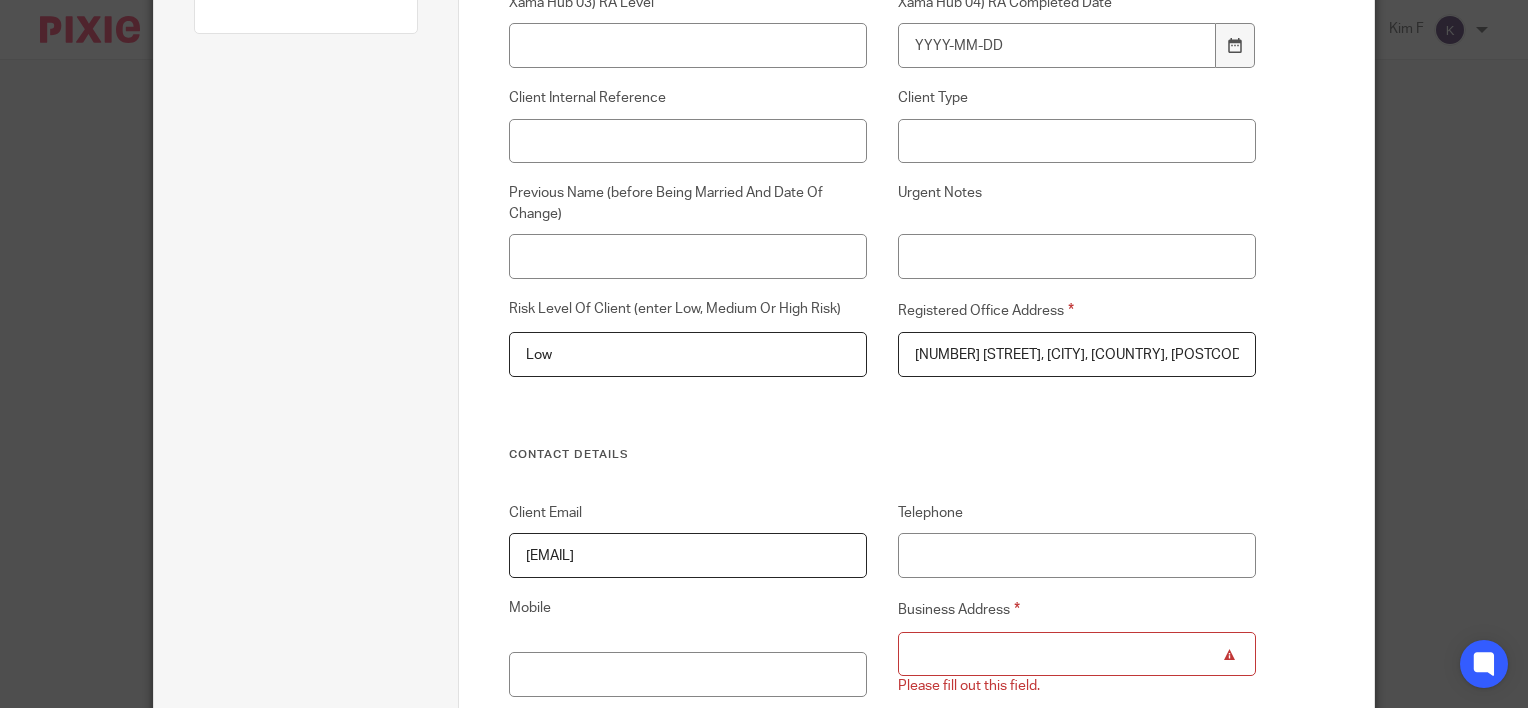 type on "128 City Road, London, United Kingdom, EC1V 2NX" 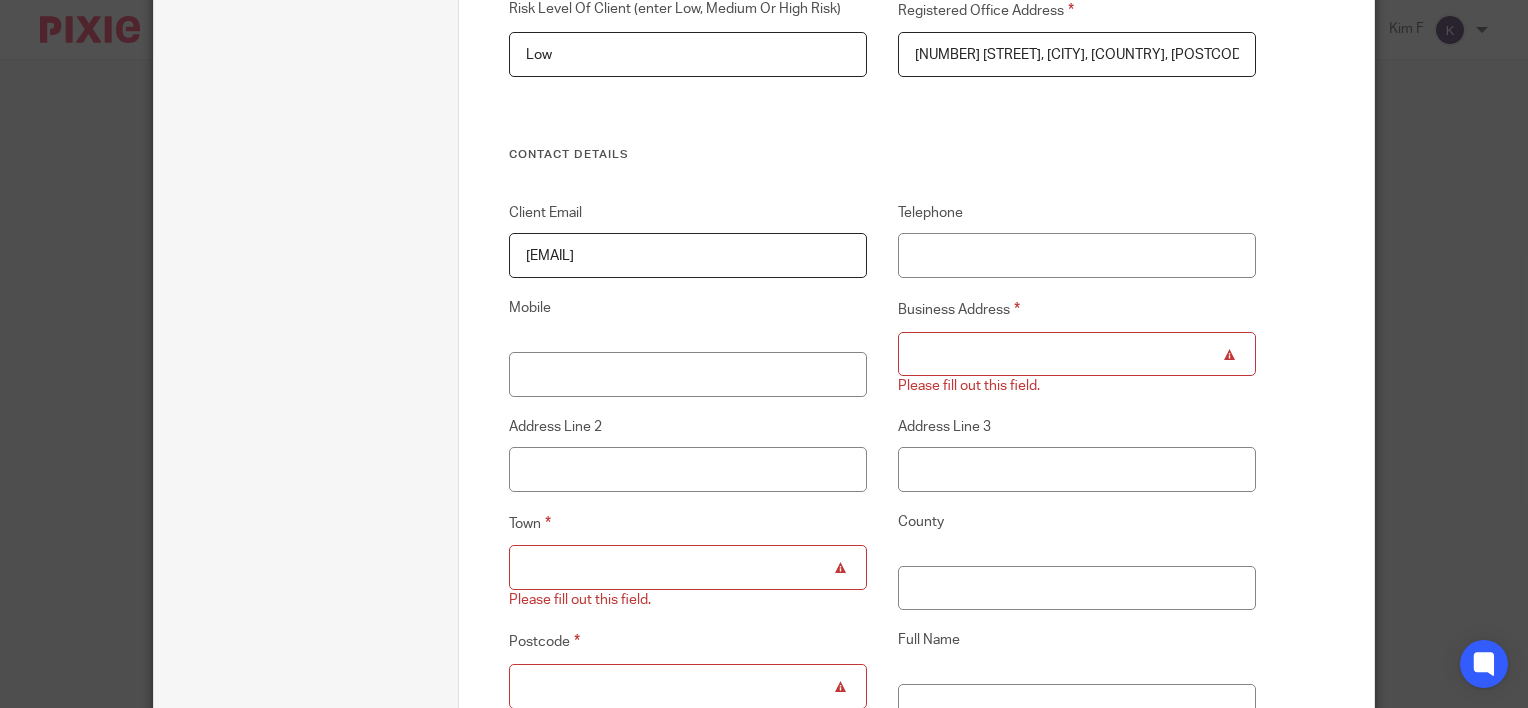 click on "Business Address" at bounding box center (1077, 354) 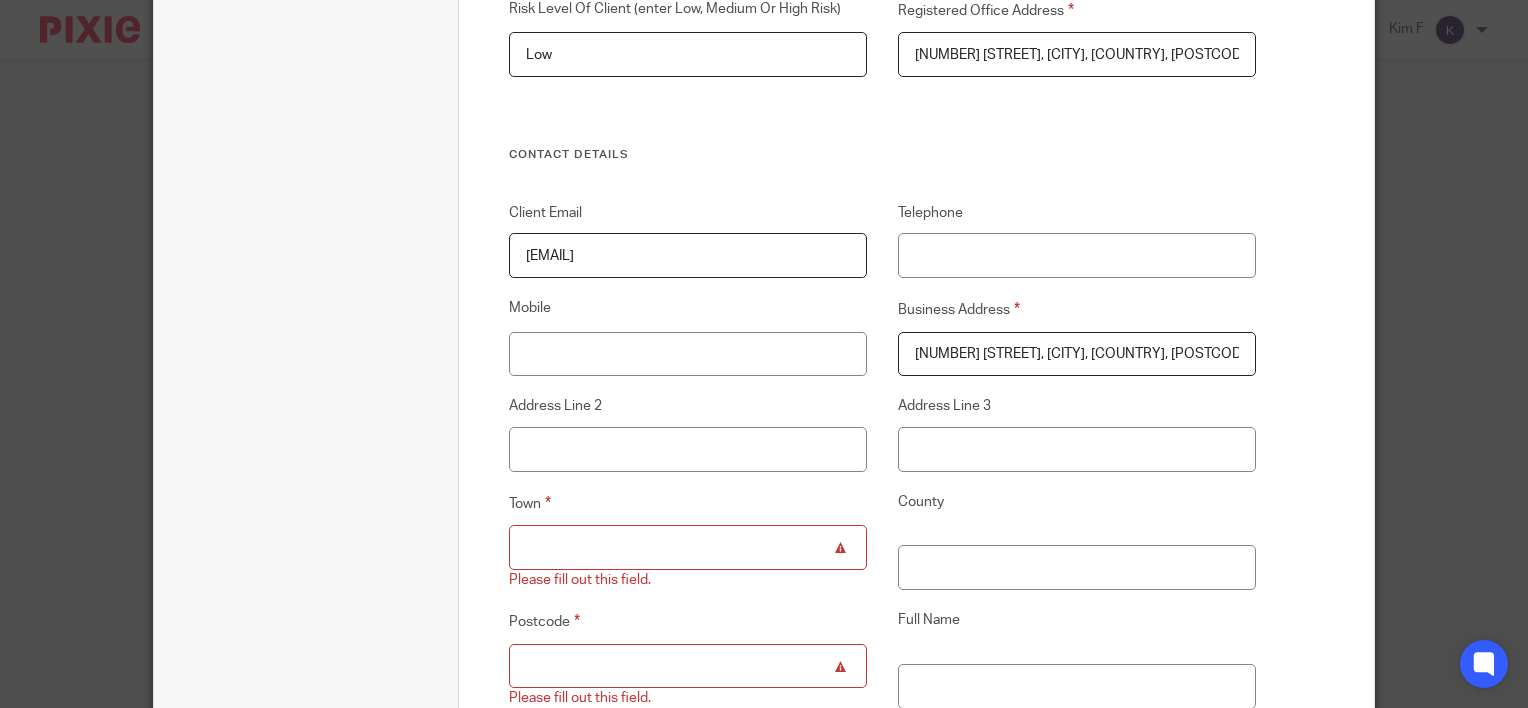 drag, startPoint x: 1235, startPoint y: 352, endPoint x: 1245, endPoint y: 348, distance: 10.770329 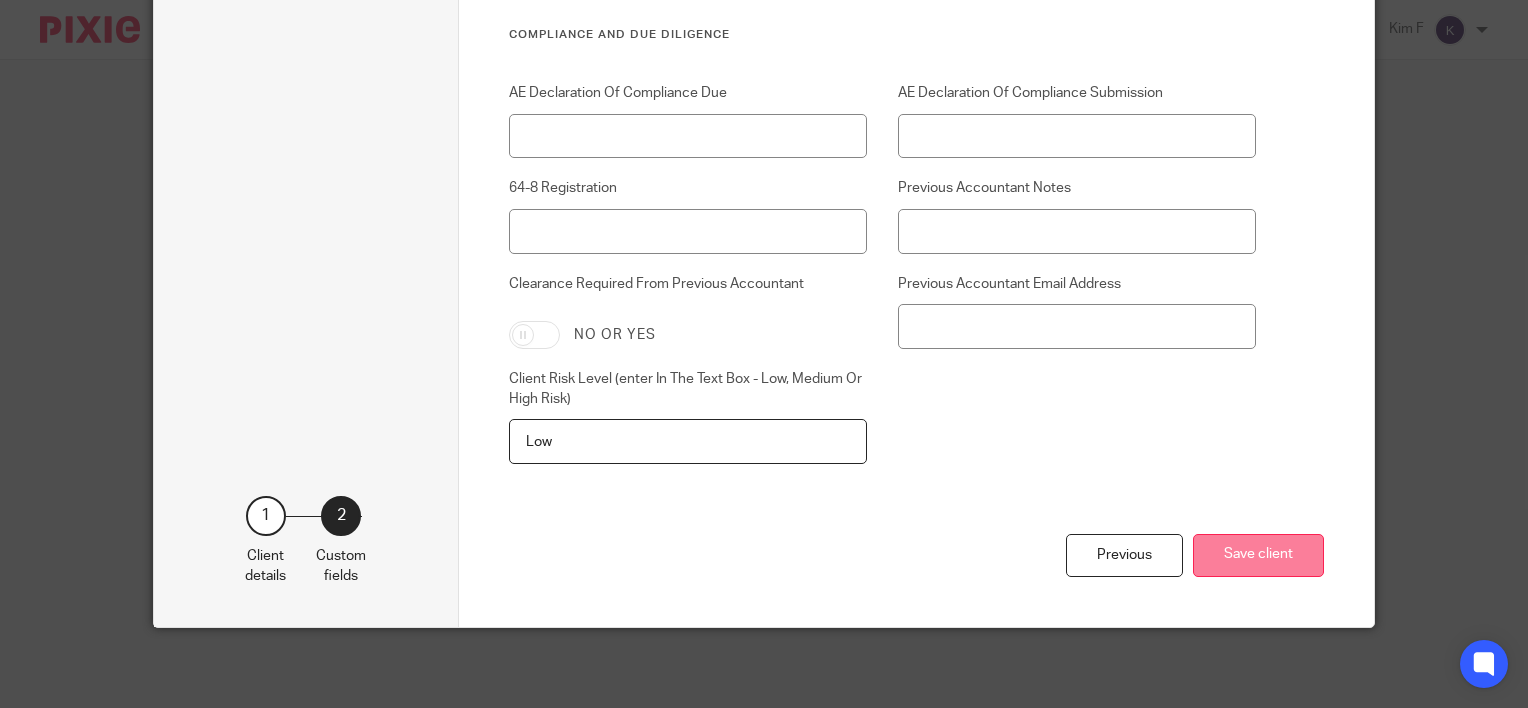 type on "128 City Road, London, United Kingdom, EC1V 2NX" 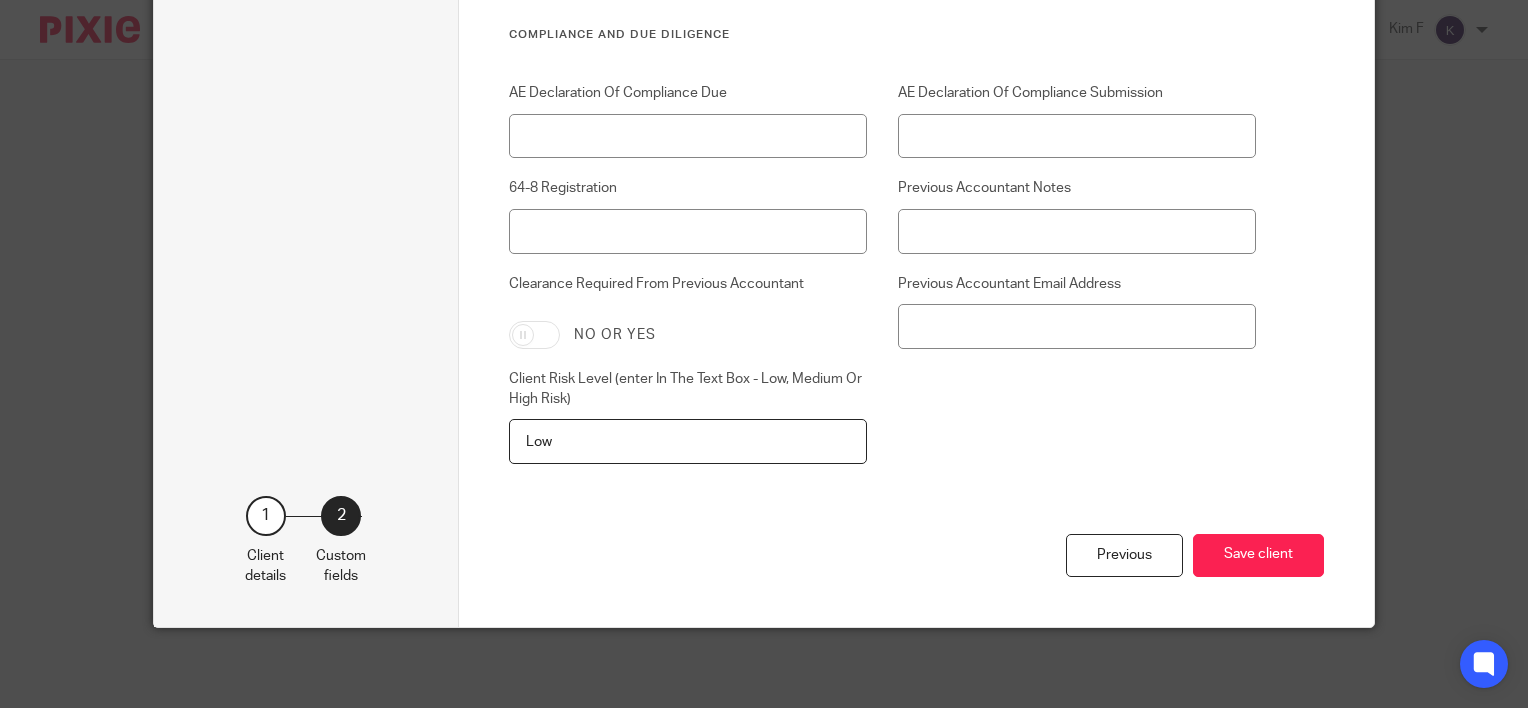 scroll, scrollTop: 872, scrollLeft: 0, axis: vertical 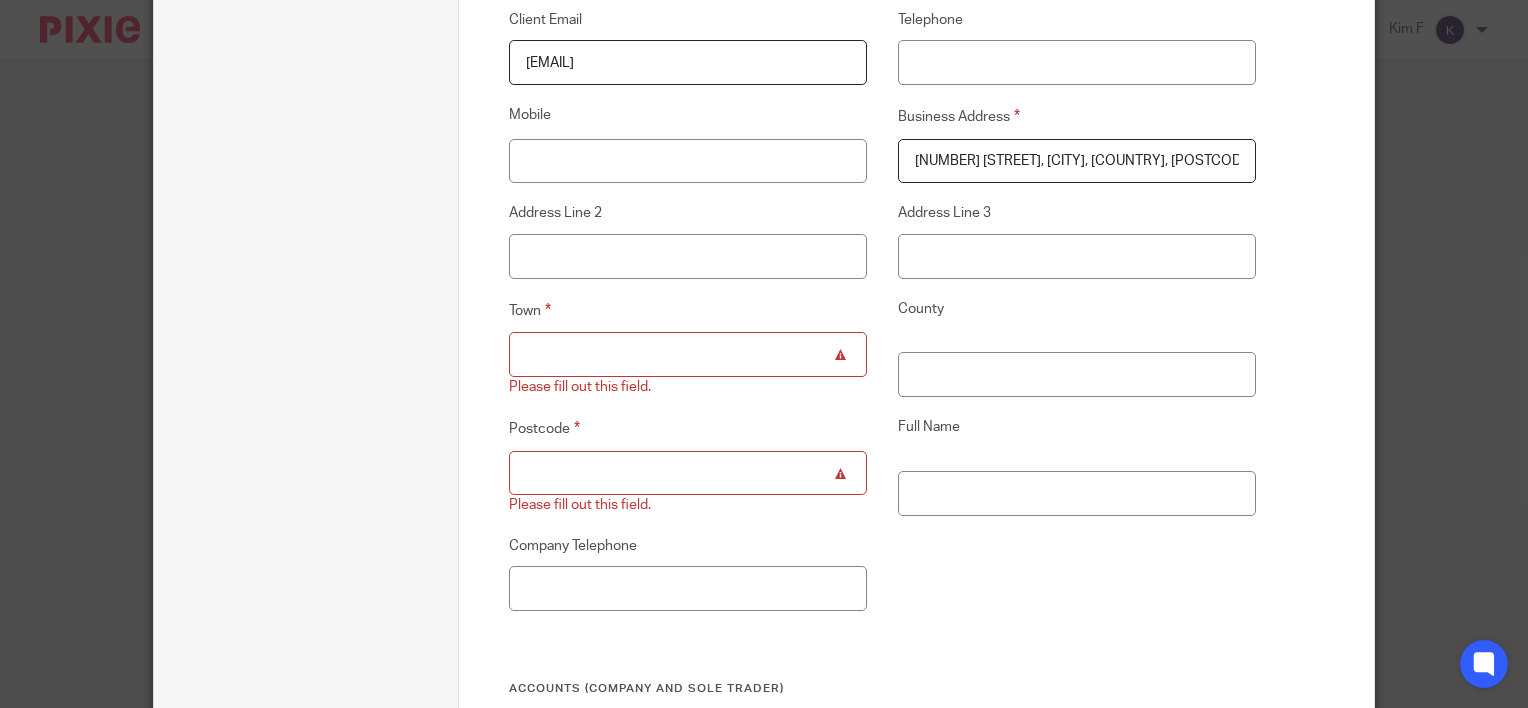 click on "Town" at bounding box center [688, 354] 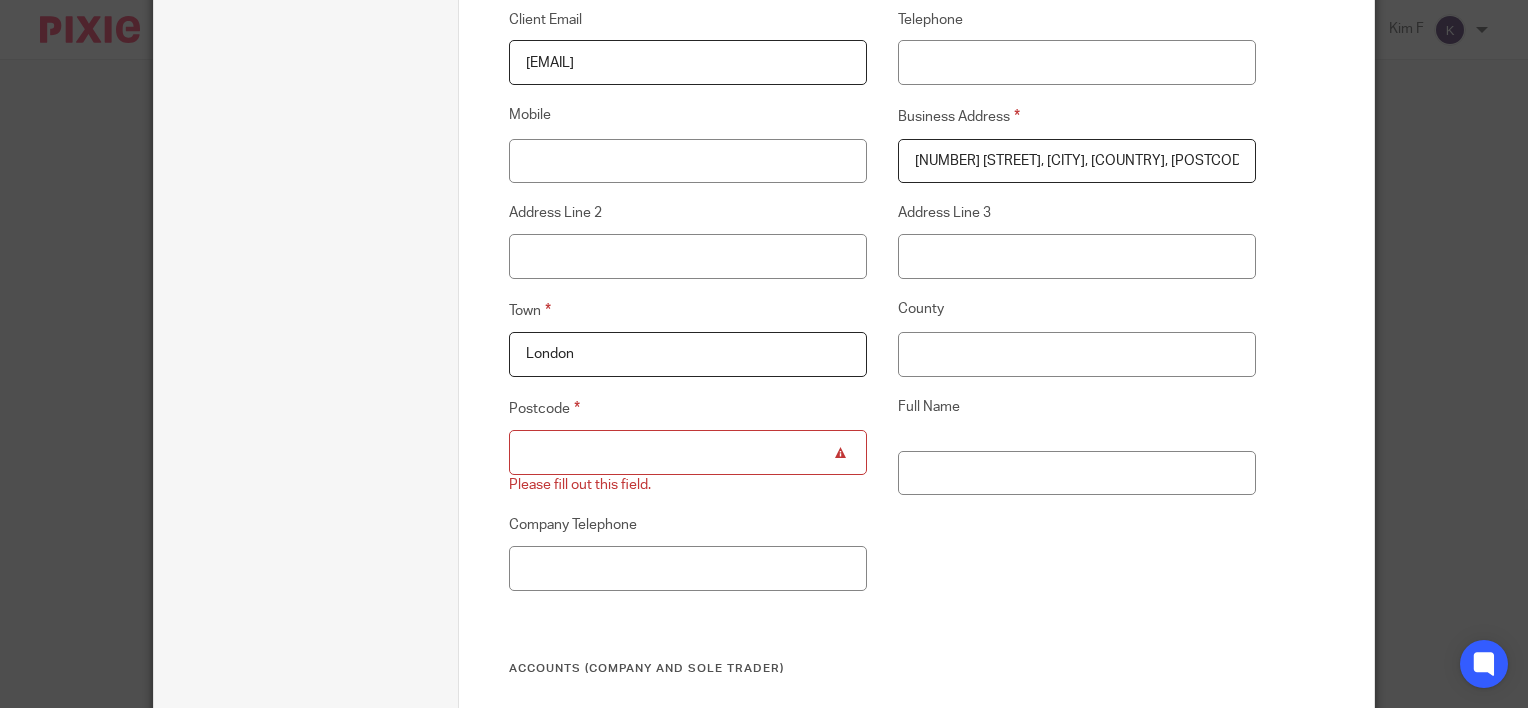 type on "London" 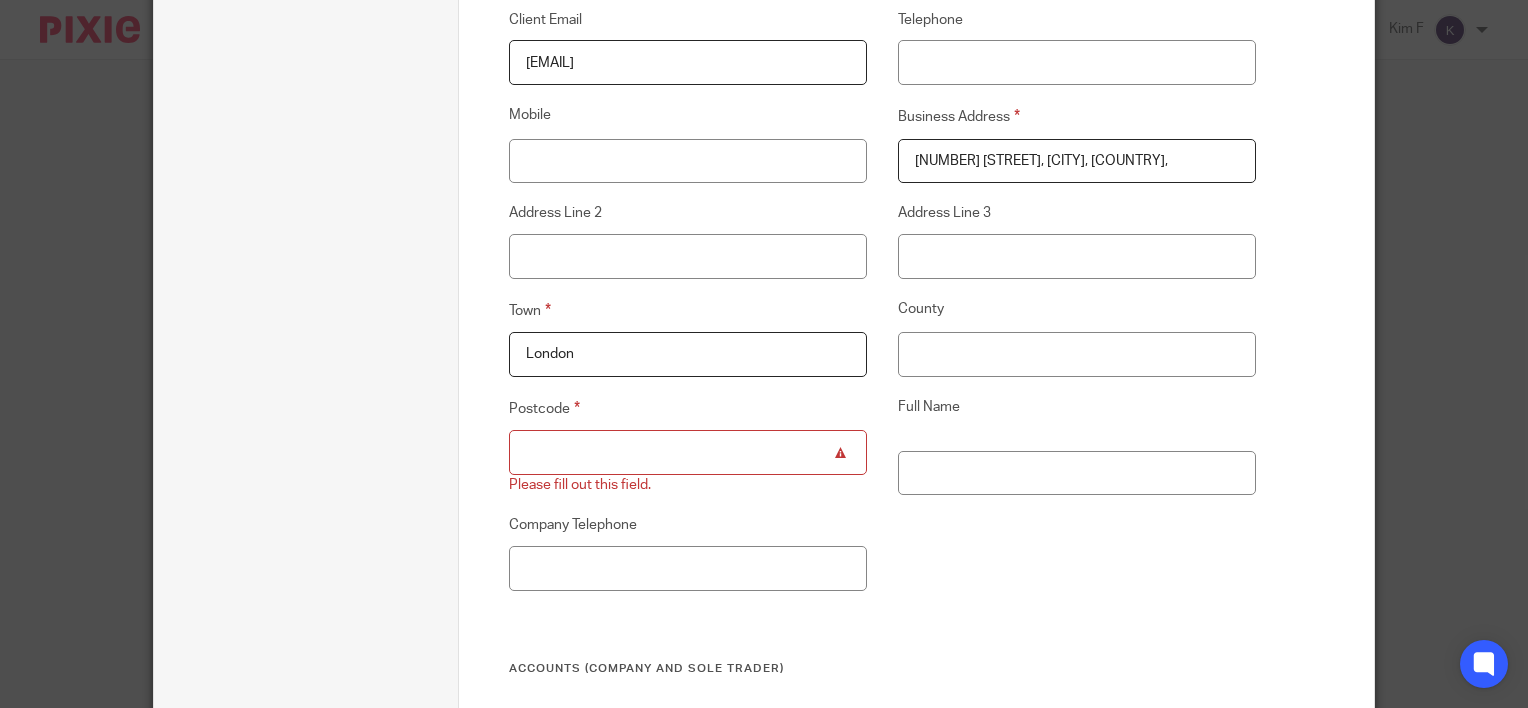 type on "128 City Road, London, United Kingdom," 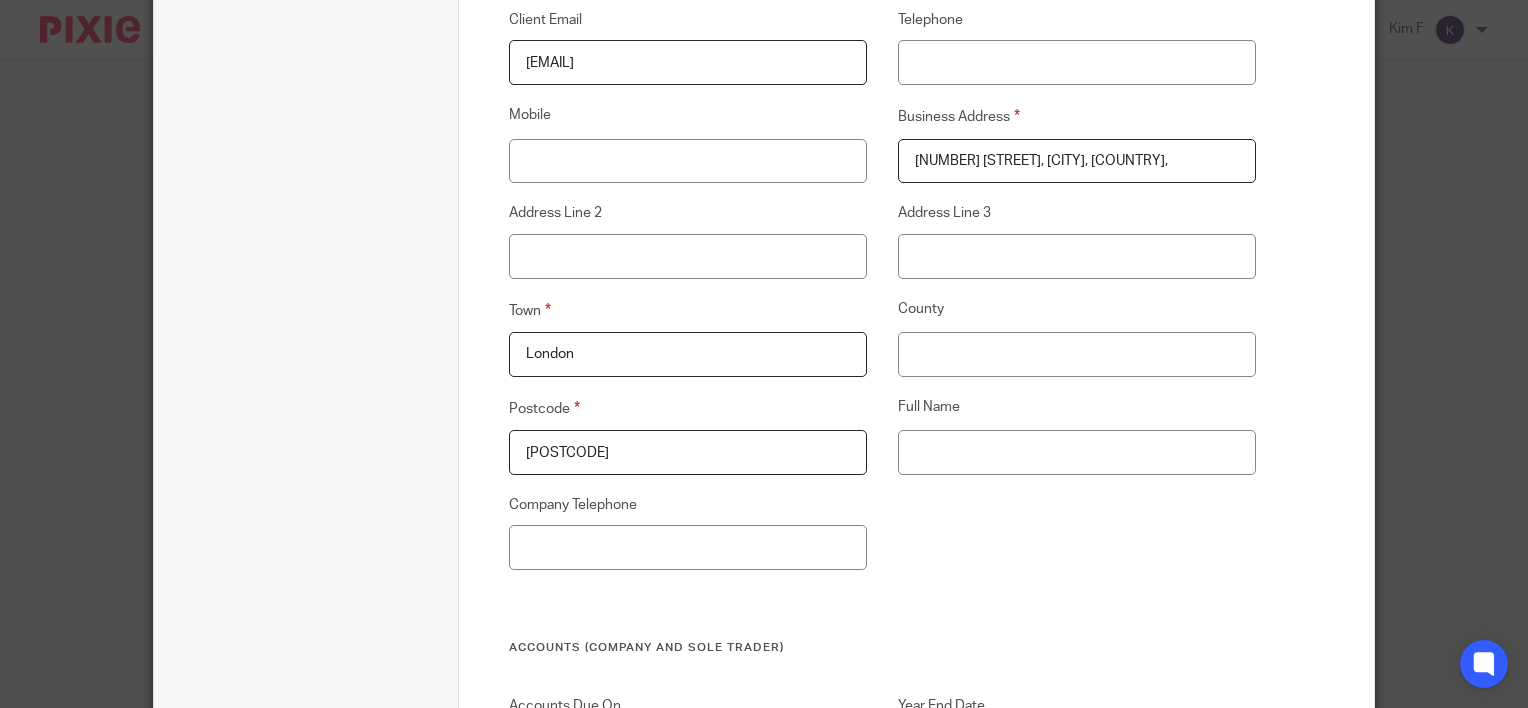 type on "EC1V 2NX" 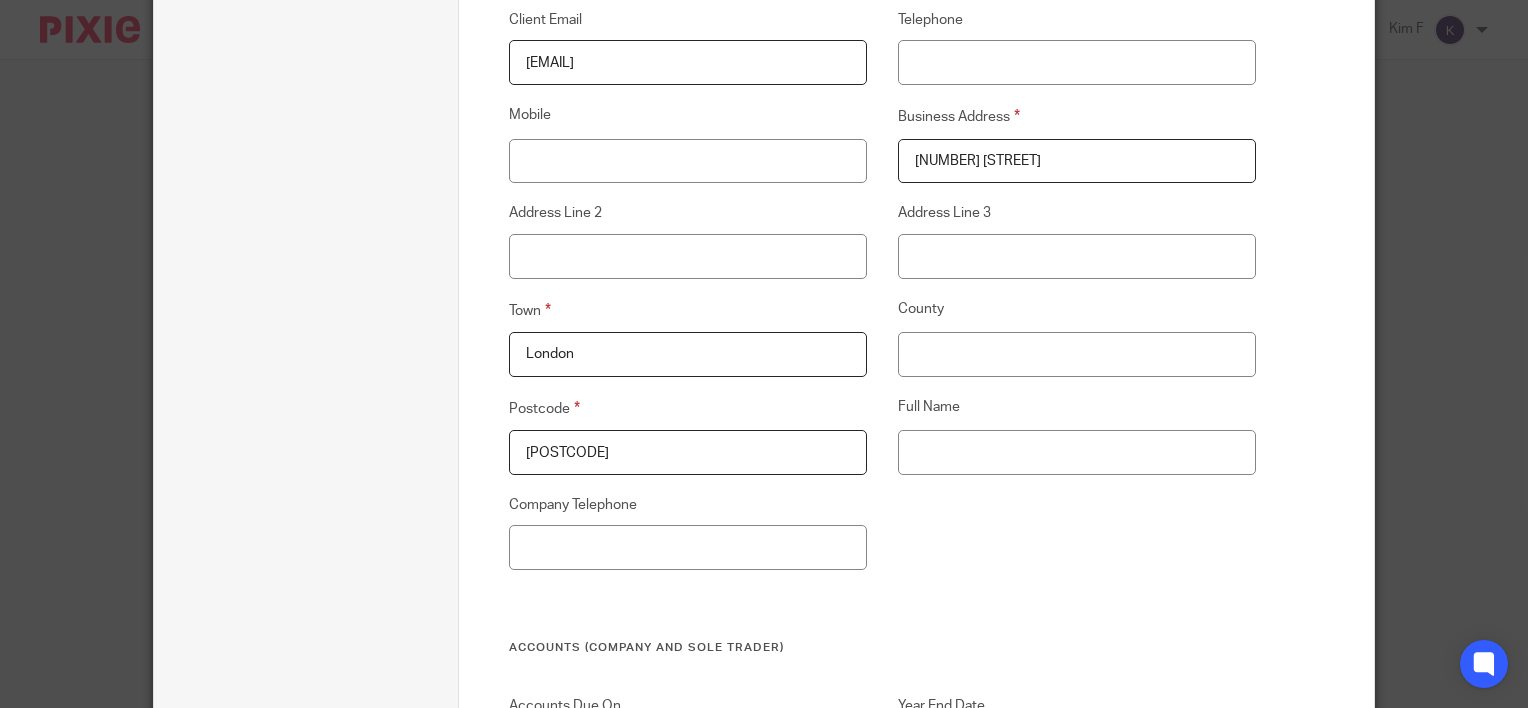 type on "128 City Road" 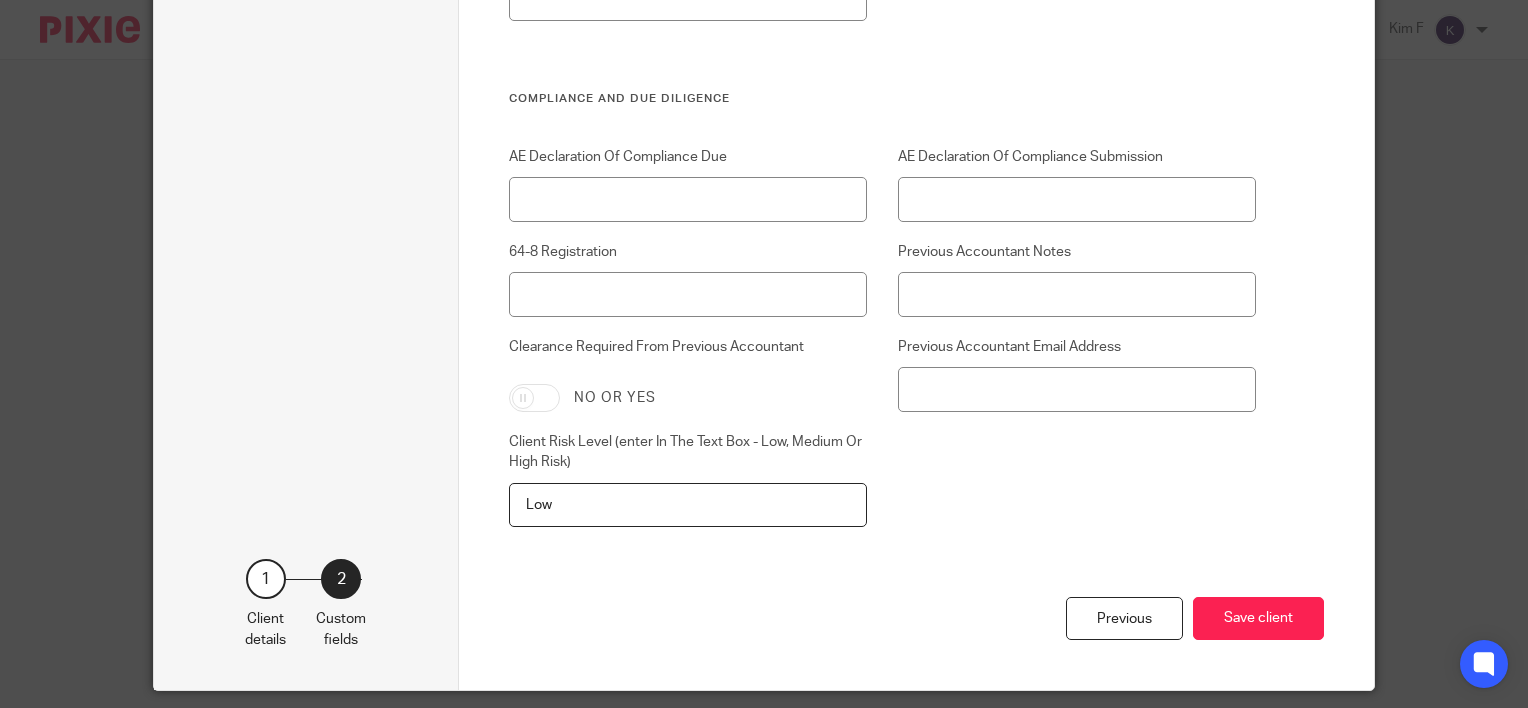 scroll, scrollTop: 5937, scrollLeft: 0, axis: vertical 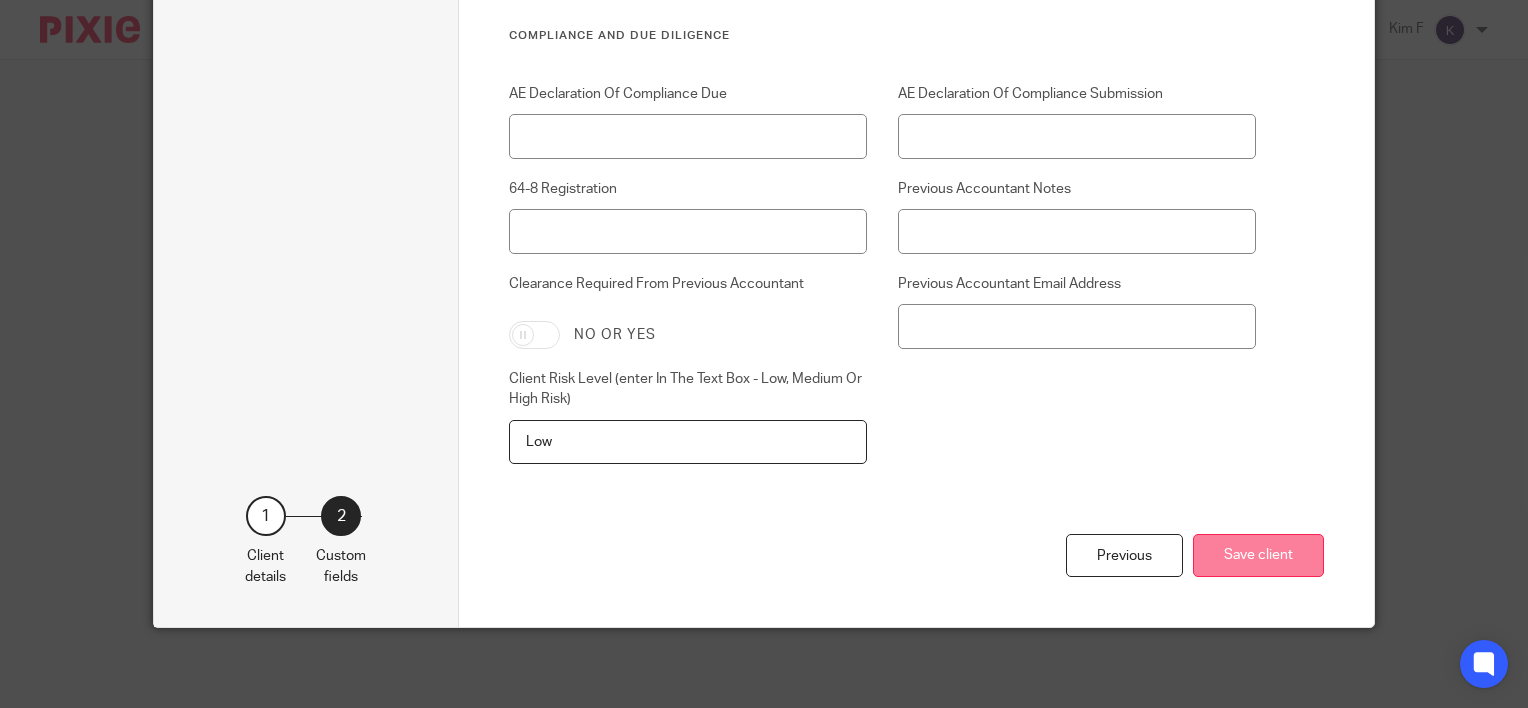 click on "Save client" at bounding box center (1258, 555) 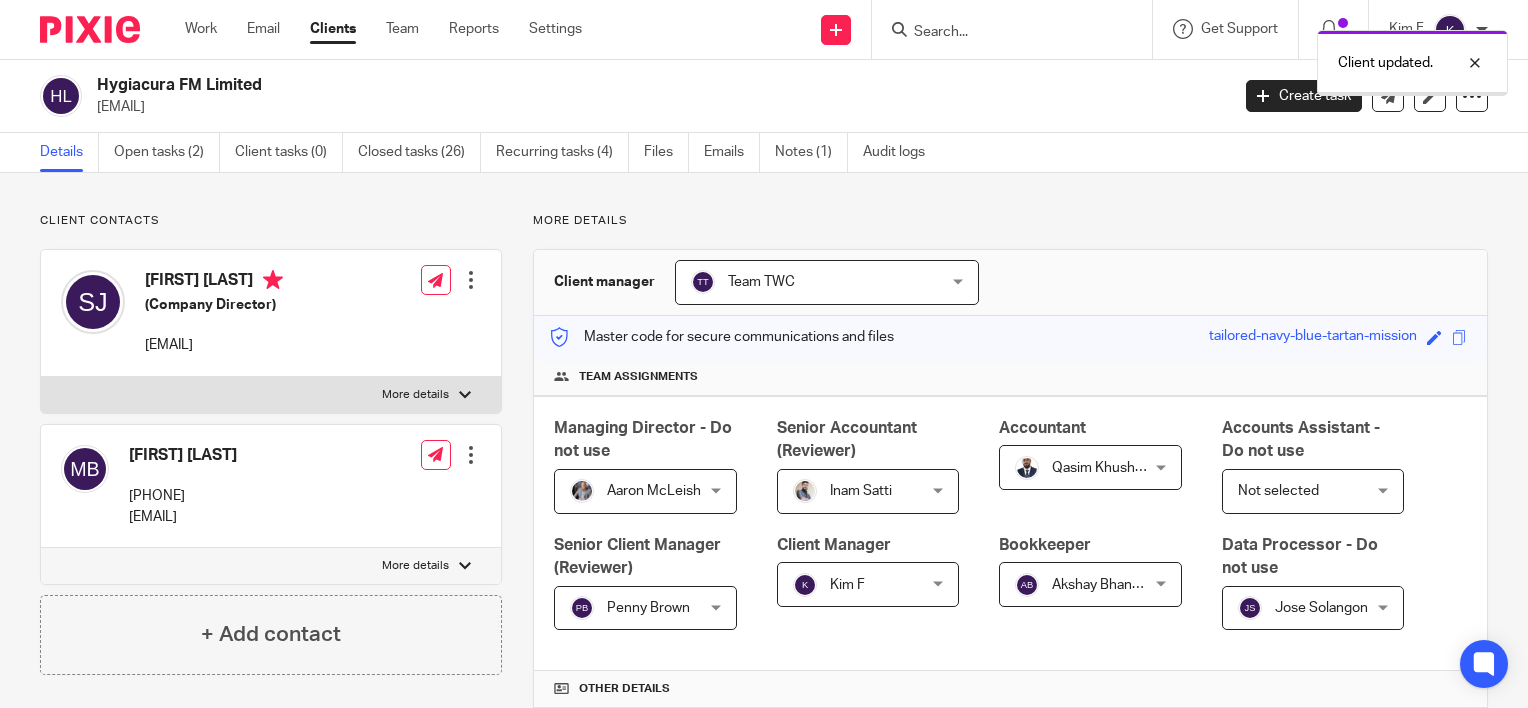scroll, scrollTop: 0, scrollLeft: 0, axis: both 